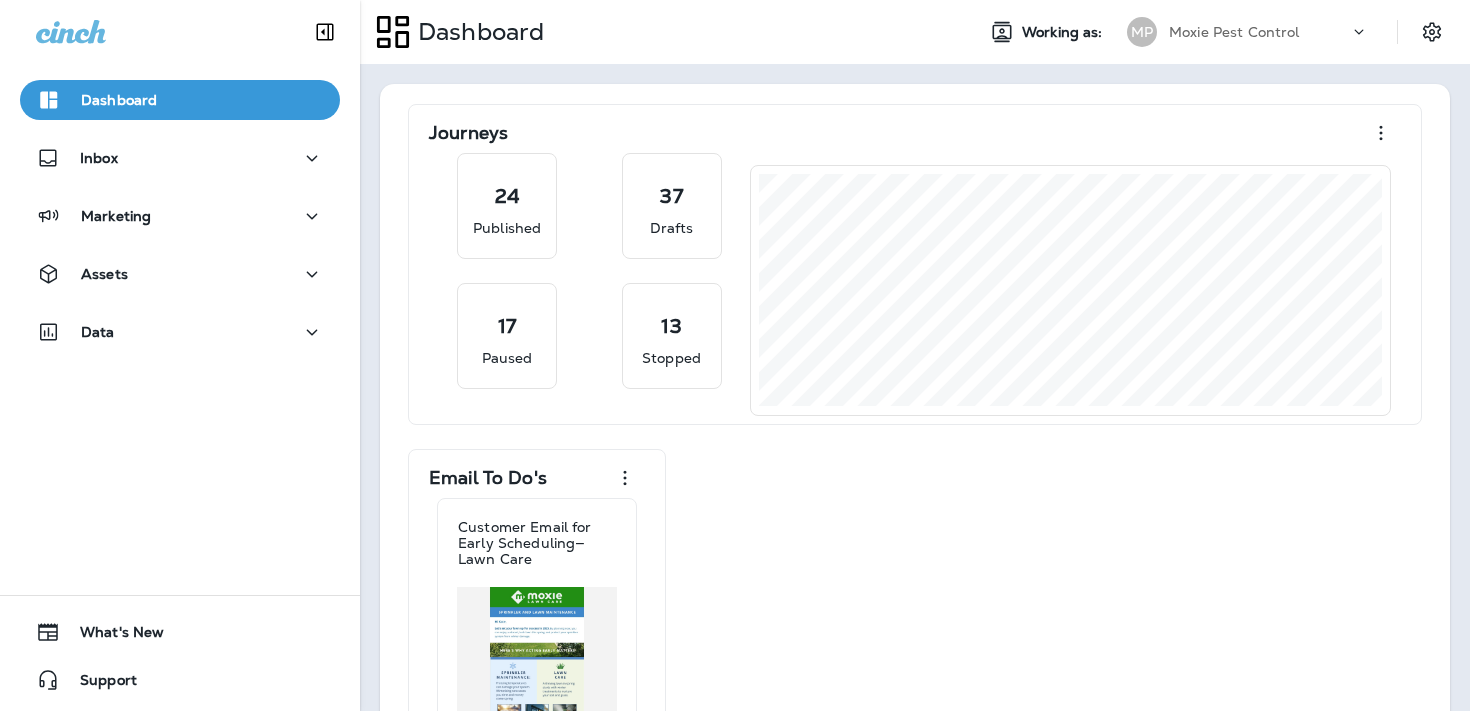 scroll, scrollTop: 0, scrollLeft: 0, axis: both 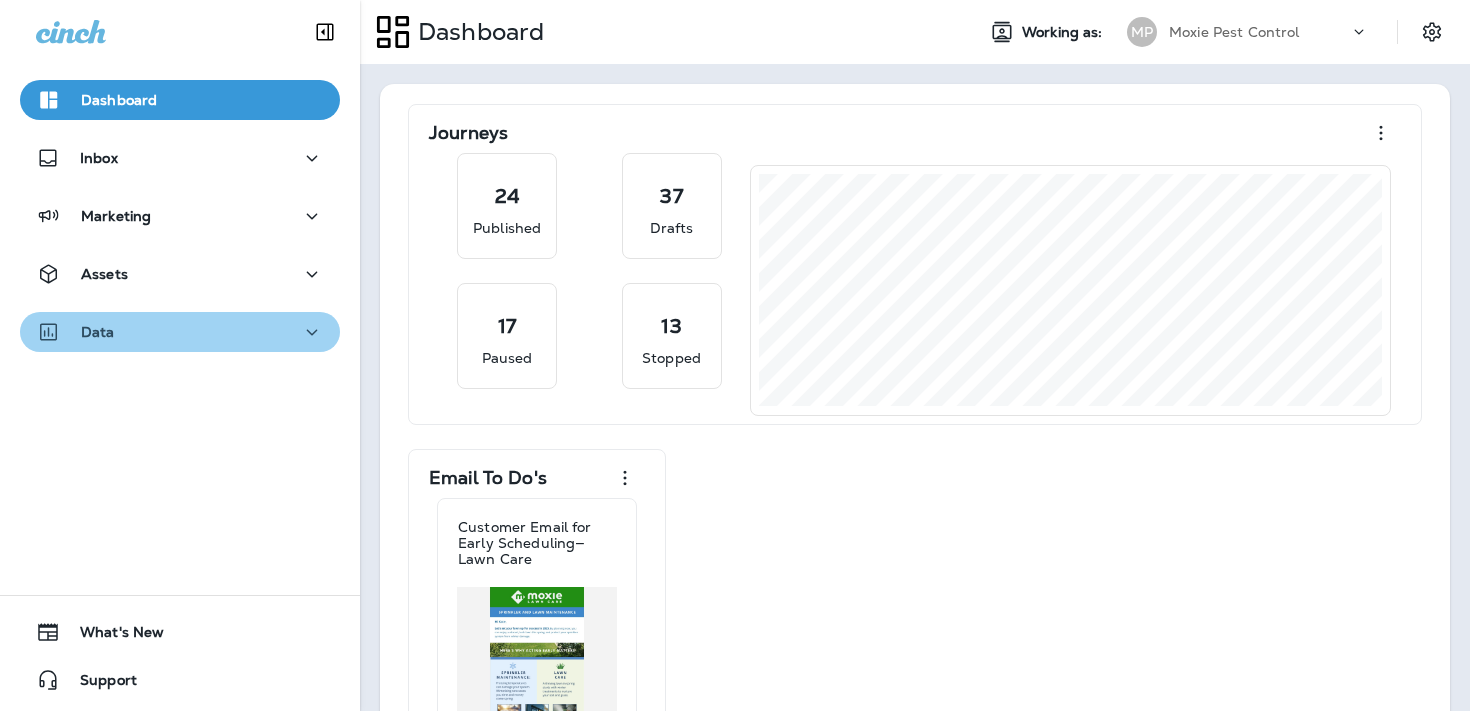 click on "Data" at bounding box center (180, 332) 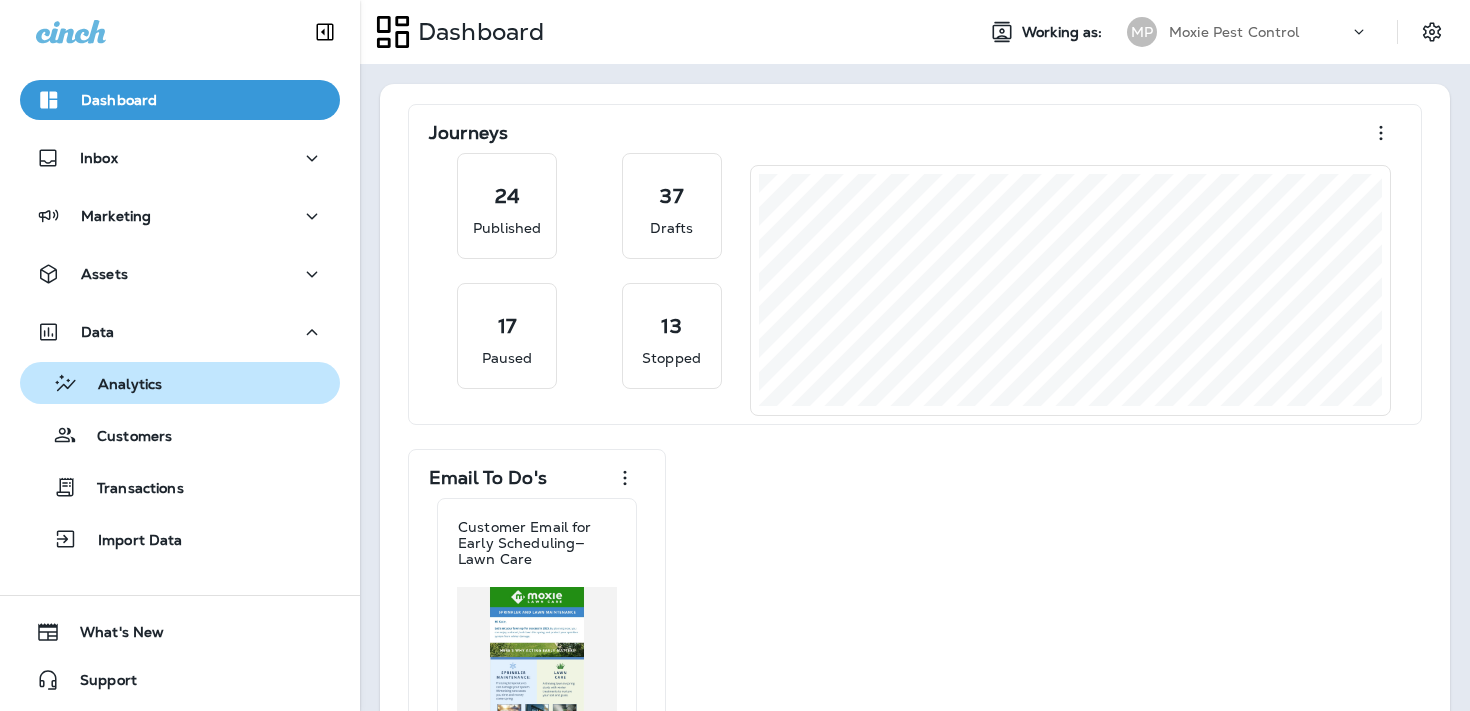 click on "Analytics" at bounding box center (95, 383) 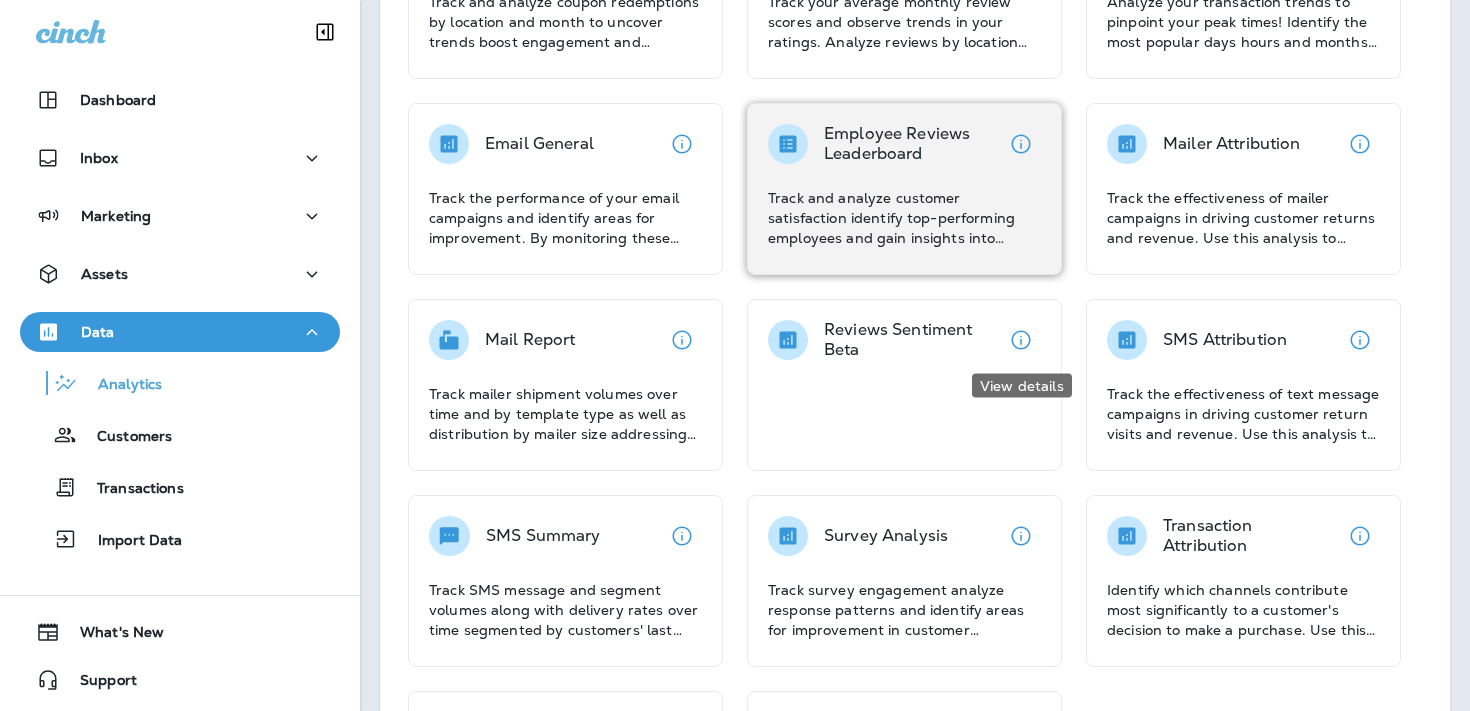scroll, scrollTop: 252, scrollLeft: 0, axis: vertical 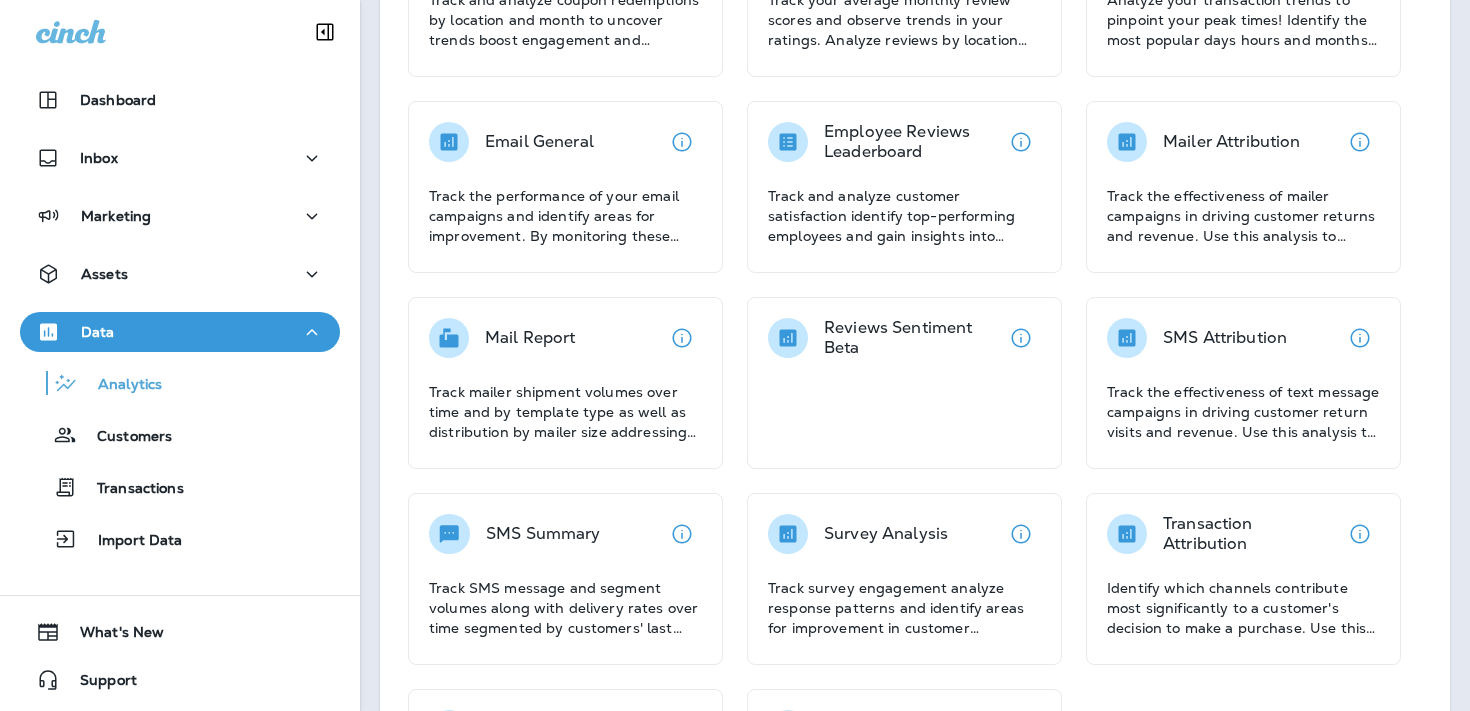 click on "Data" at bounding box center [180, 332] 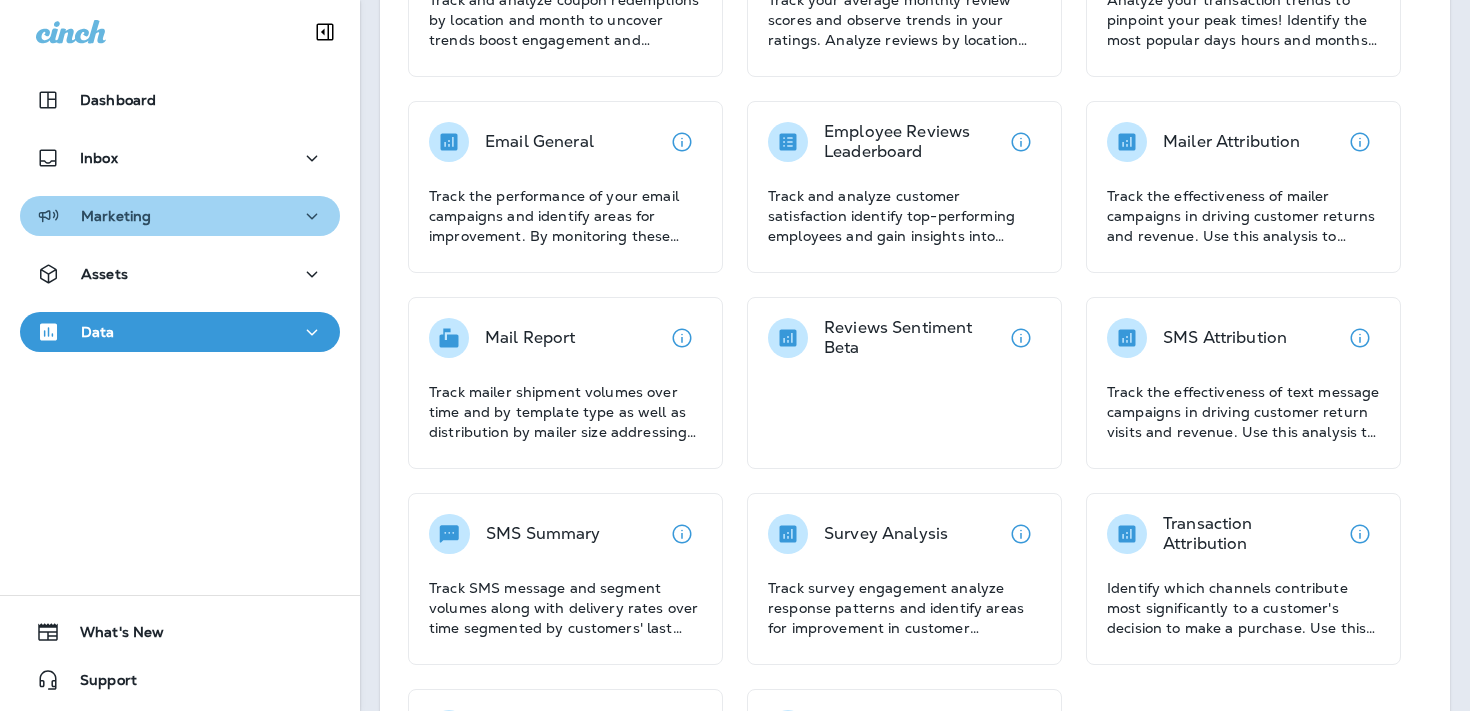 click on "Marketing" at bounding box center (180, 216) 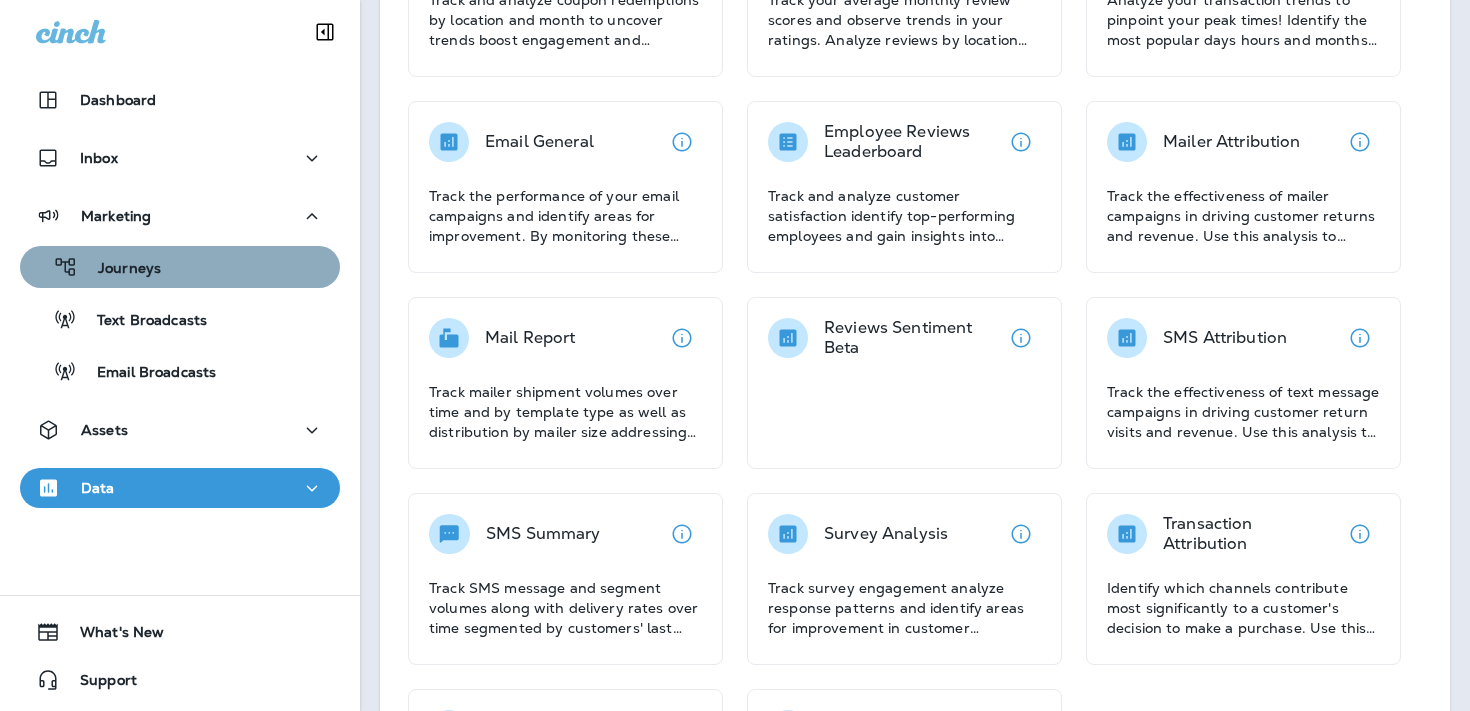 click on "Journeys" at bounding box center [180, 267] 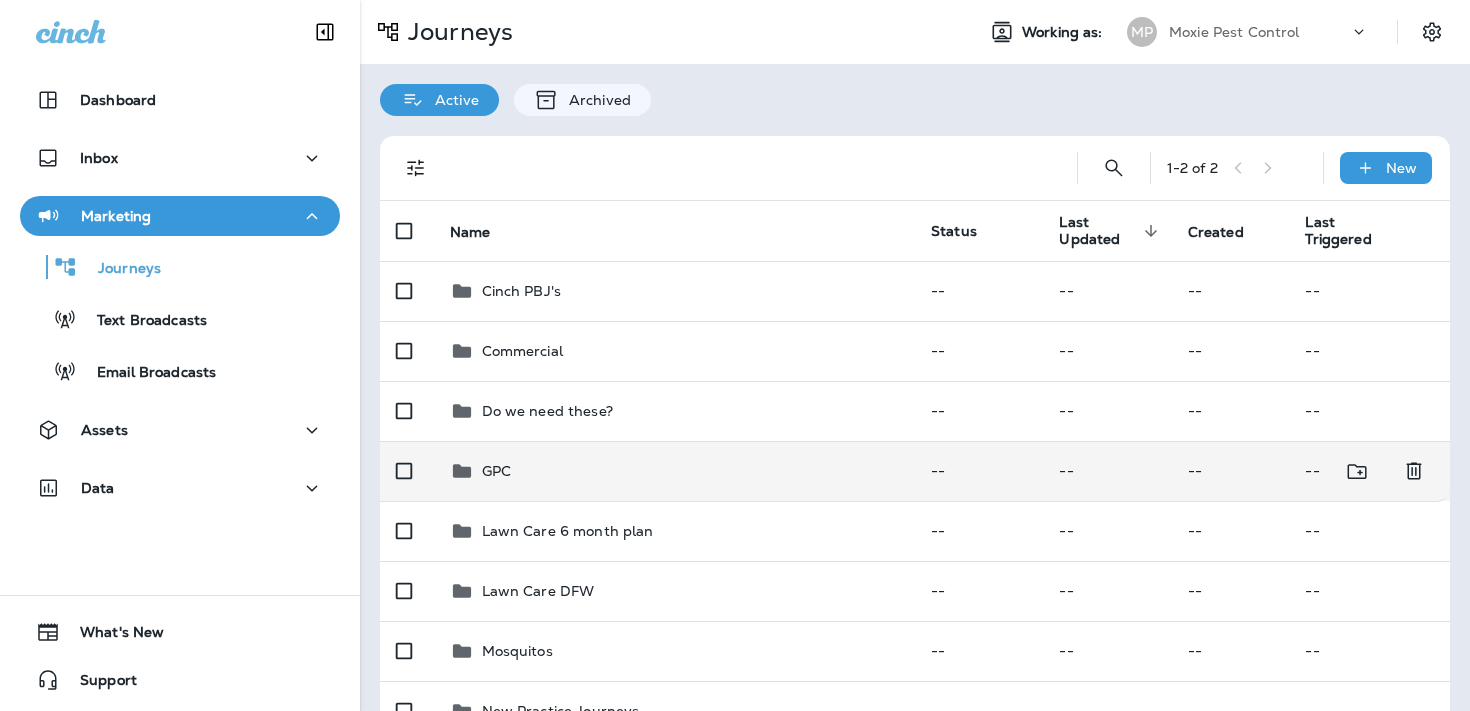 scroll, scrollTop: 432, scrollLeft: 0, axis: vertical 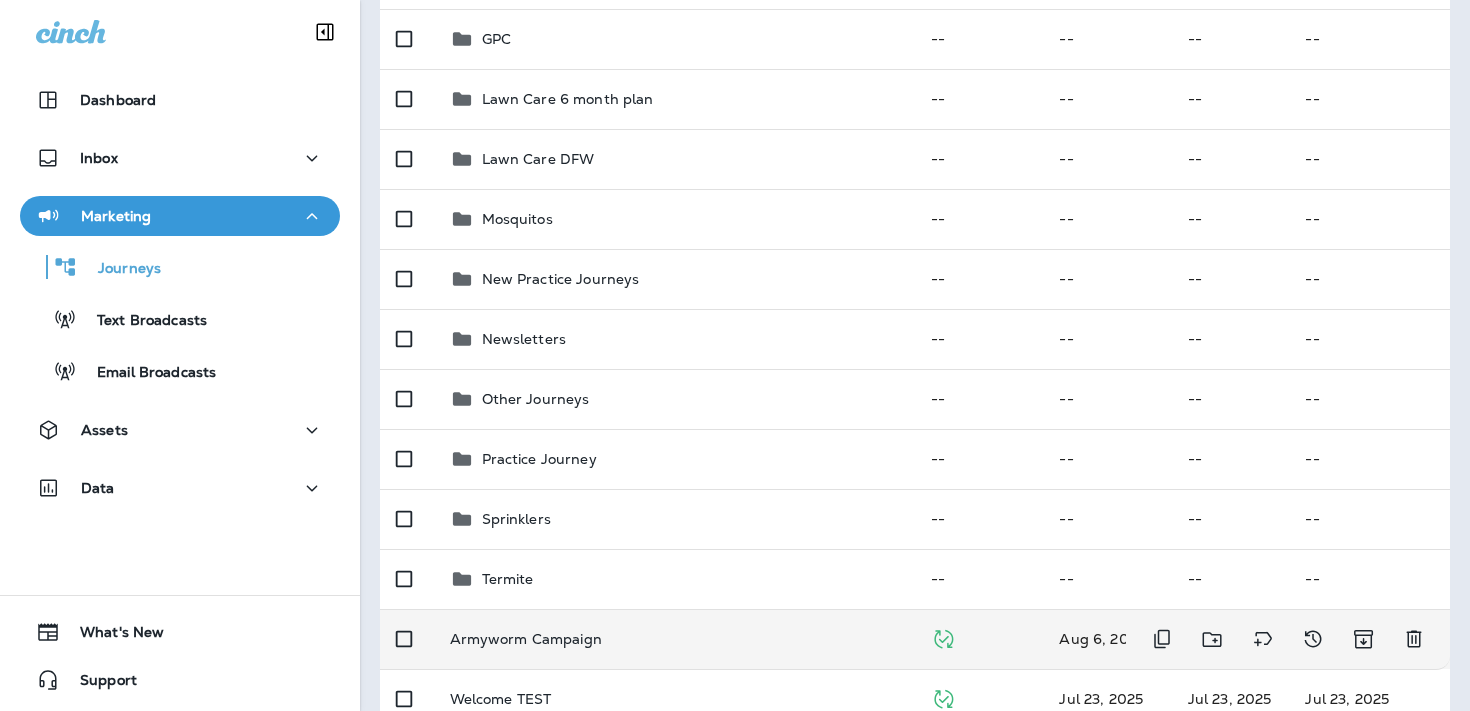 click on "Armyworm Campaign" at bounding box center [675, 639] 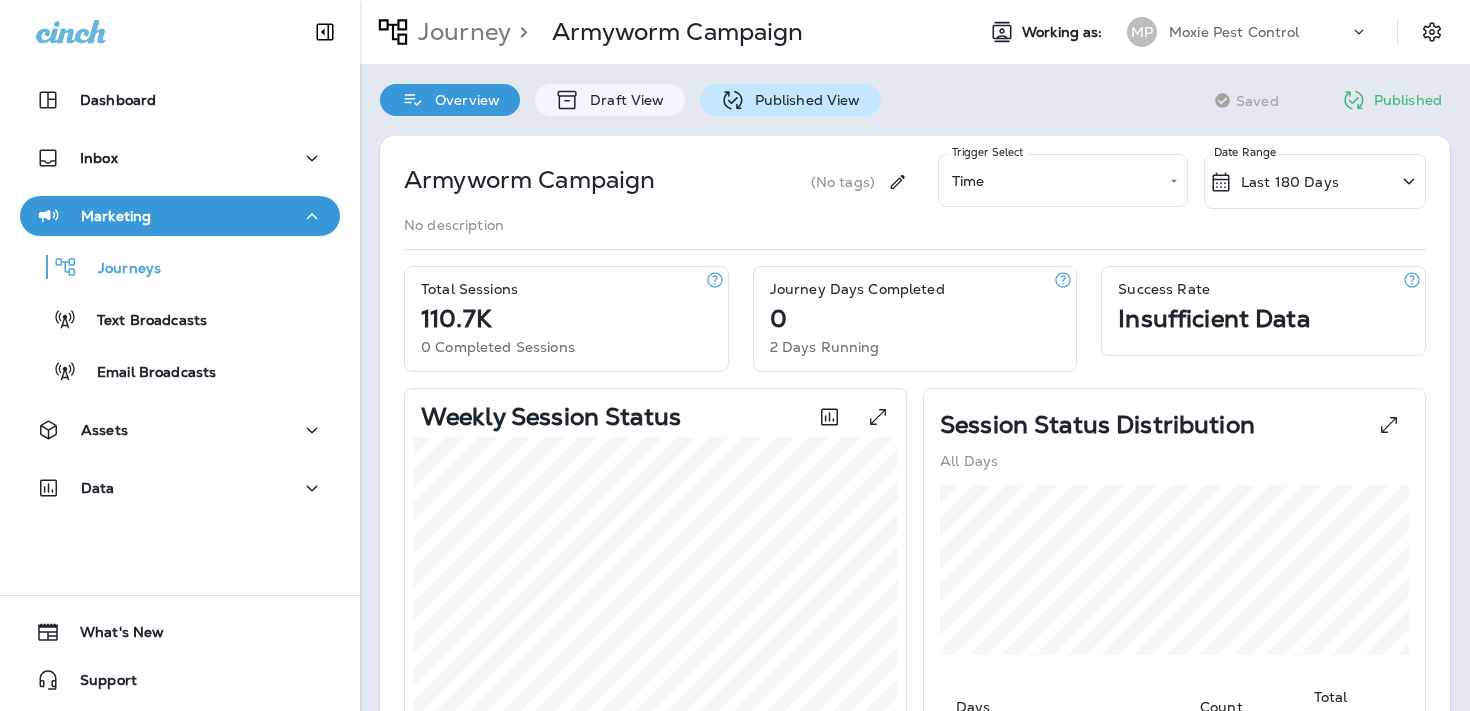 click on "Published View" at bounding box center (803, 100) 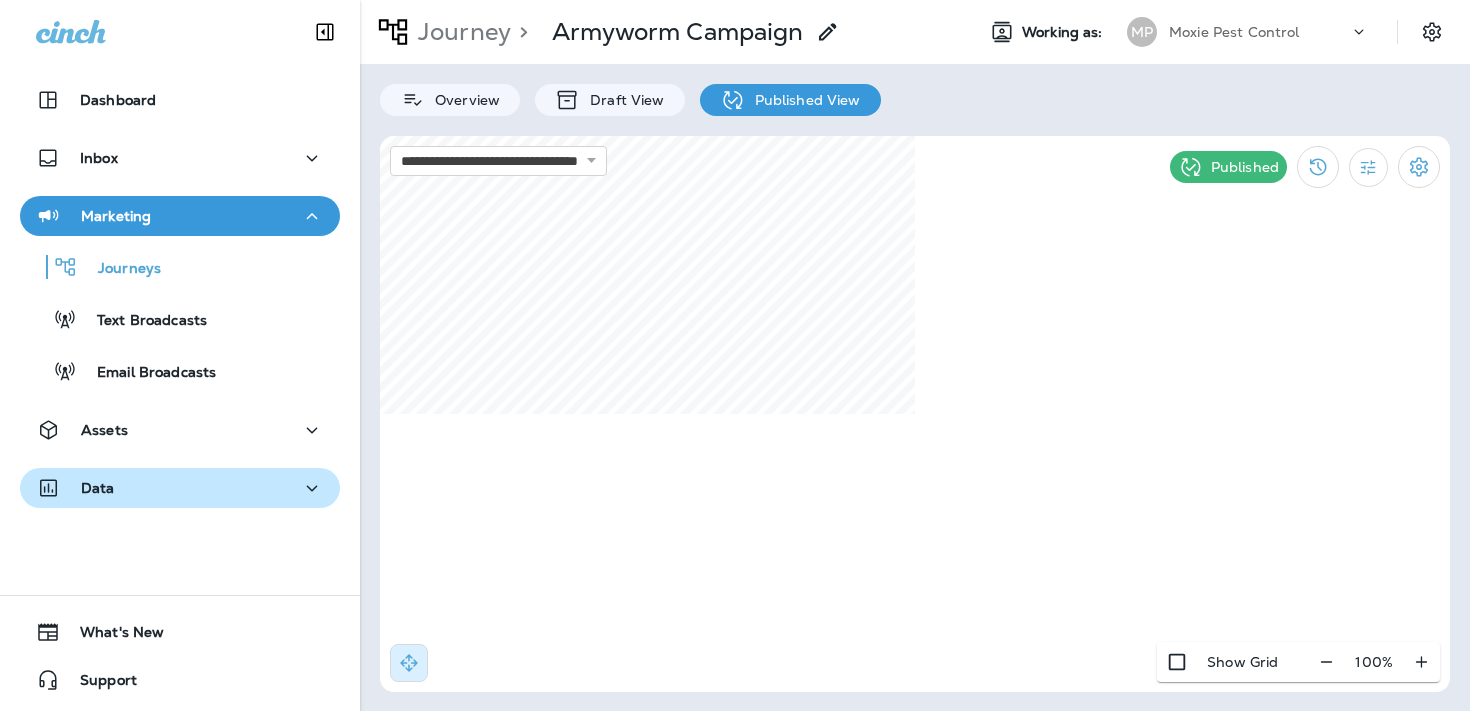 click on "Data" at bounding box center (180, 488) 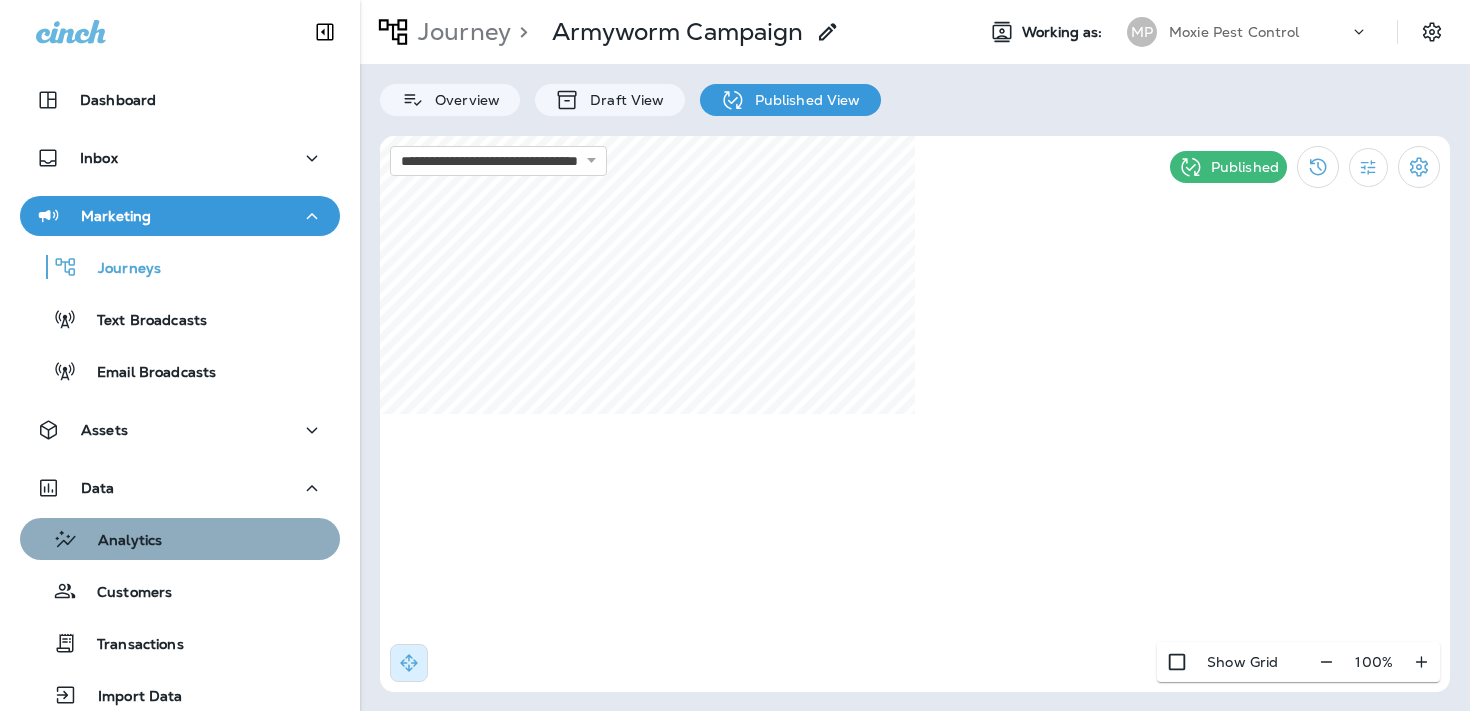 click on "Analytics" at bounding box center [95, 539] 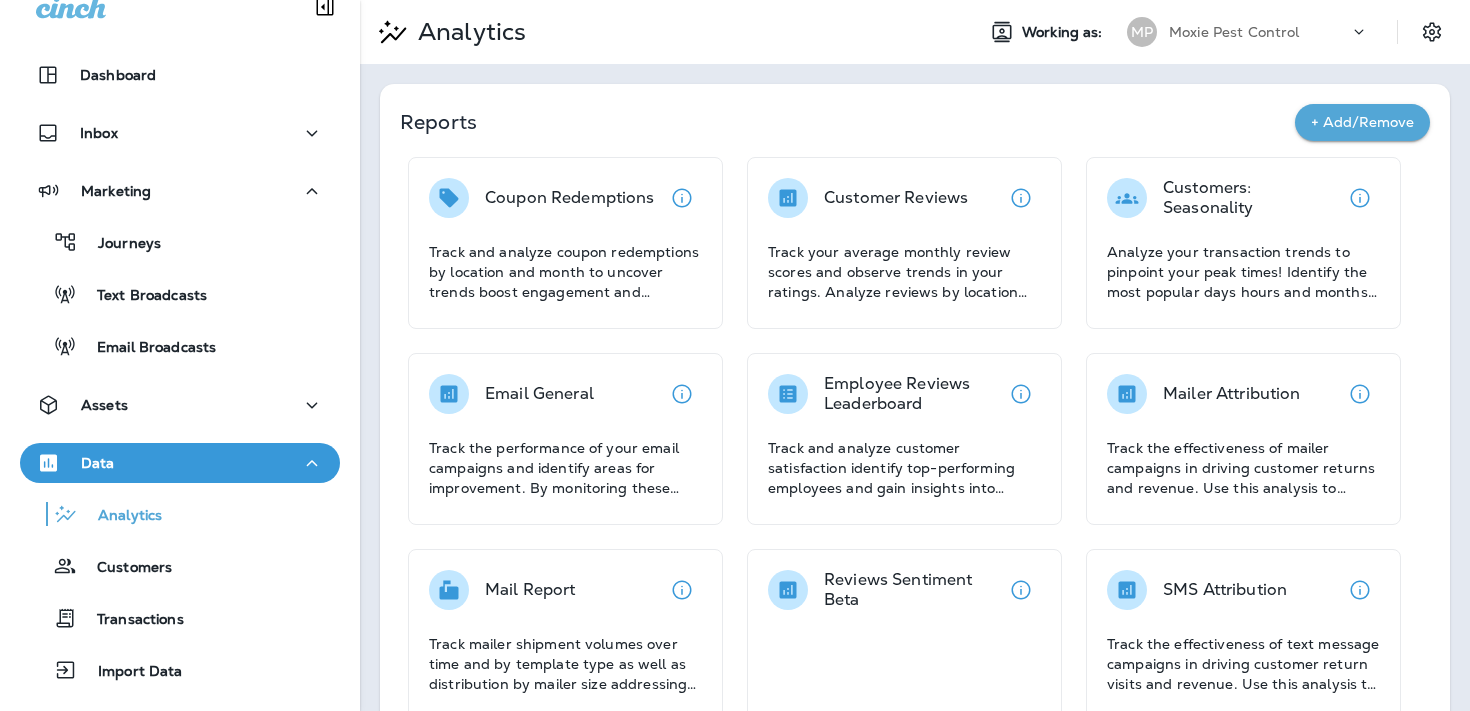 scroll, scrollTop: 26, scrollLeft: 0, axis: vertical 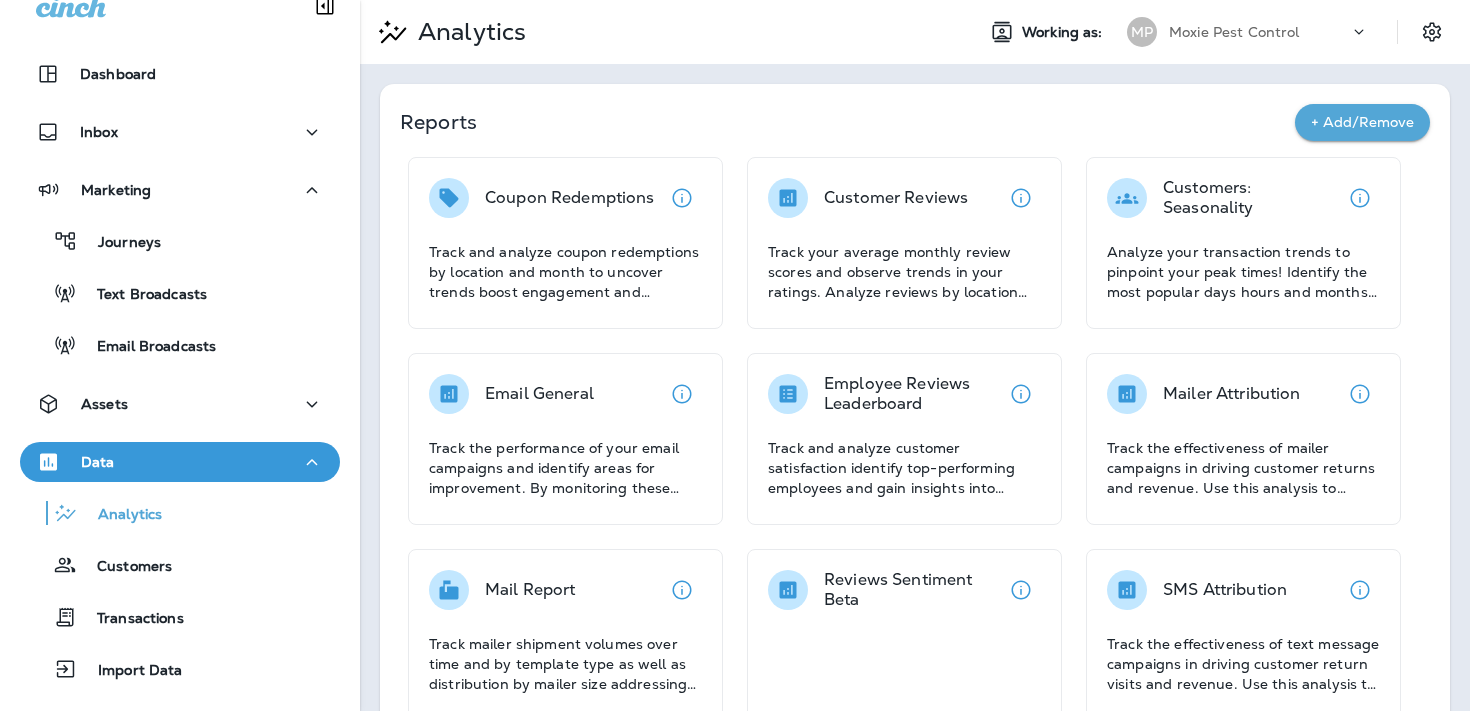 click on "Data" at bounding box center [180, 462] 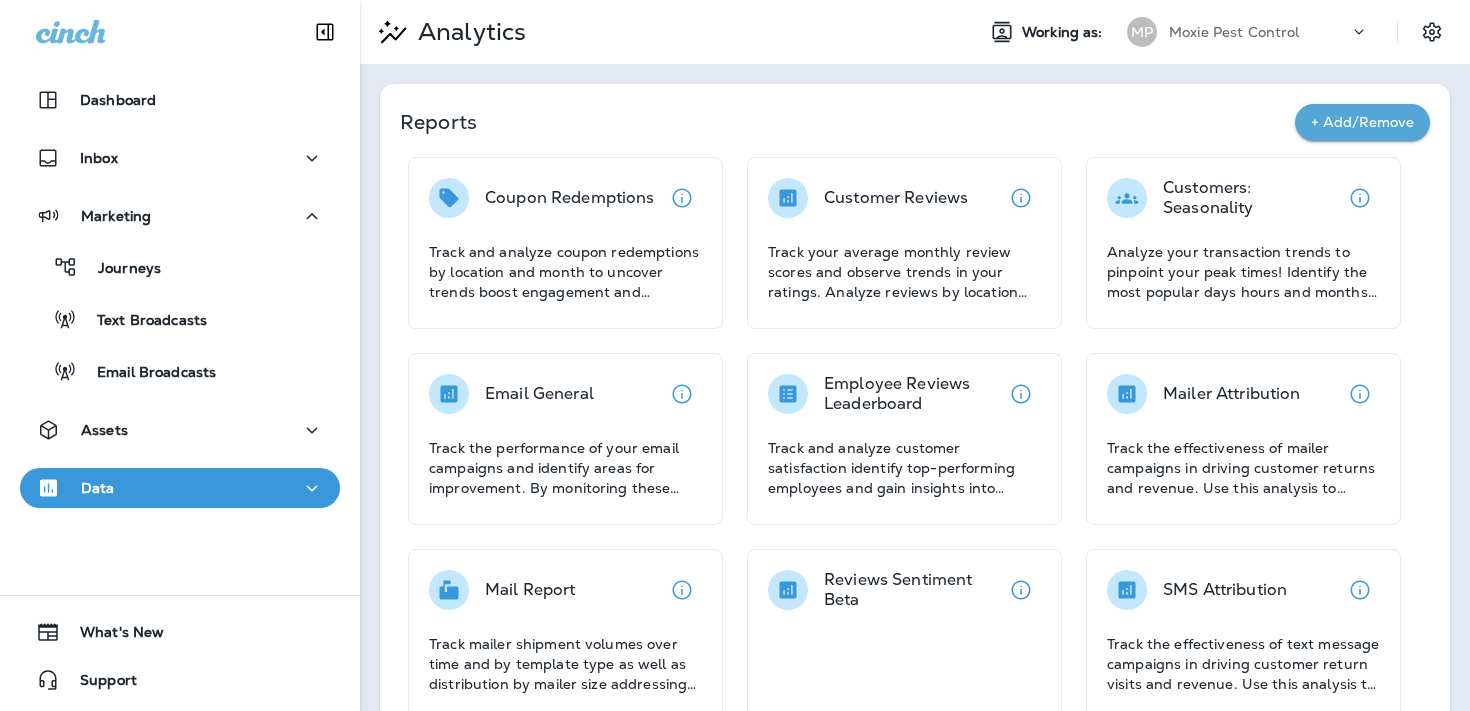 scroll, scrollTop: 0, scrollLeft: 0, axis: both 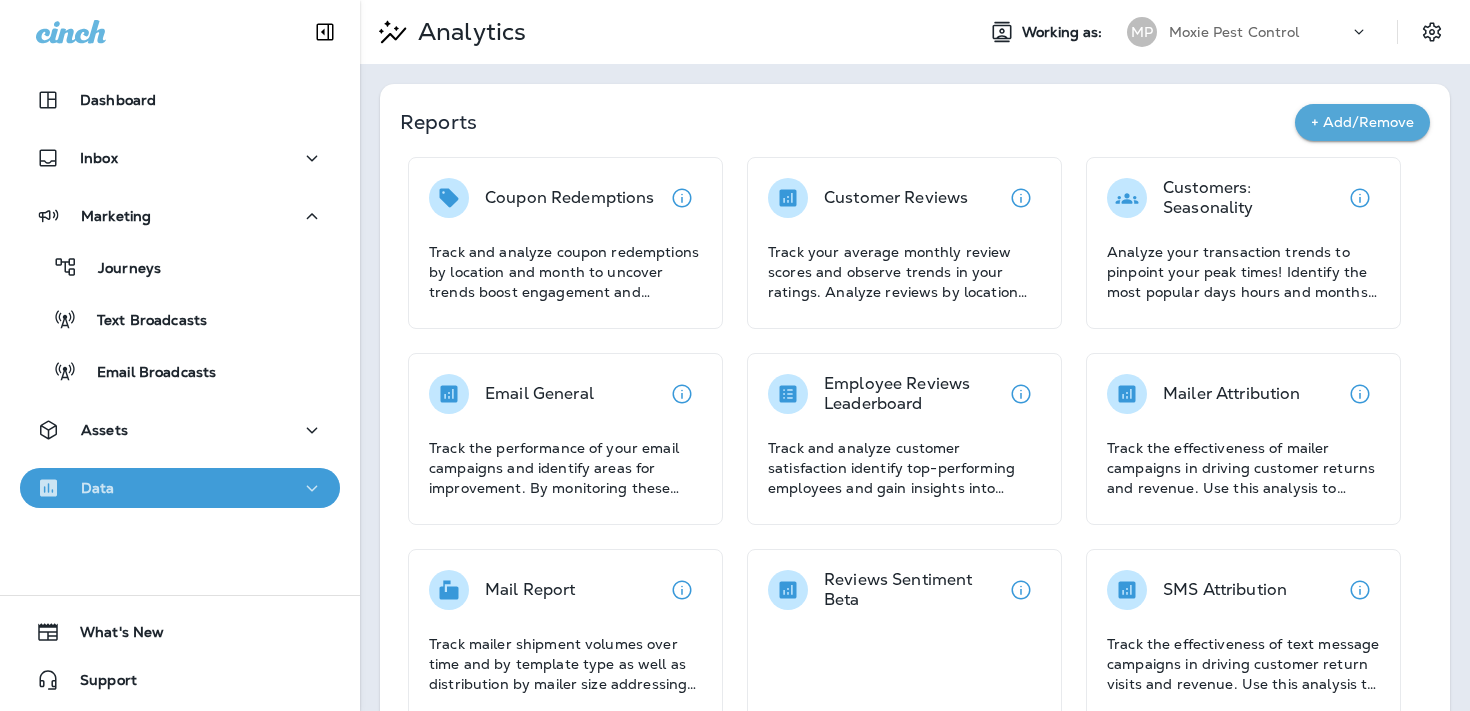 click on "Data" at bounding box center (180, 488) 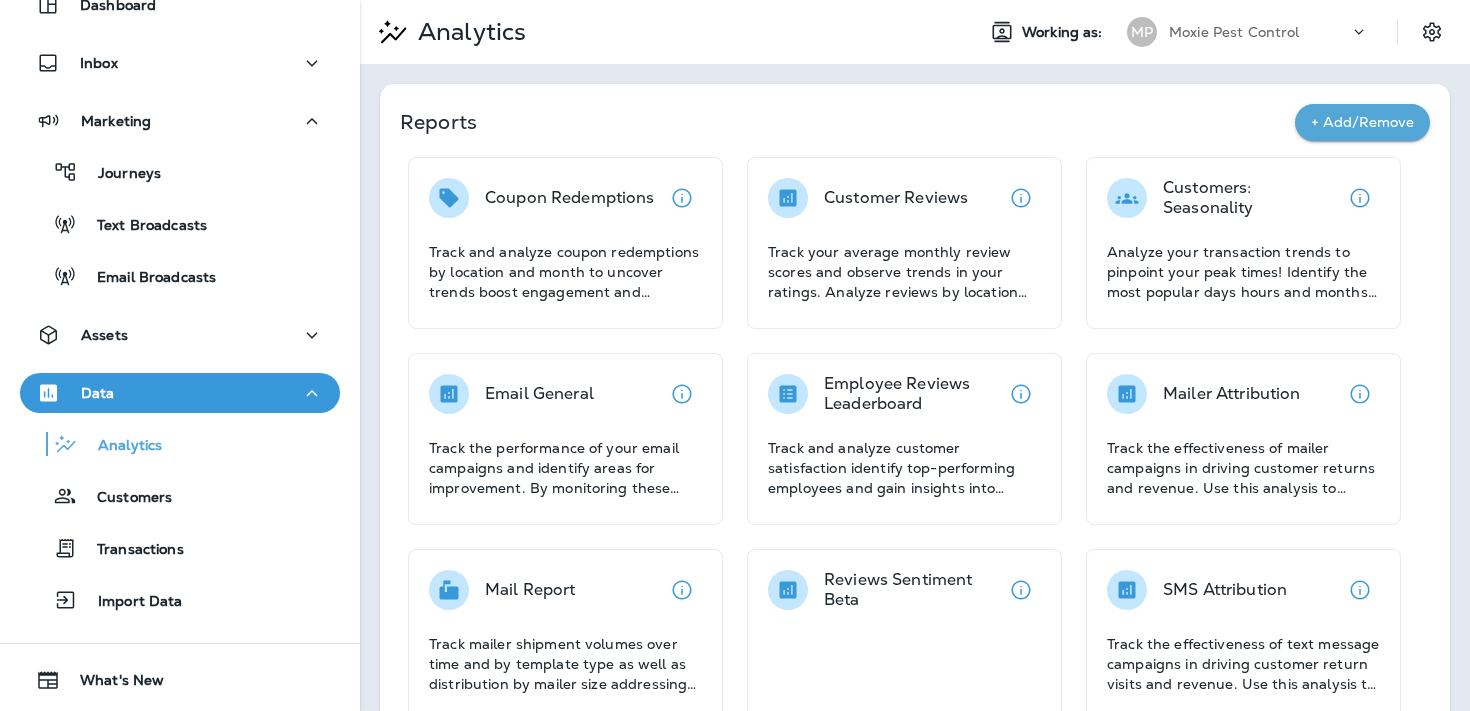 scroll, scrollTop: 96, scrollLeft: 0, axis: vertical 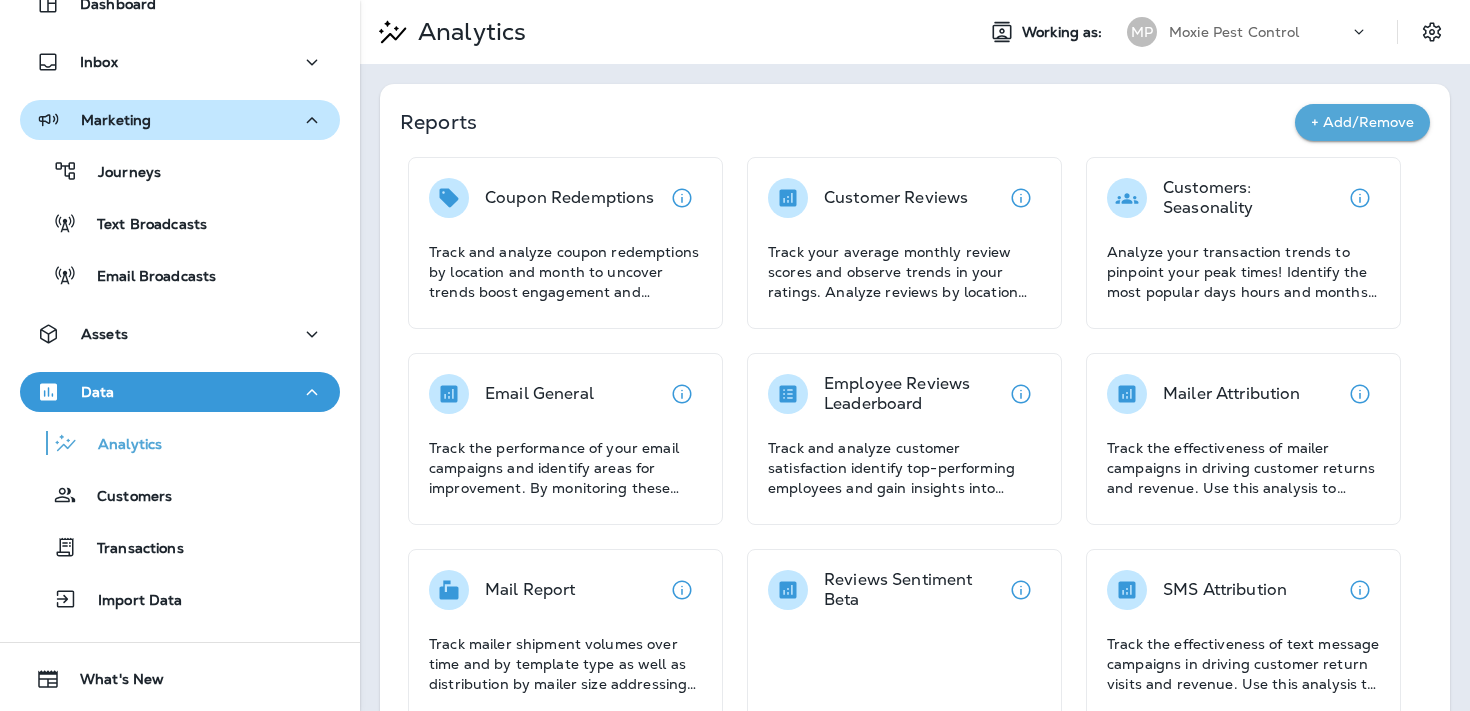click on "Marketing" at bounding box center [180, 120] 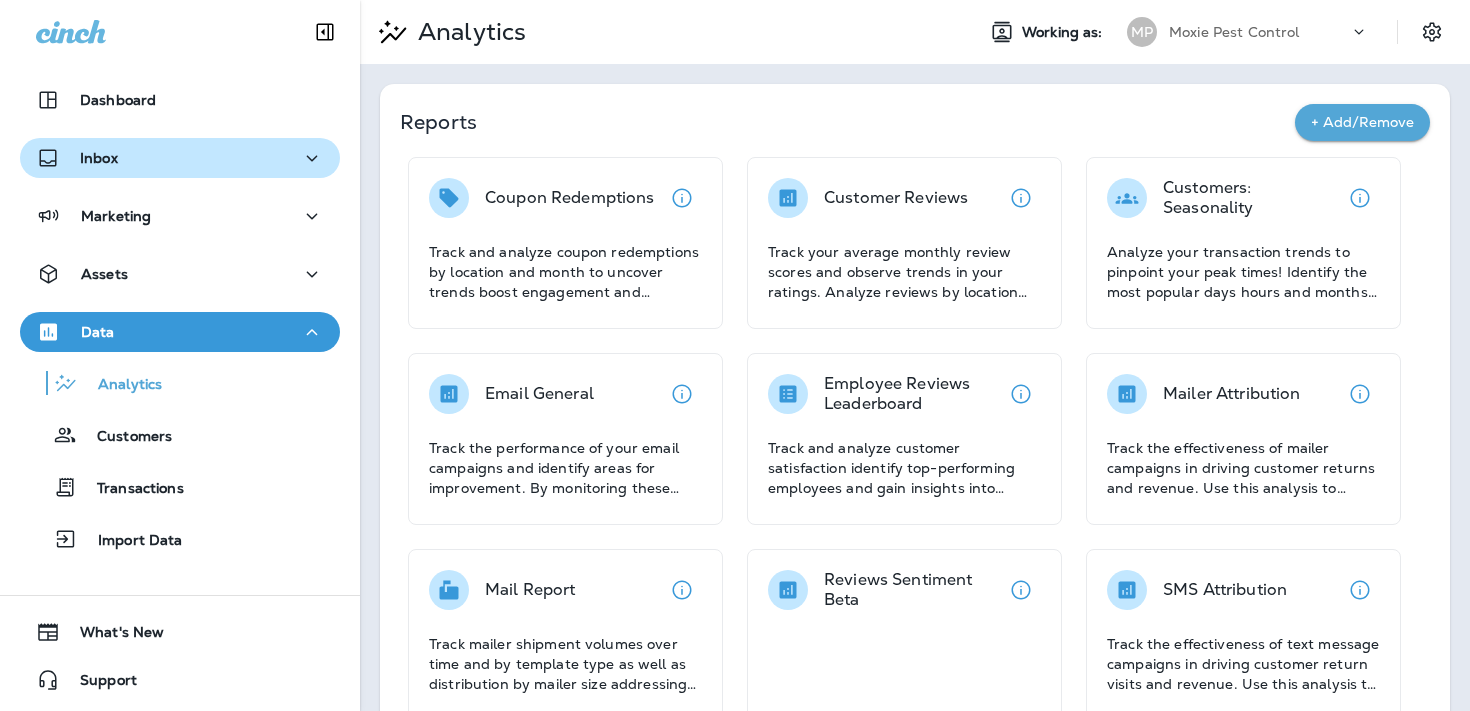 click on "Inbox" at bounding box center [180, 158] 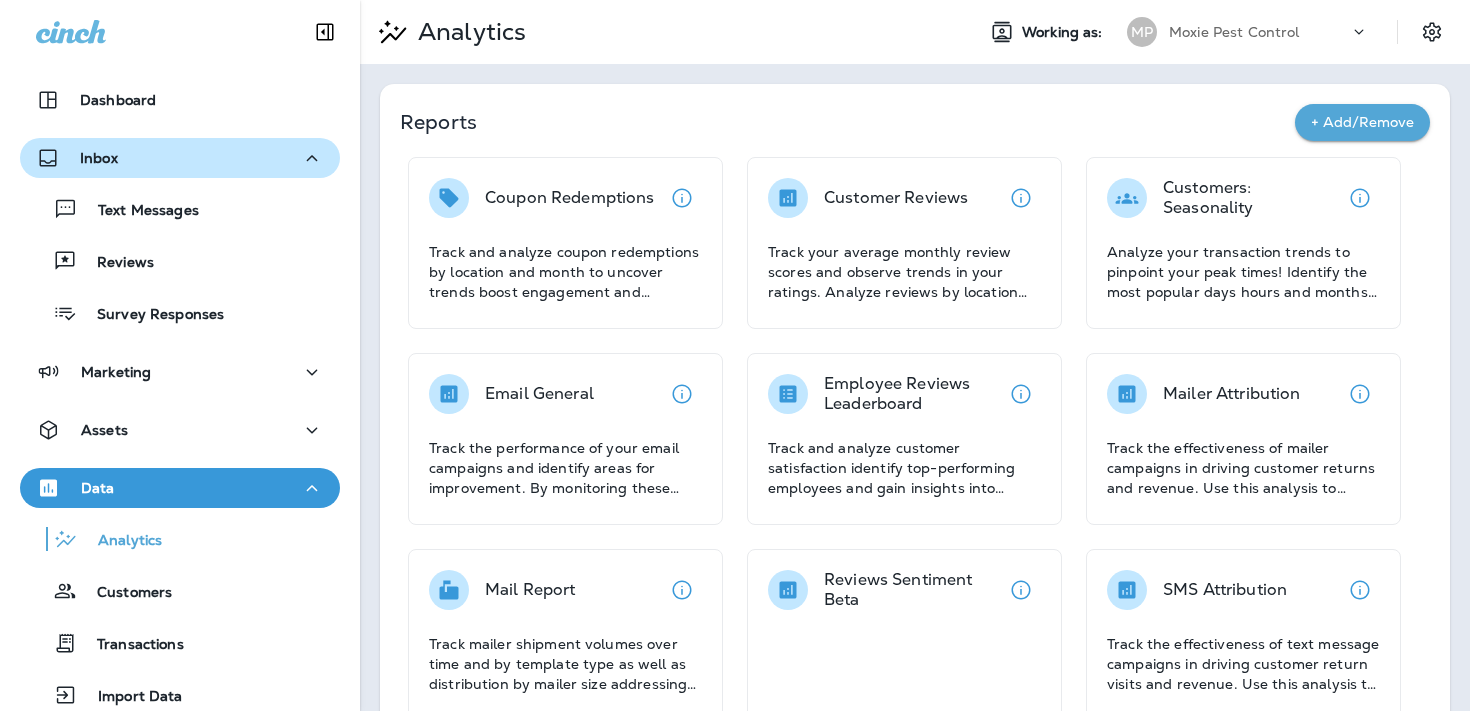click on "Inbox" at bounding box center (180, 158) 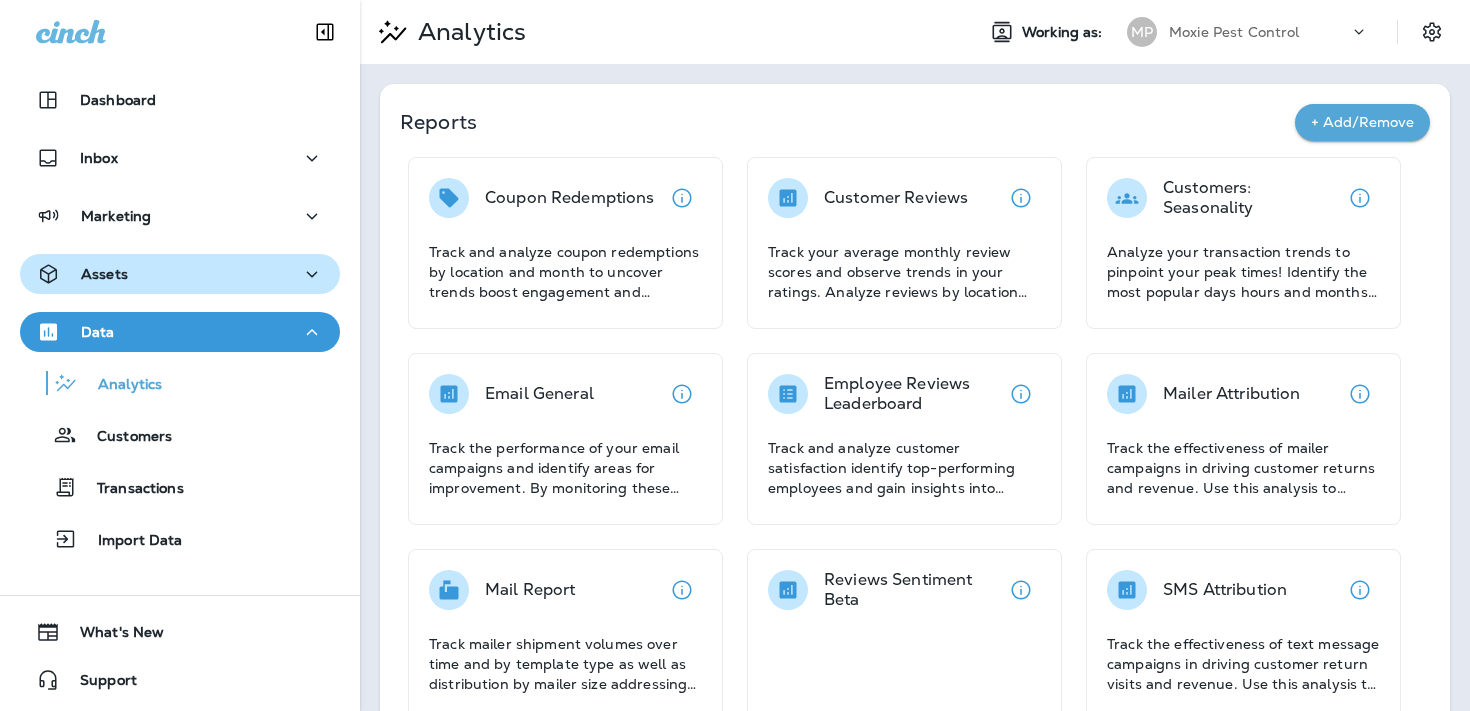 click on "Assets" at bounding box center (180, 274) 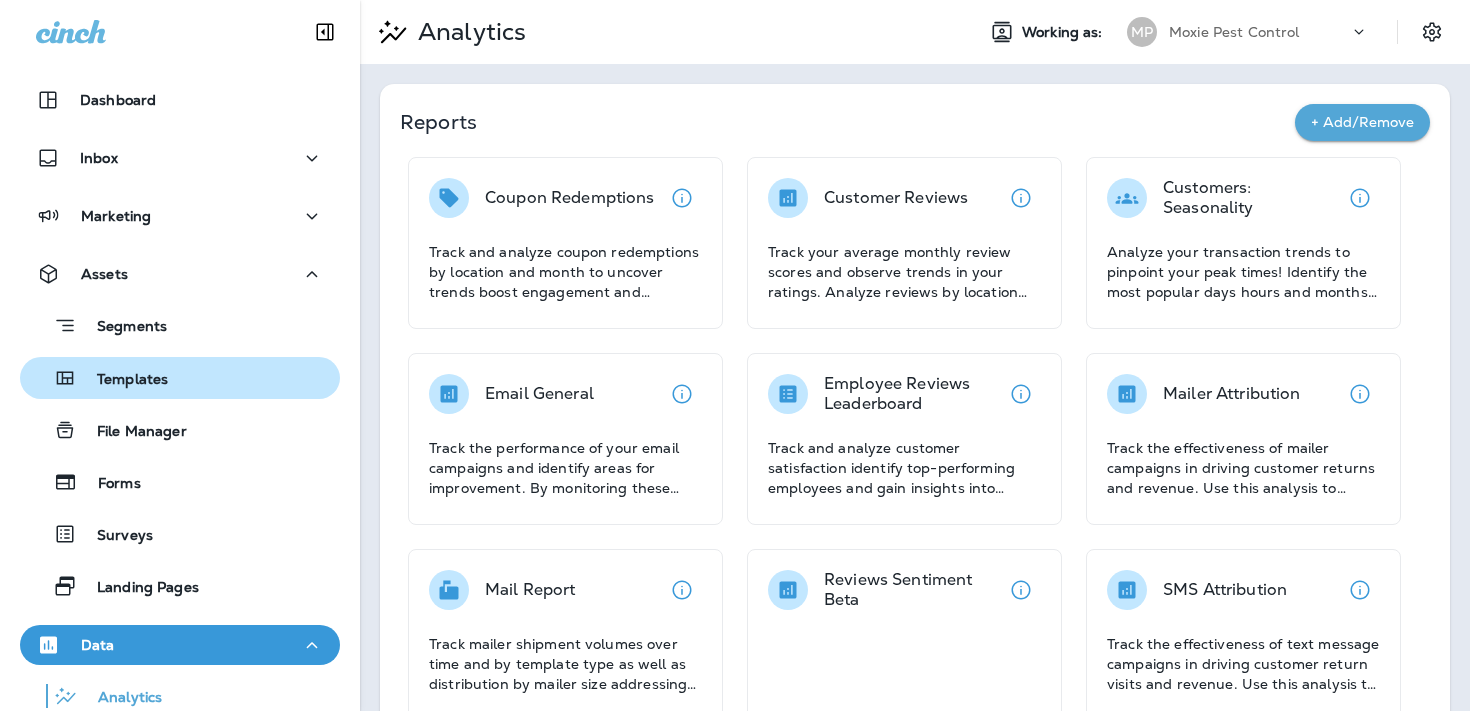 click on "Templates" at bounding box center [180, 378] 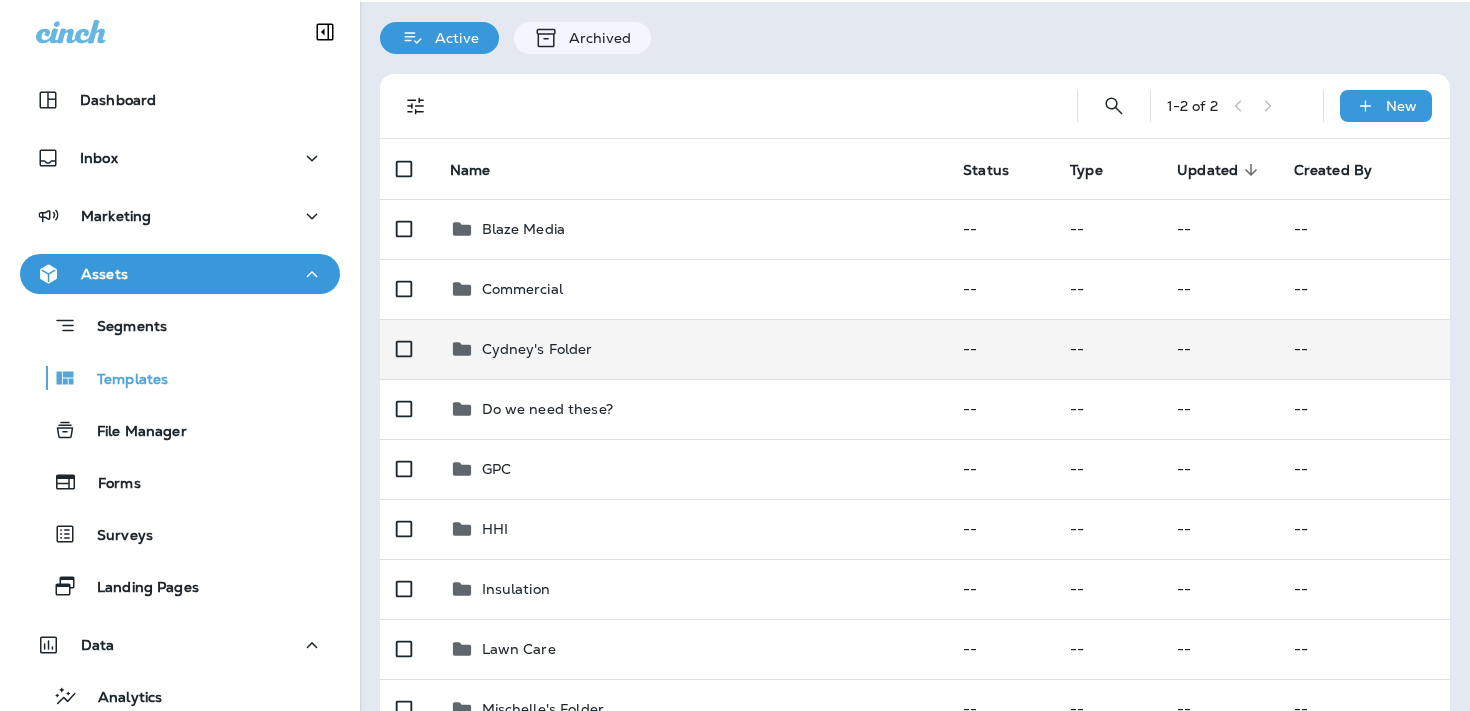 scroll, scrollTop: 0, scrollLeft: 0, axis: both 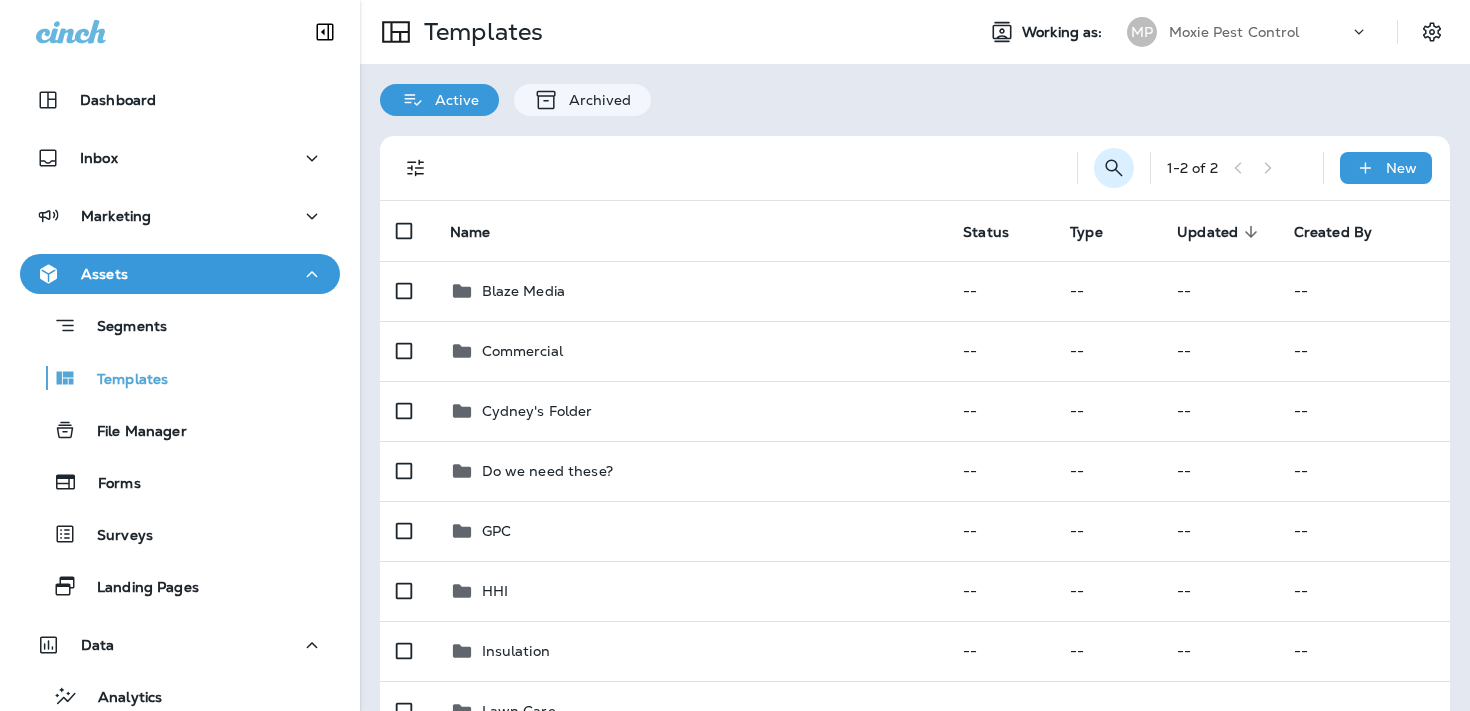 click 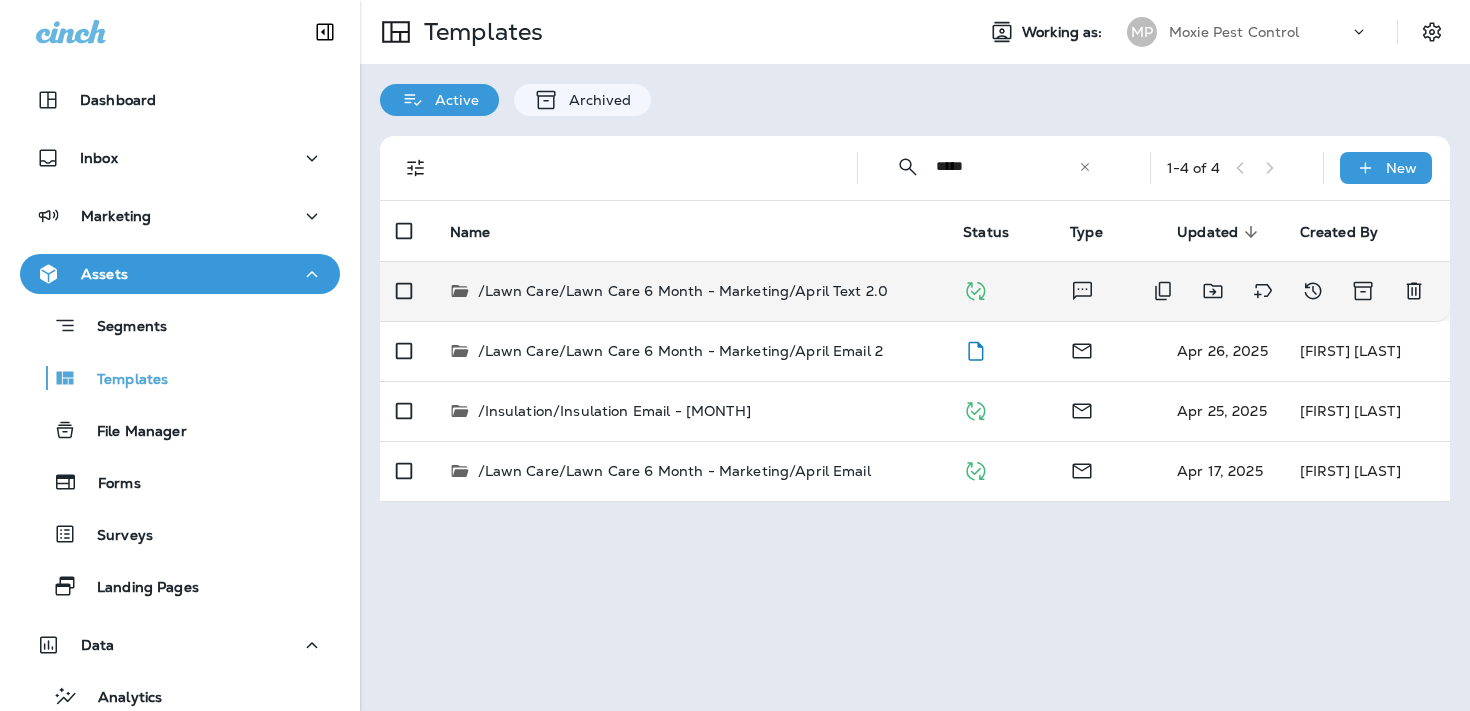 type on "*****" 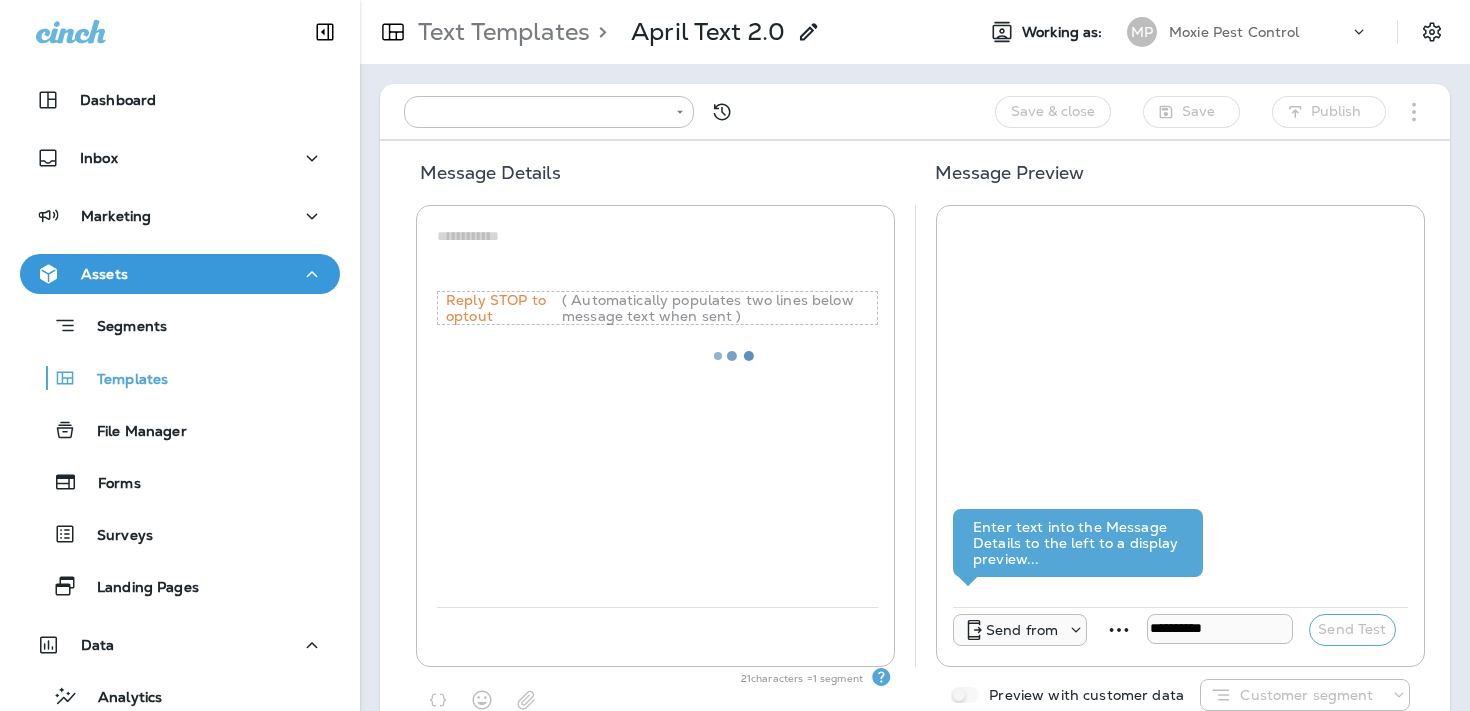 type on "**********" 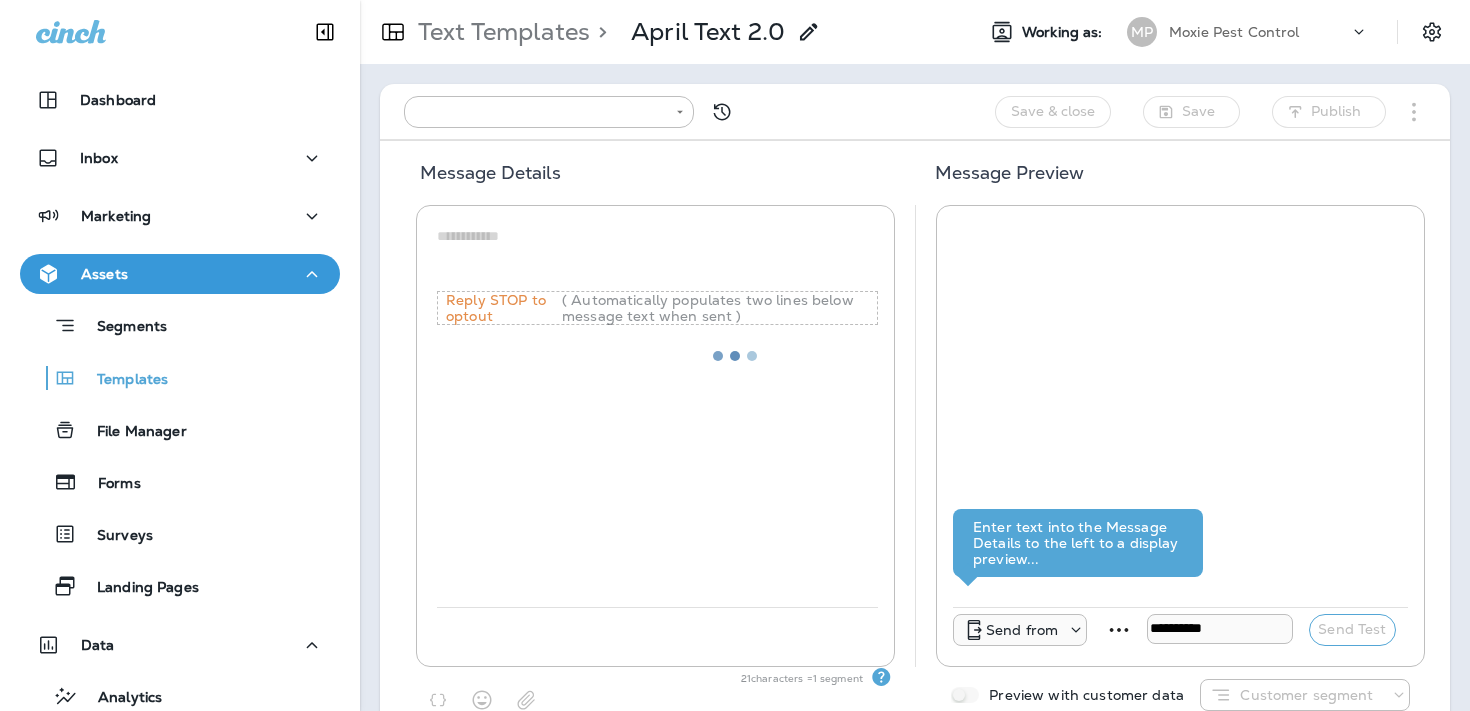 type on "**********" 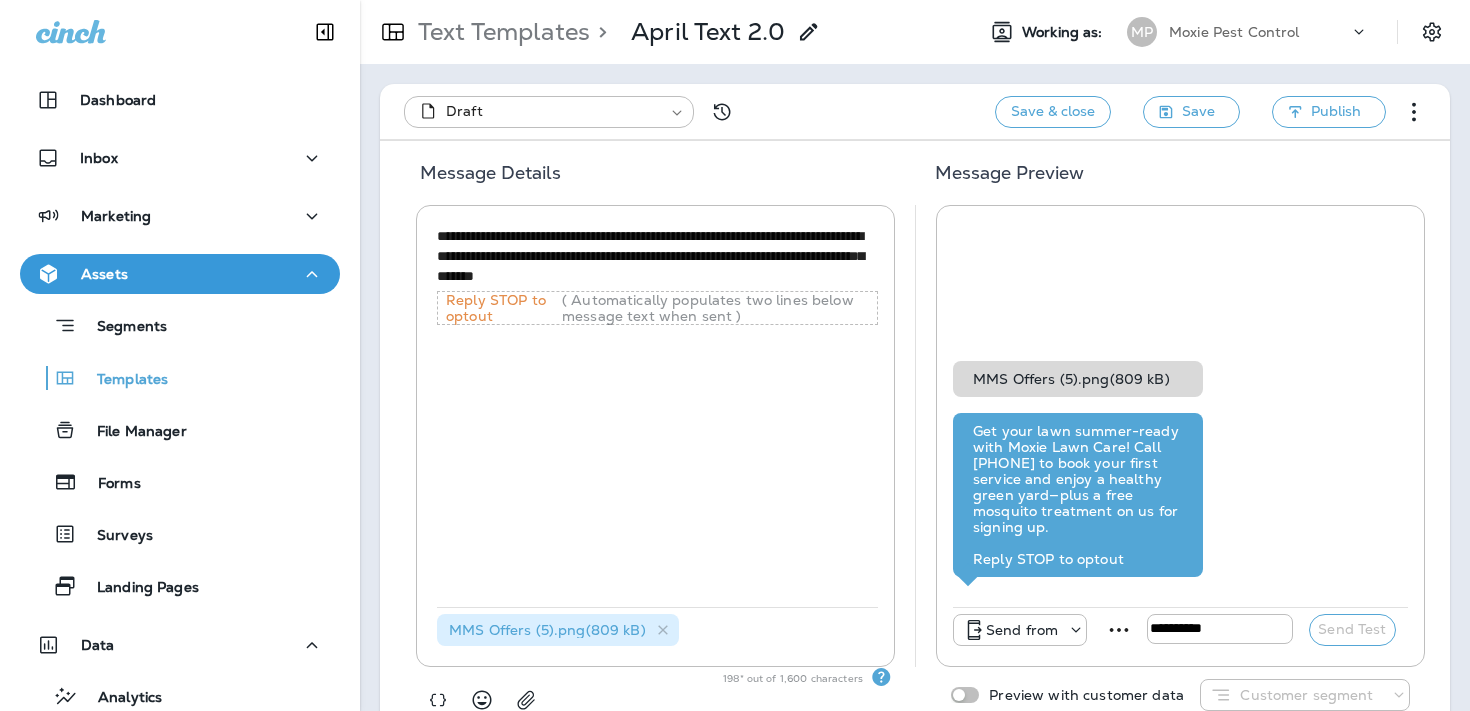 click on "Send from" at bounding box center (1022, 630) 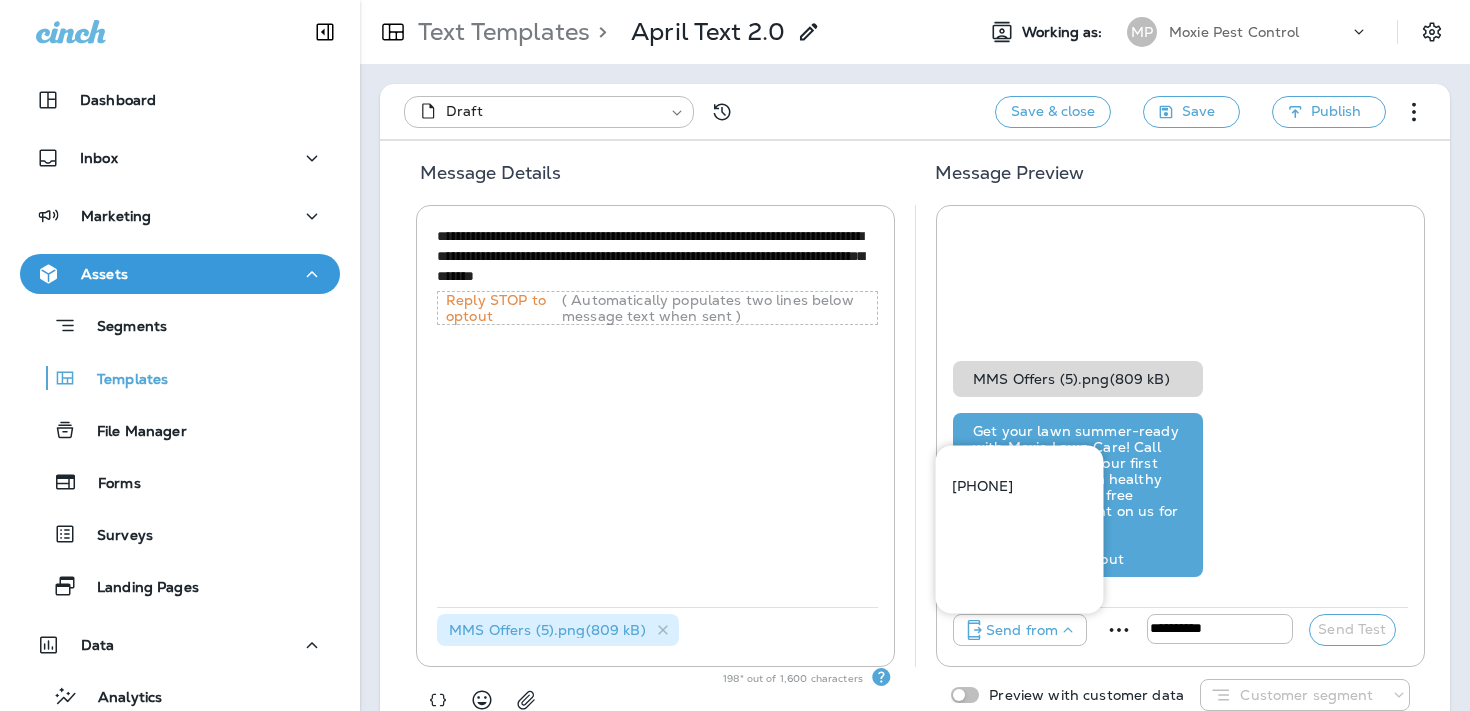 click on "+1 (817) 482-3792" at bounding box center [983, 486] 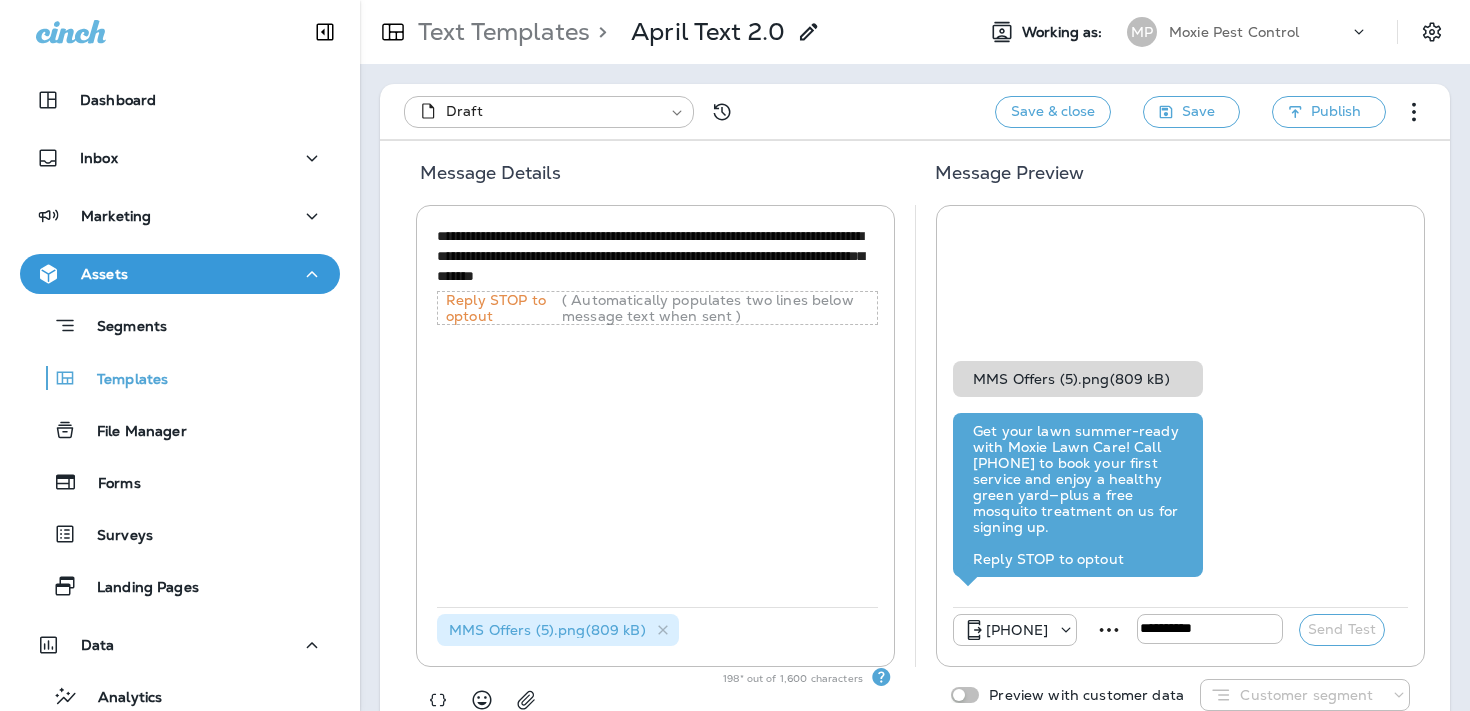 click at bounding box center [1210, 629] 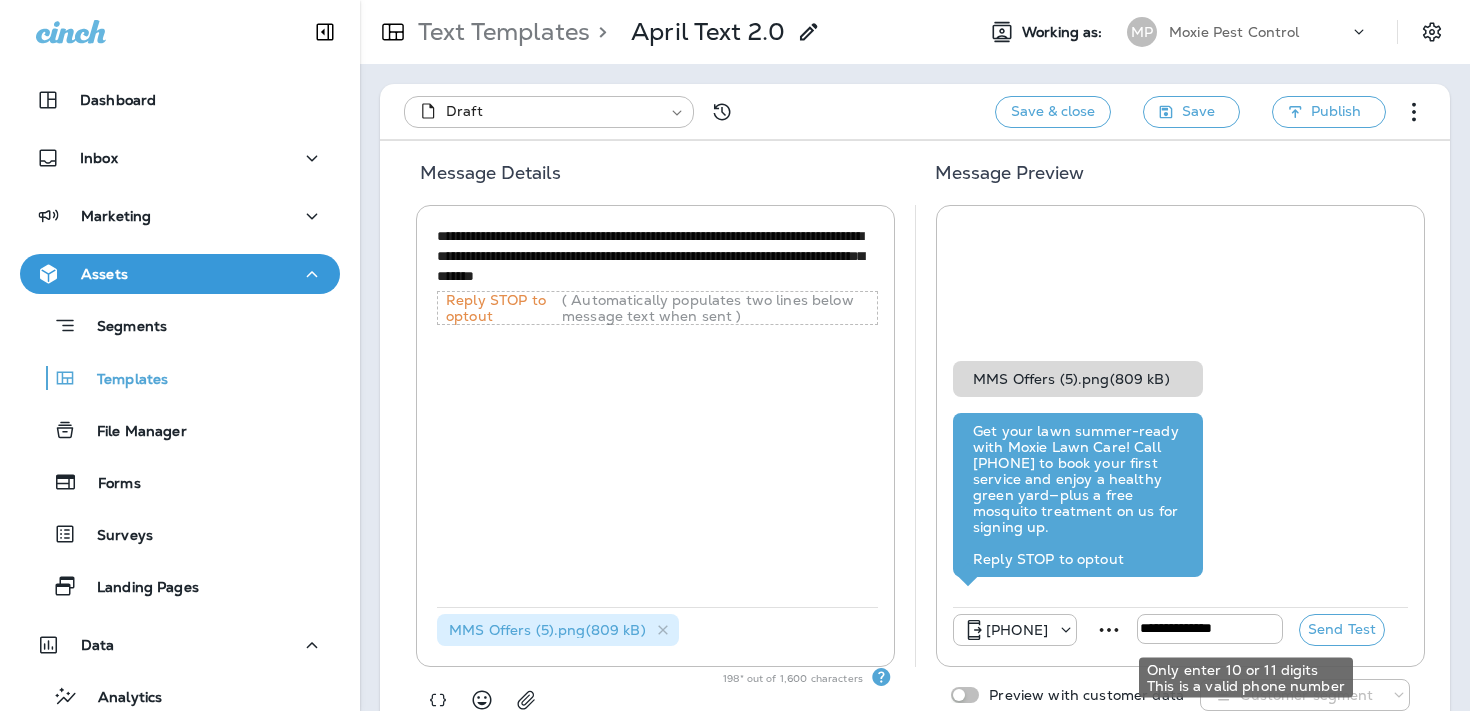 type on "**********" 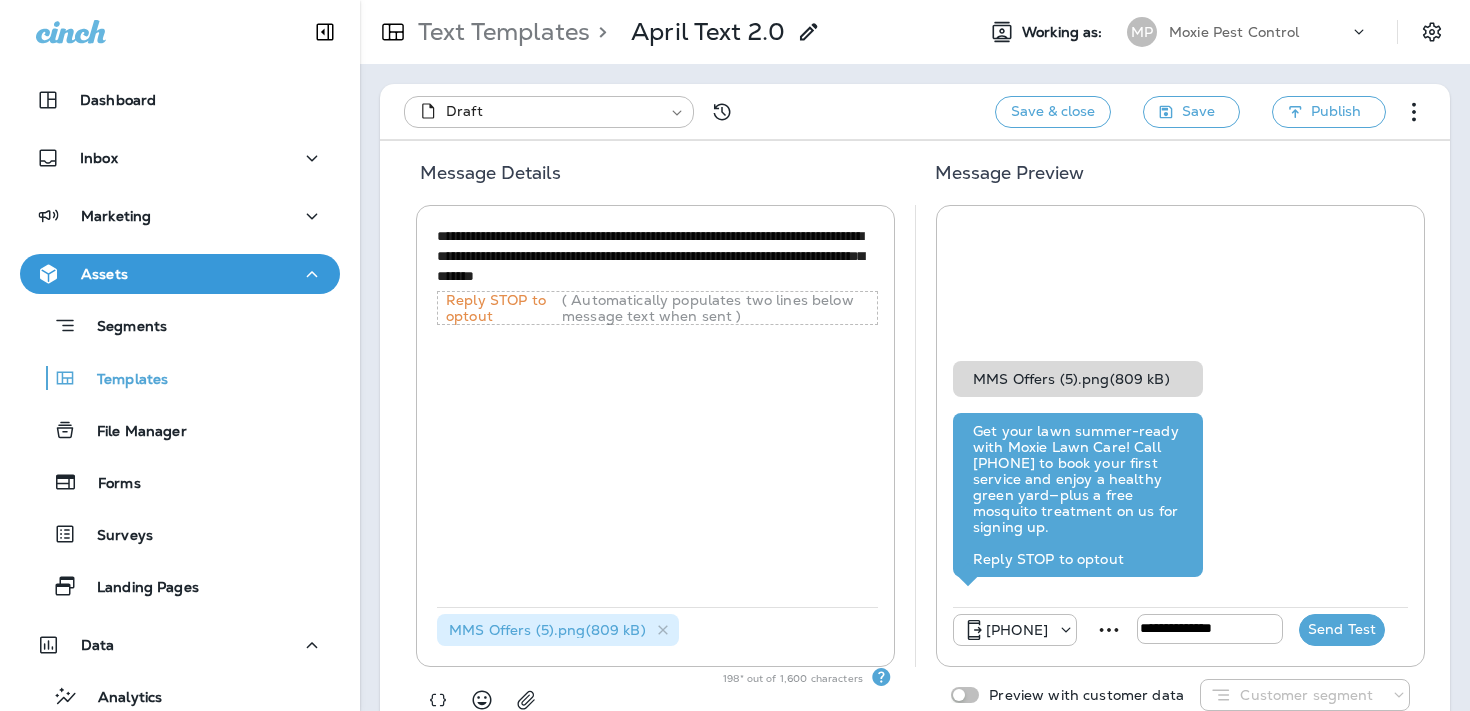 click on "Send Test" at bounding box center (1342, 630) 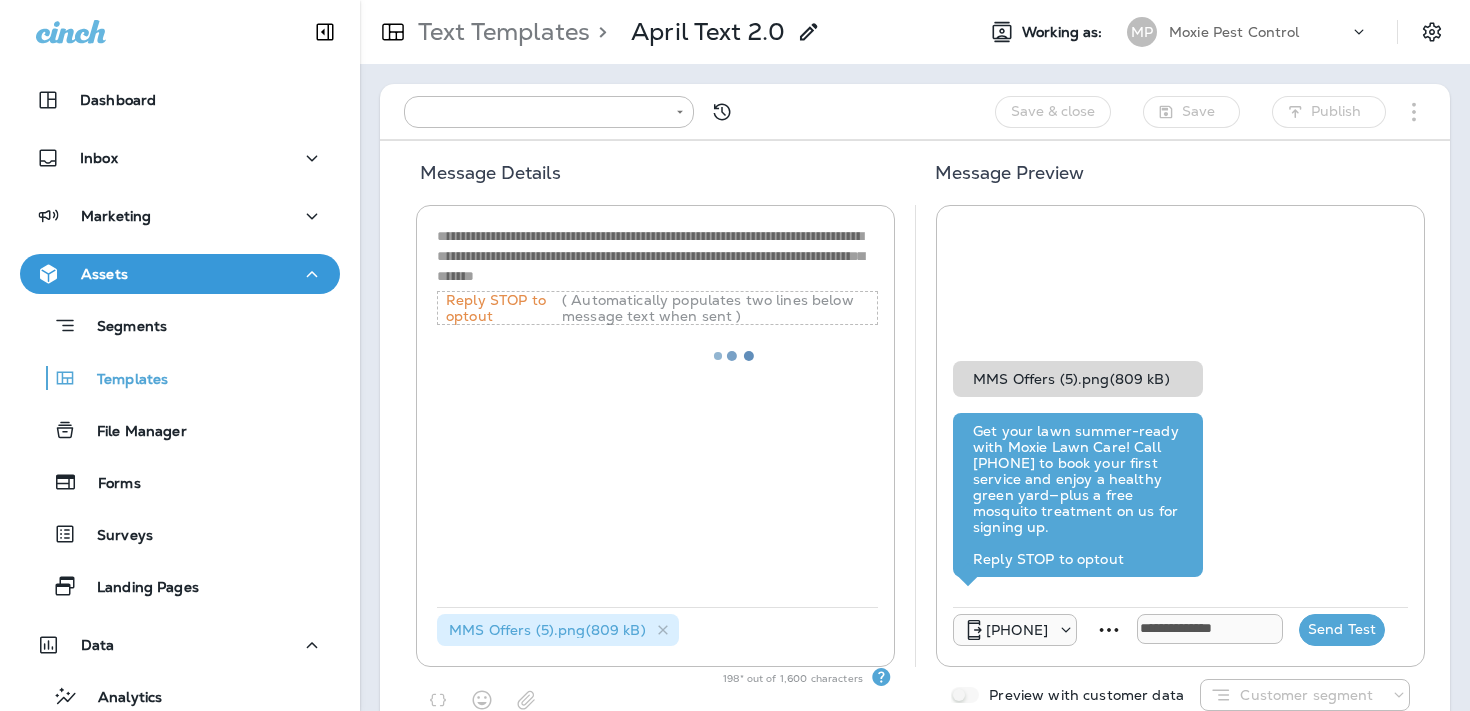 type on "**********" 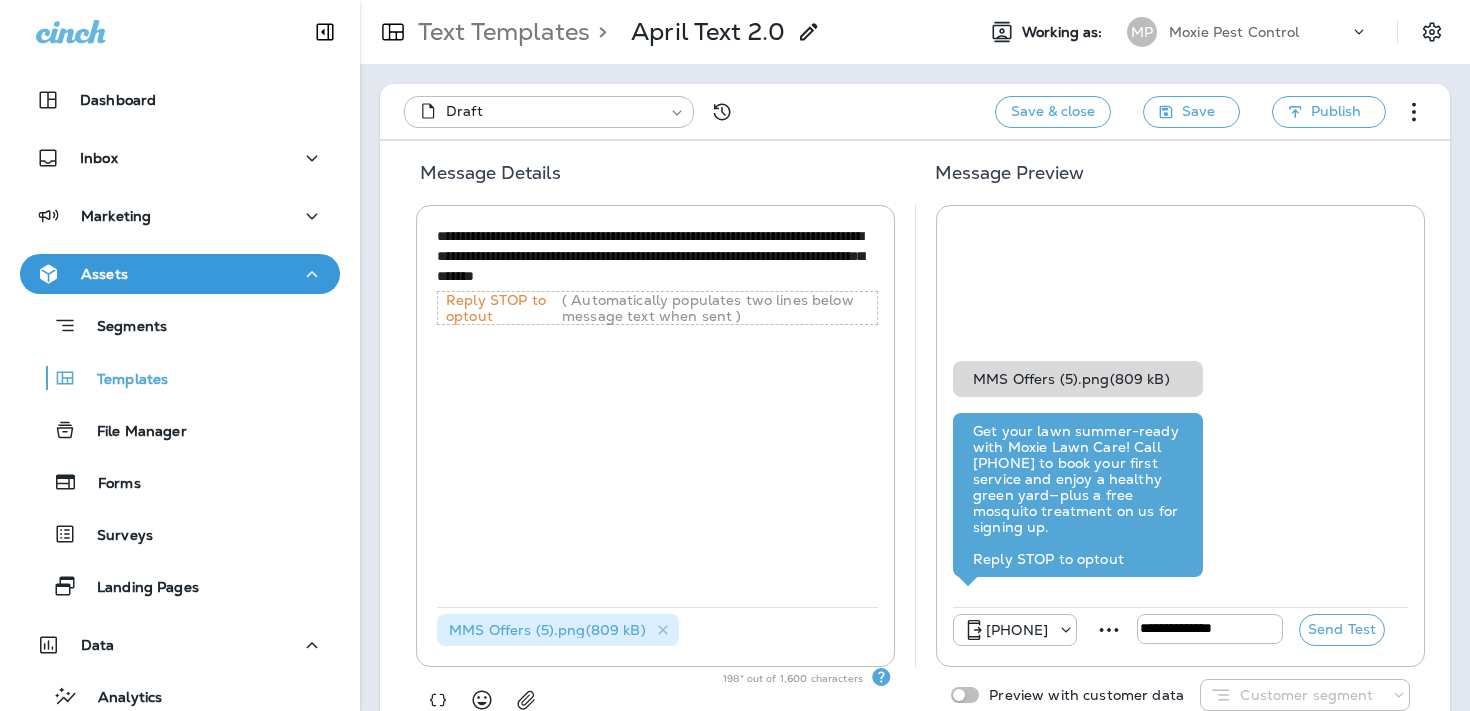 click on "**********" at bounding box center [657, 256] 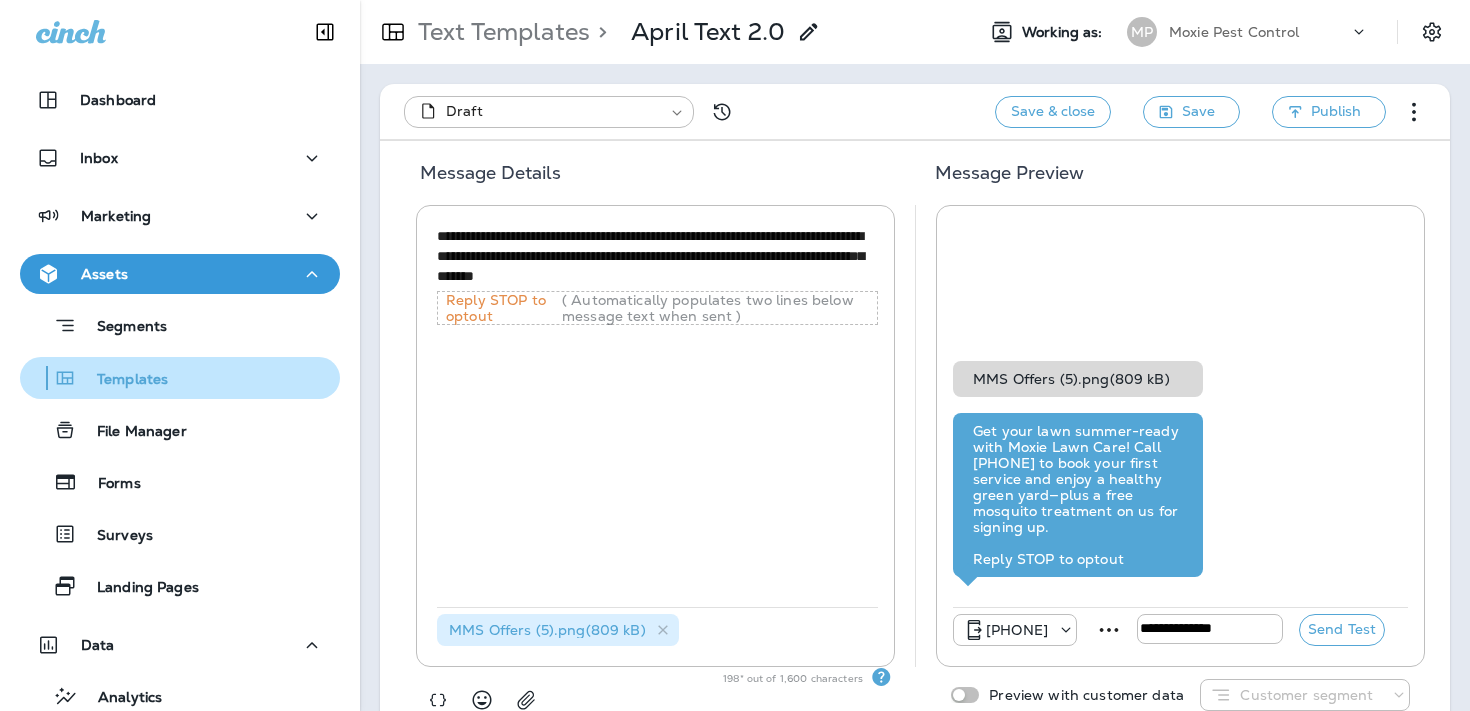 click on "Templates" at bounding box center (180, 378) 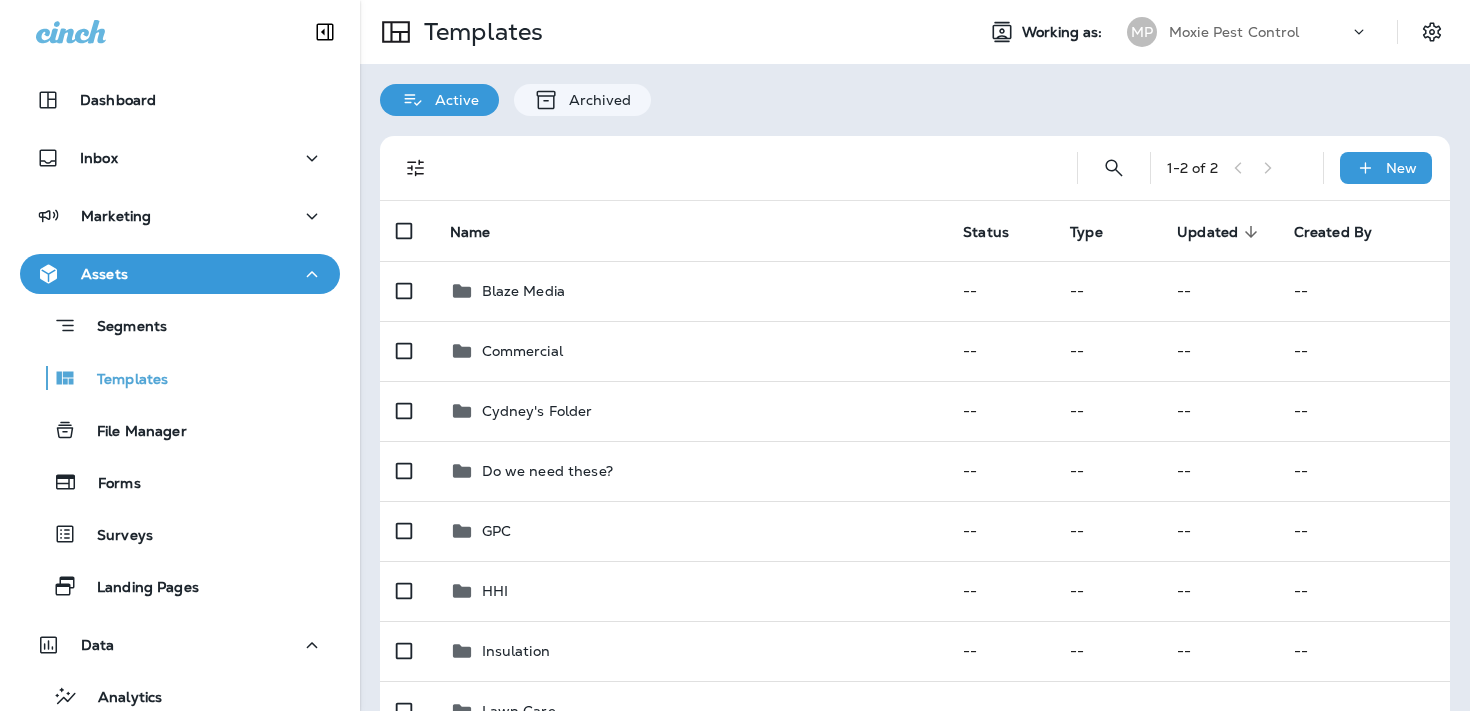 scroll, scrollTop: 56, scrollLeft: 0, axis: vertical 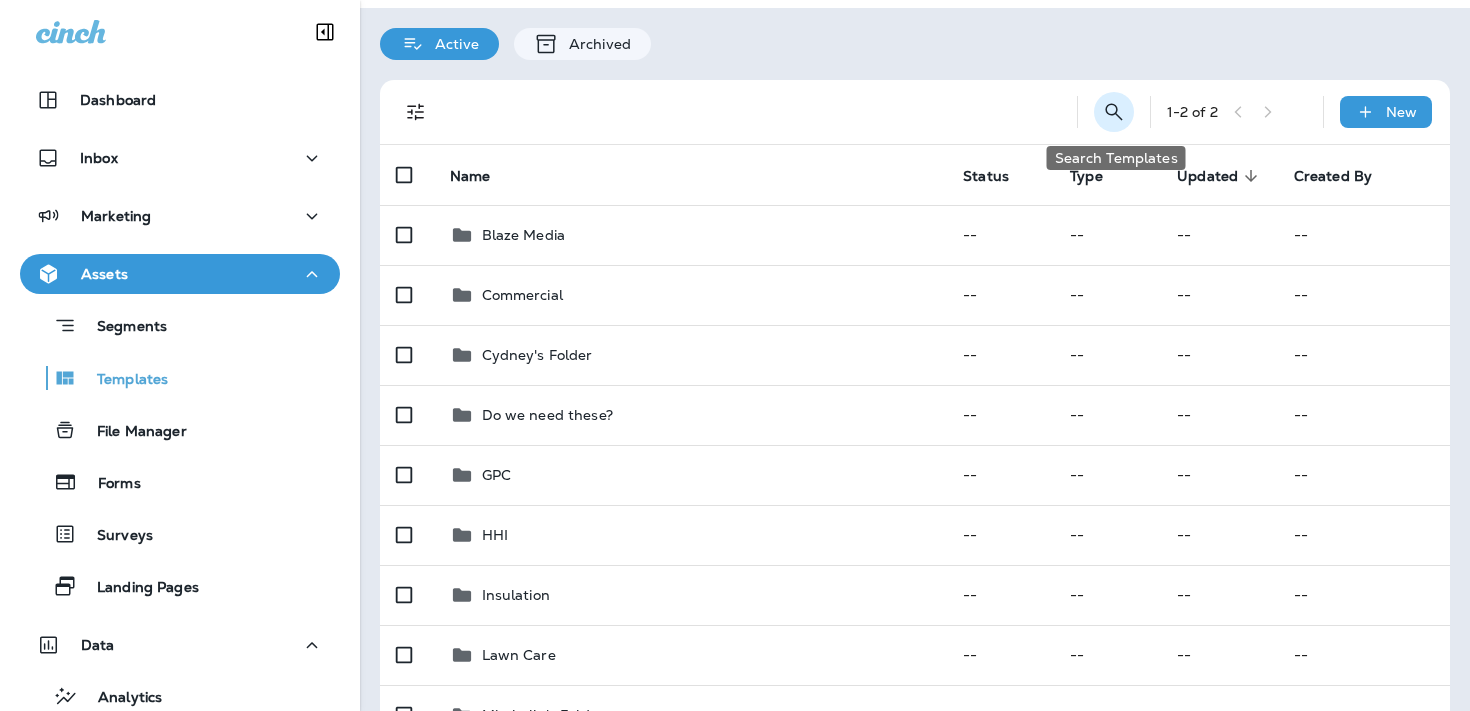 click 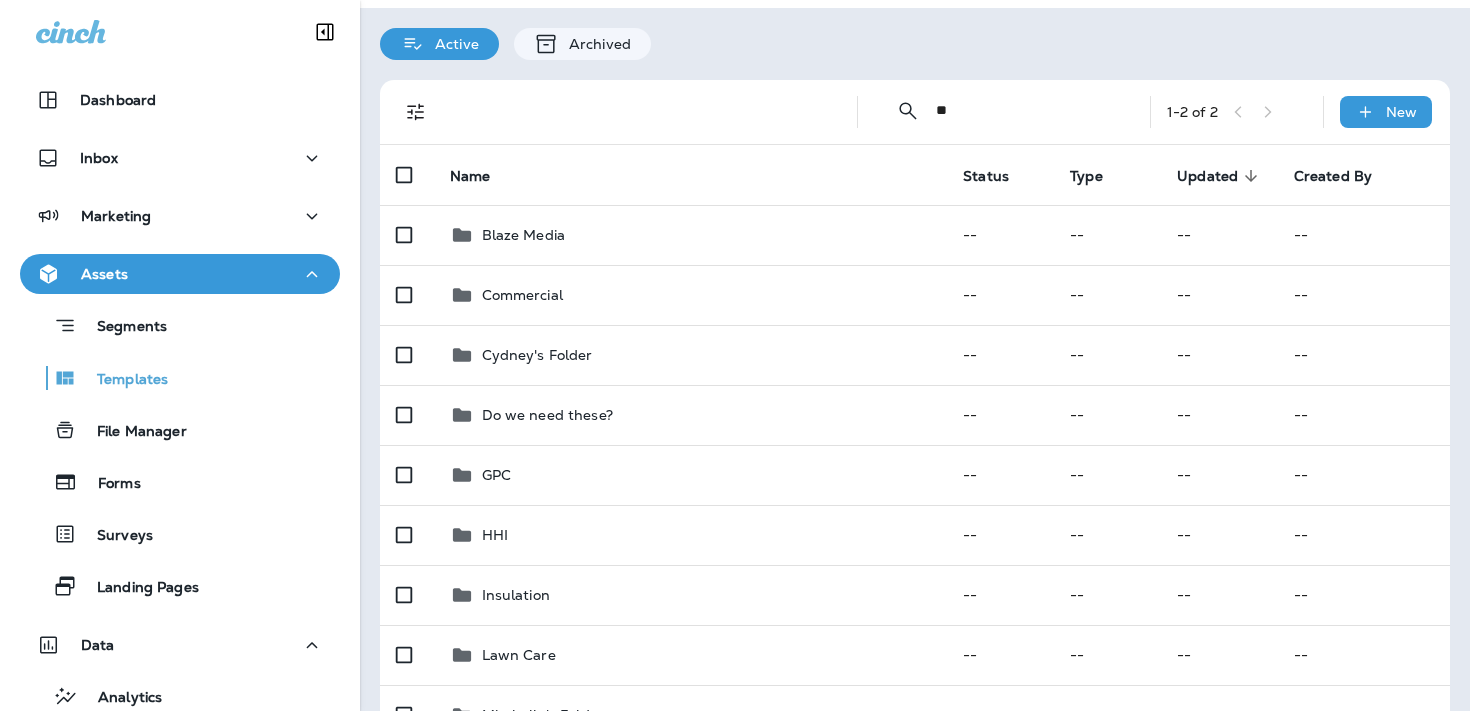 scroll, scrollTop: 0, scrollLeft: 0, axis: both 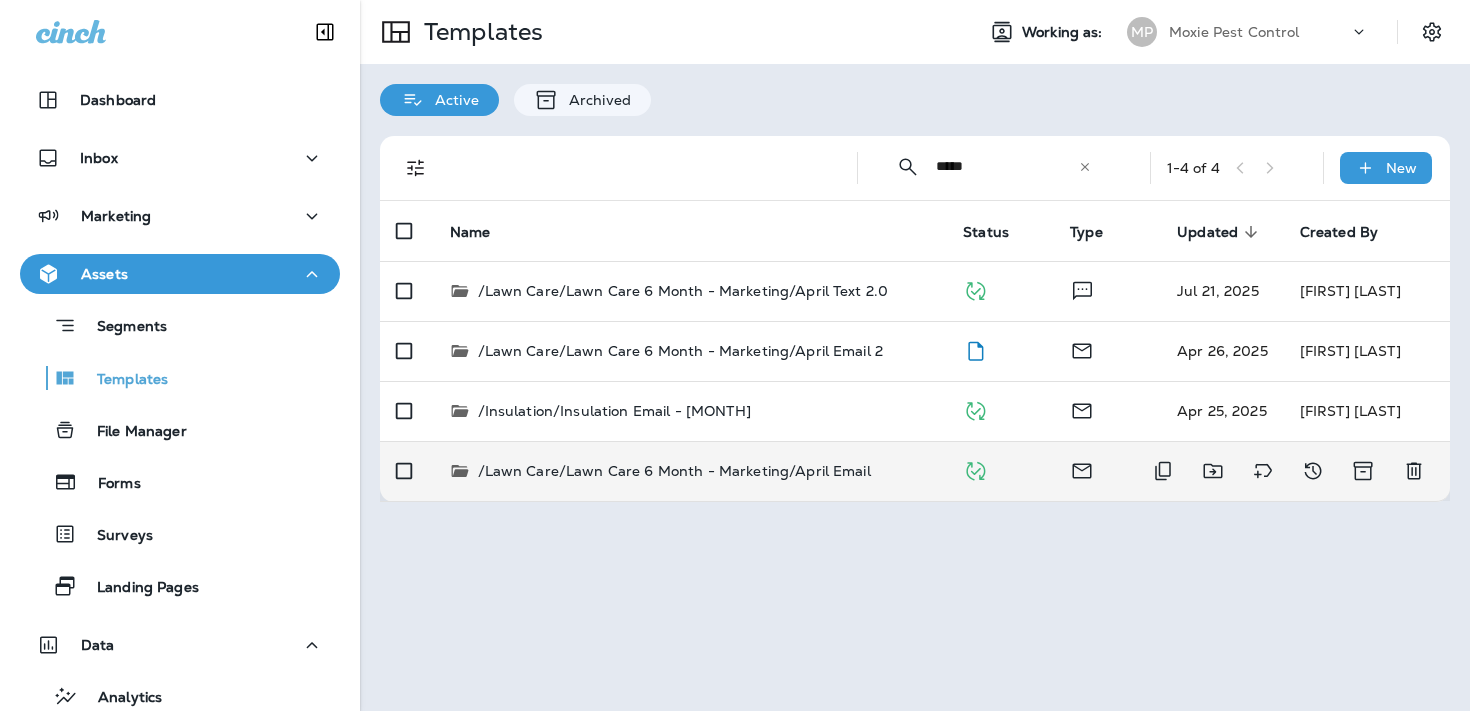 type on "*****" 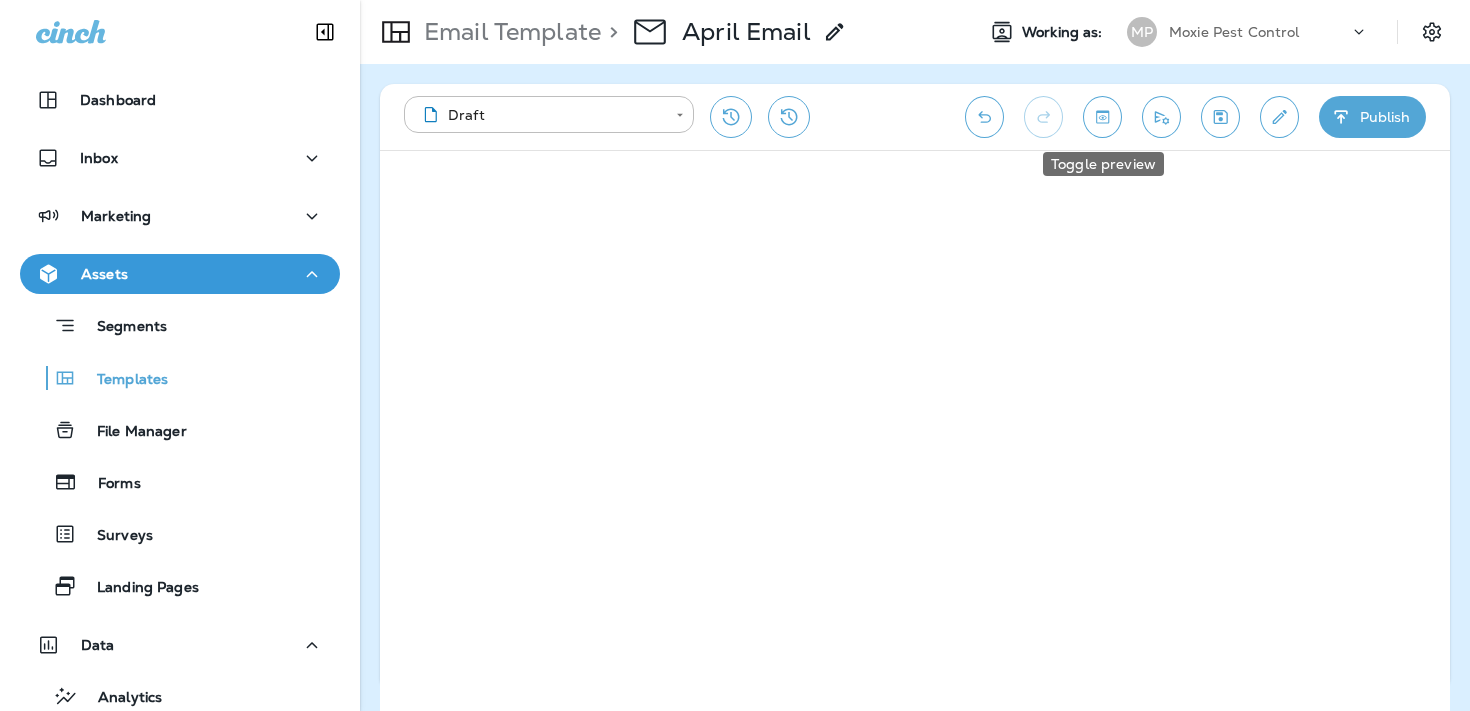 click at bounding box center [1102, 117] 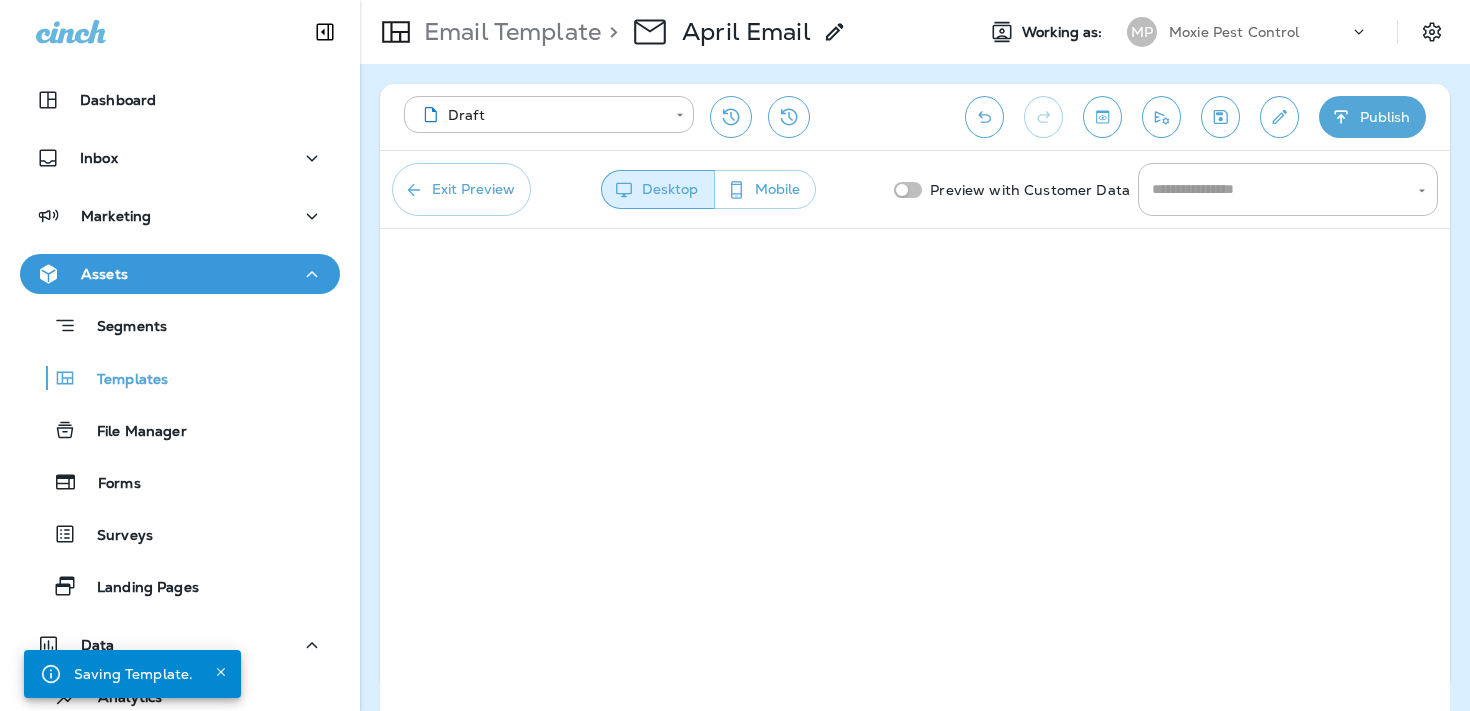 type 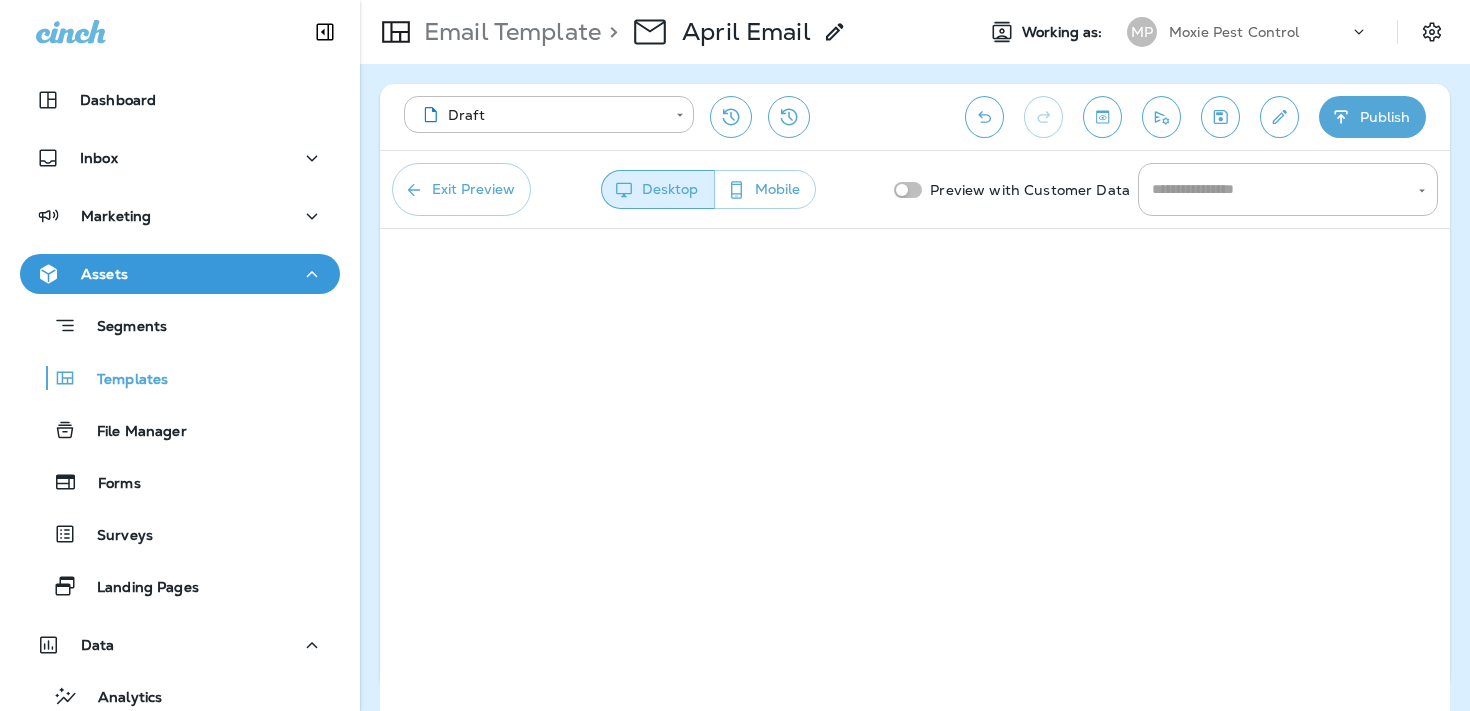 click on "Email Template" at bounding box center [508, 32] 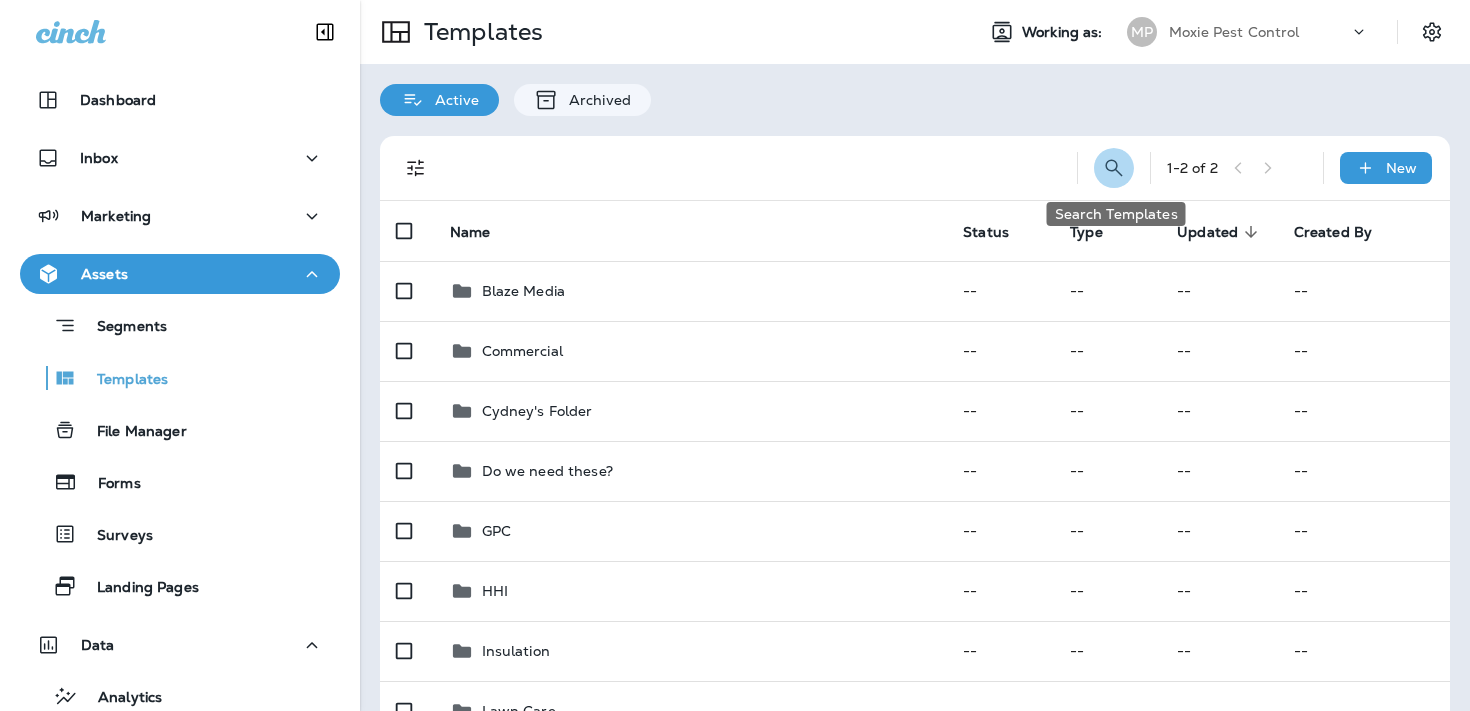 click 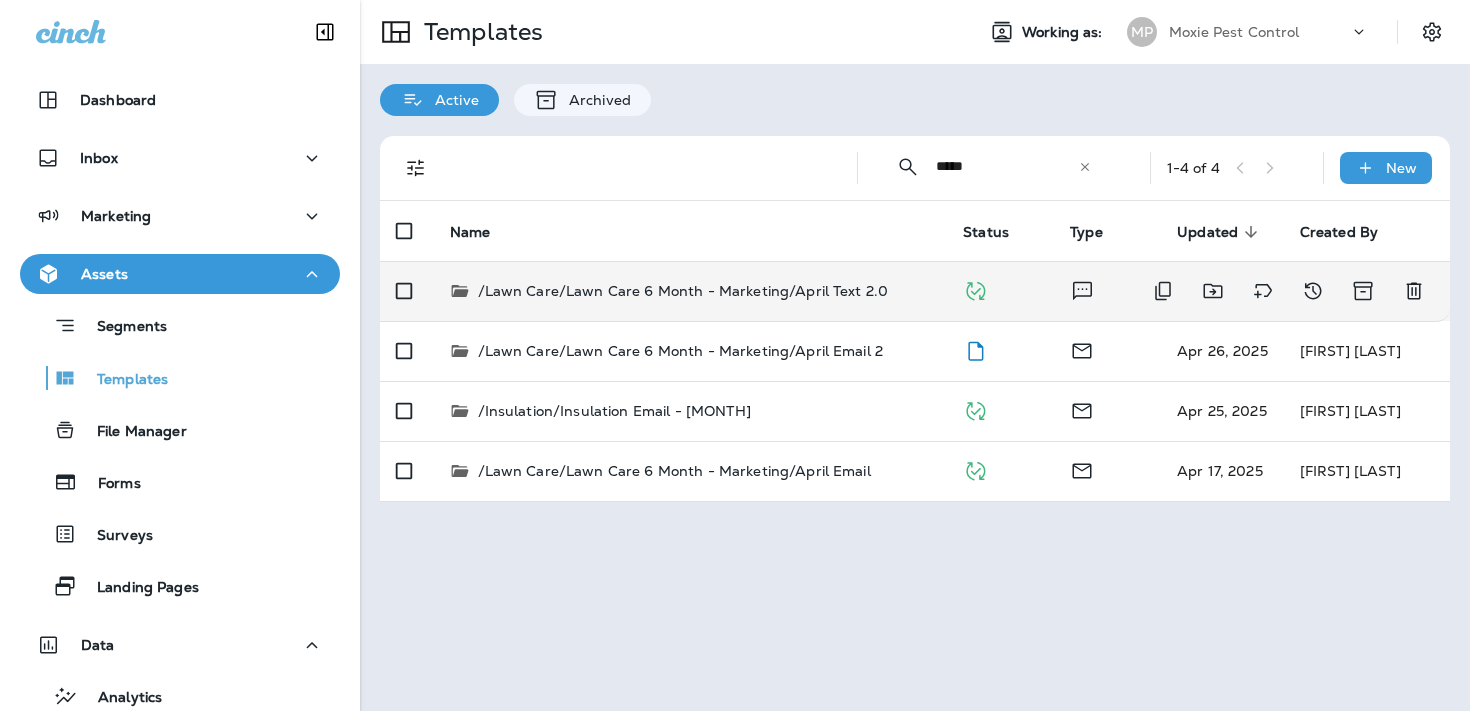 type on "*****" 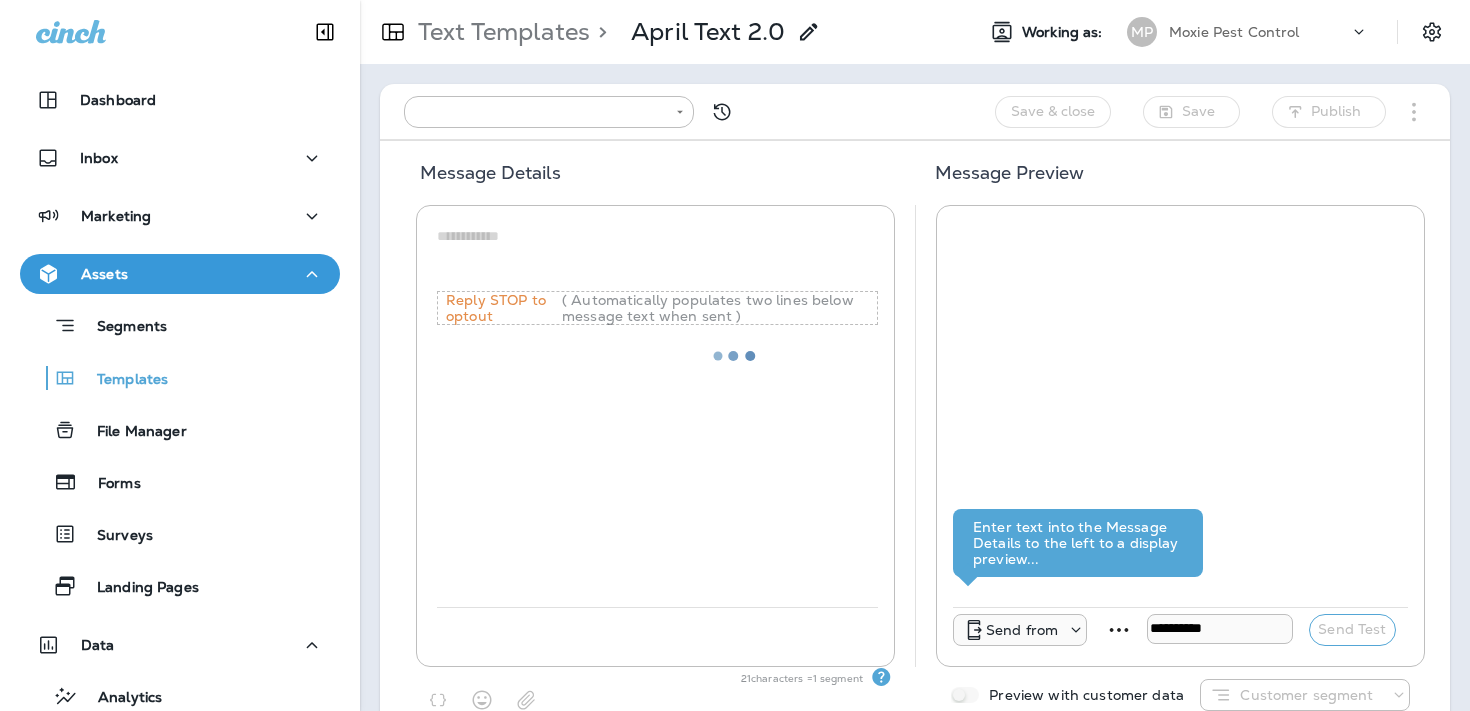 type on "**********" 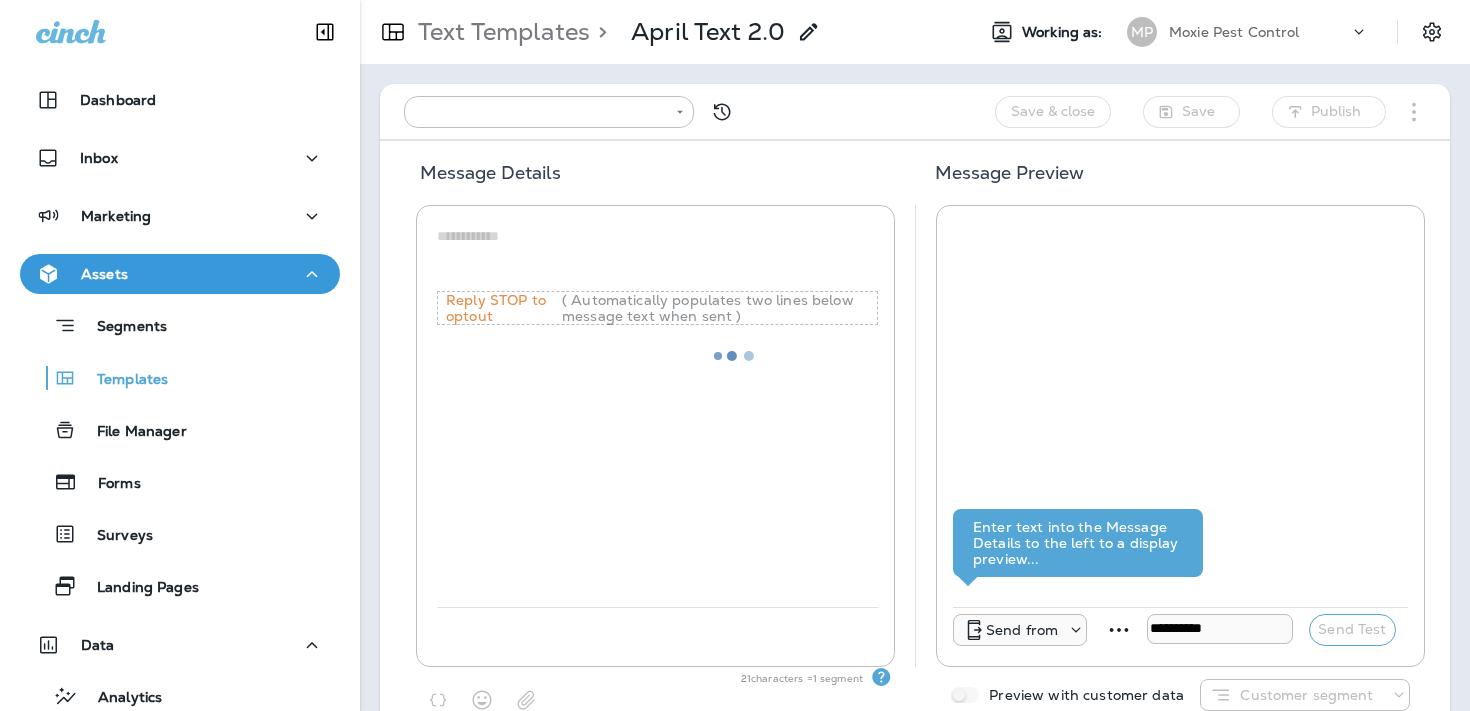 type on "**********" 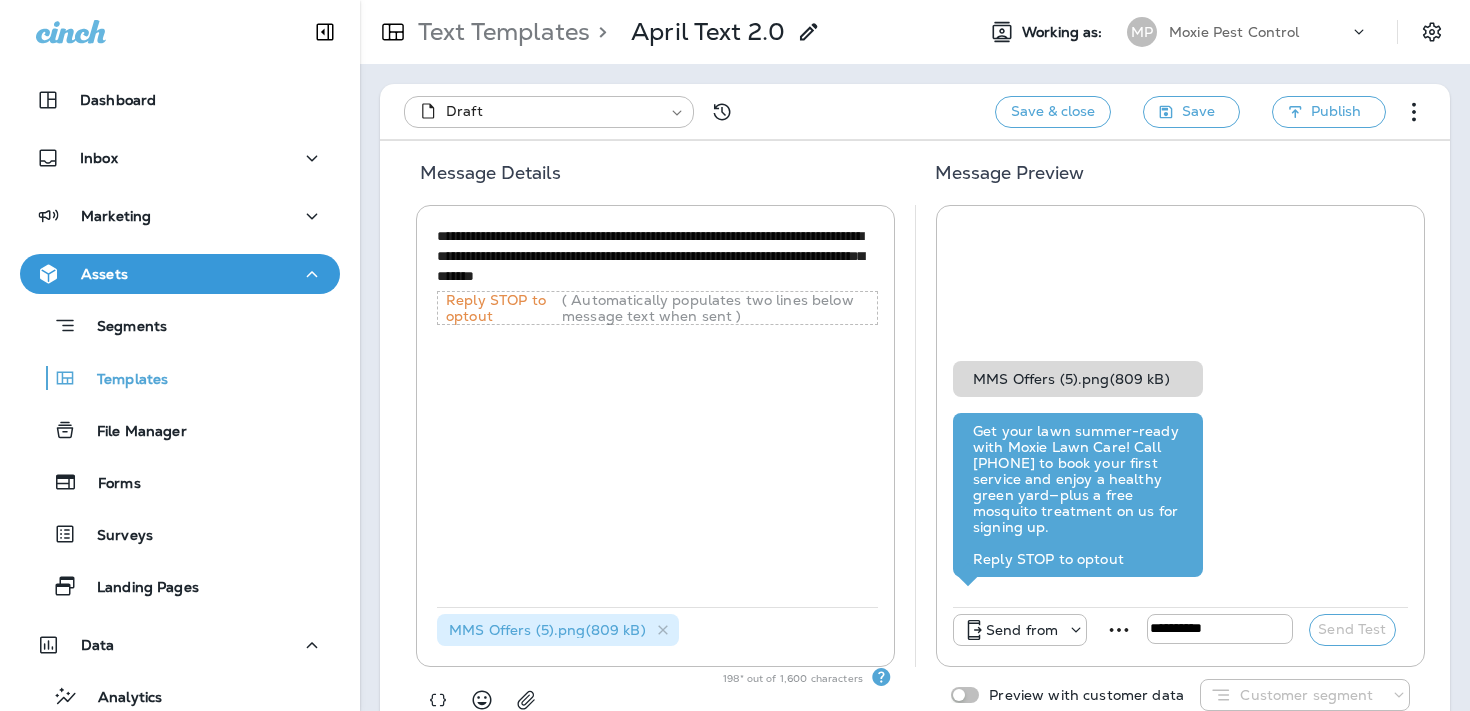 click on "Text Templates" at bounding box center [500, 32] 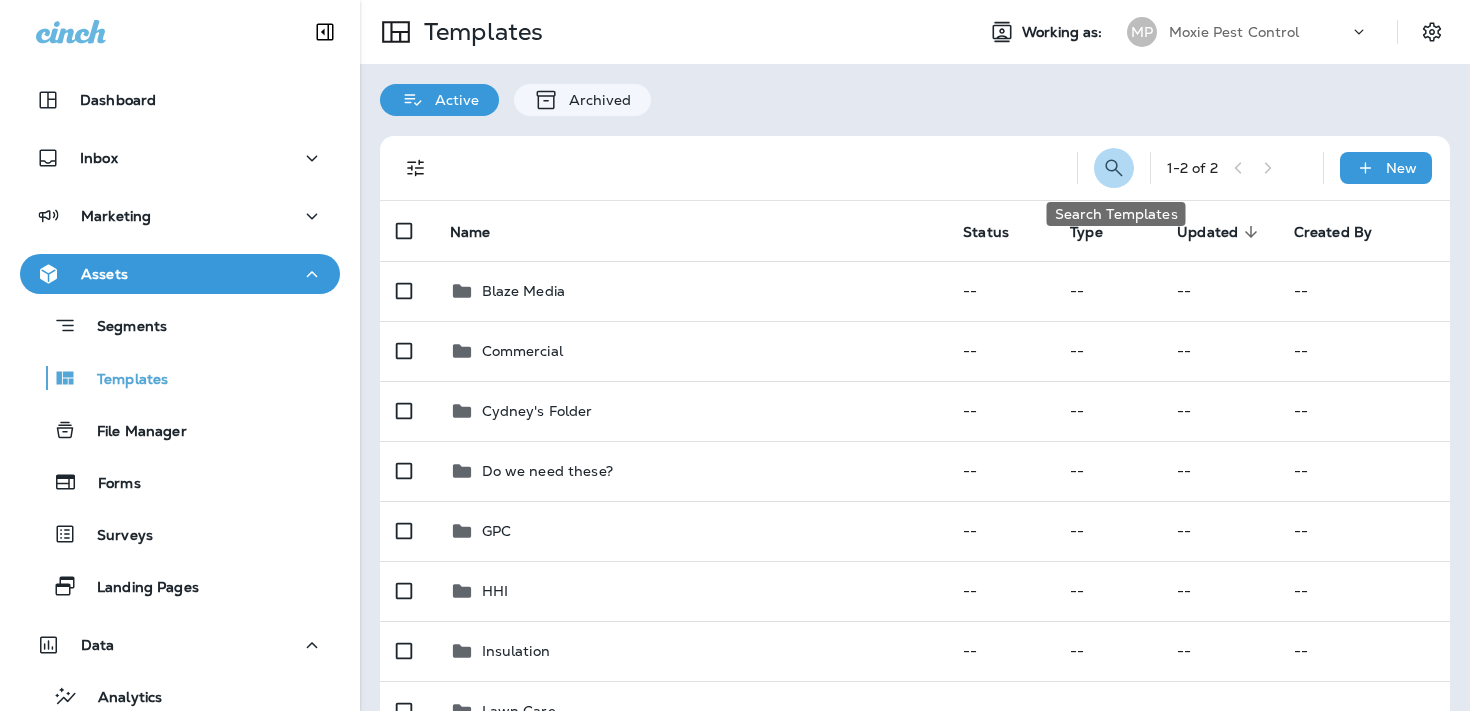 click 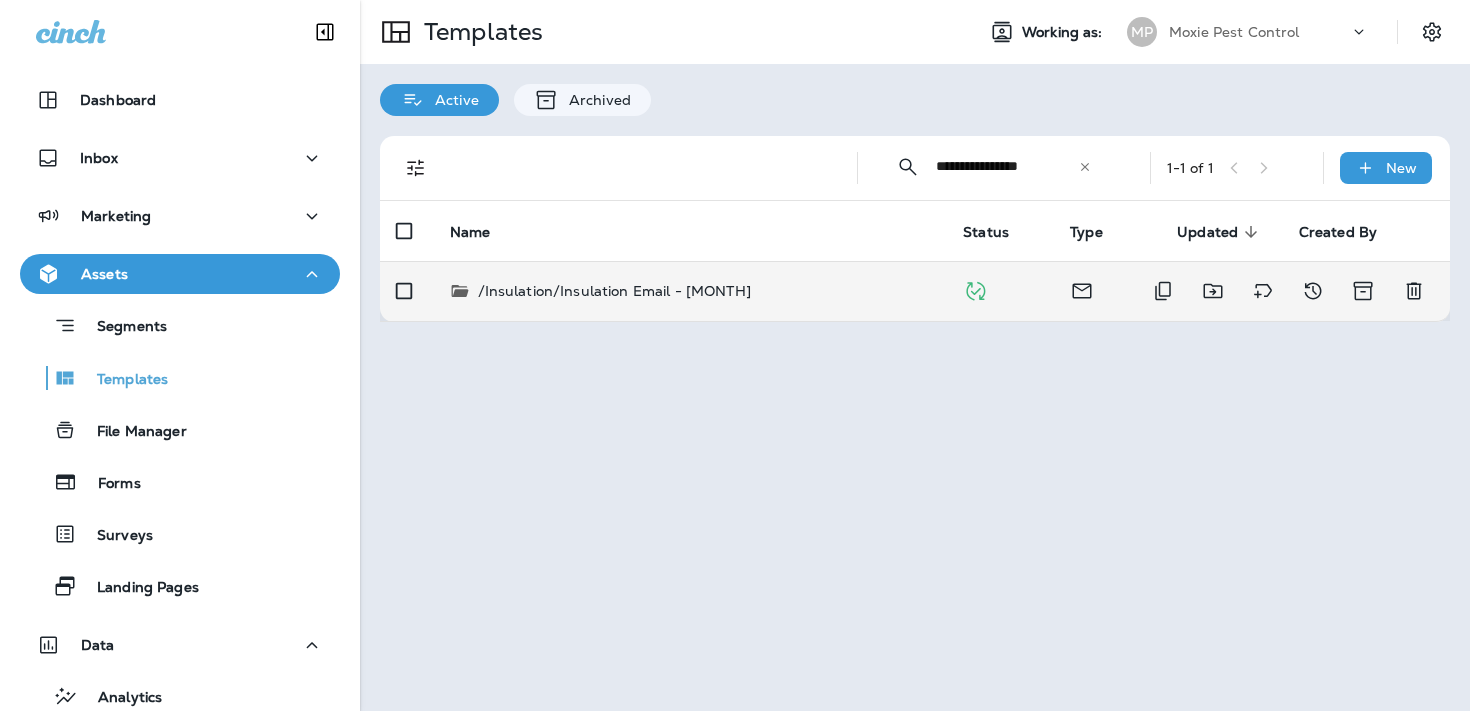 type on "**********" 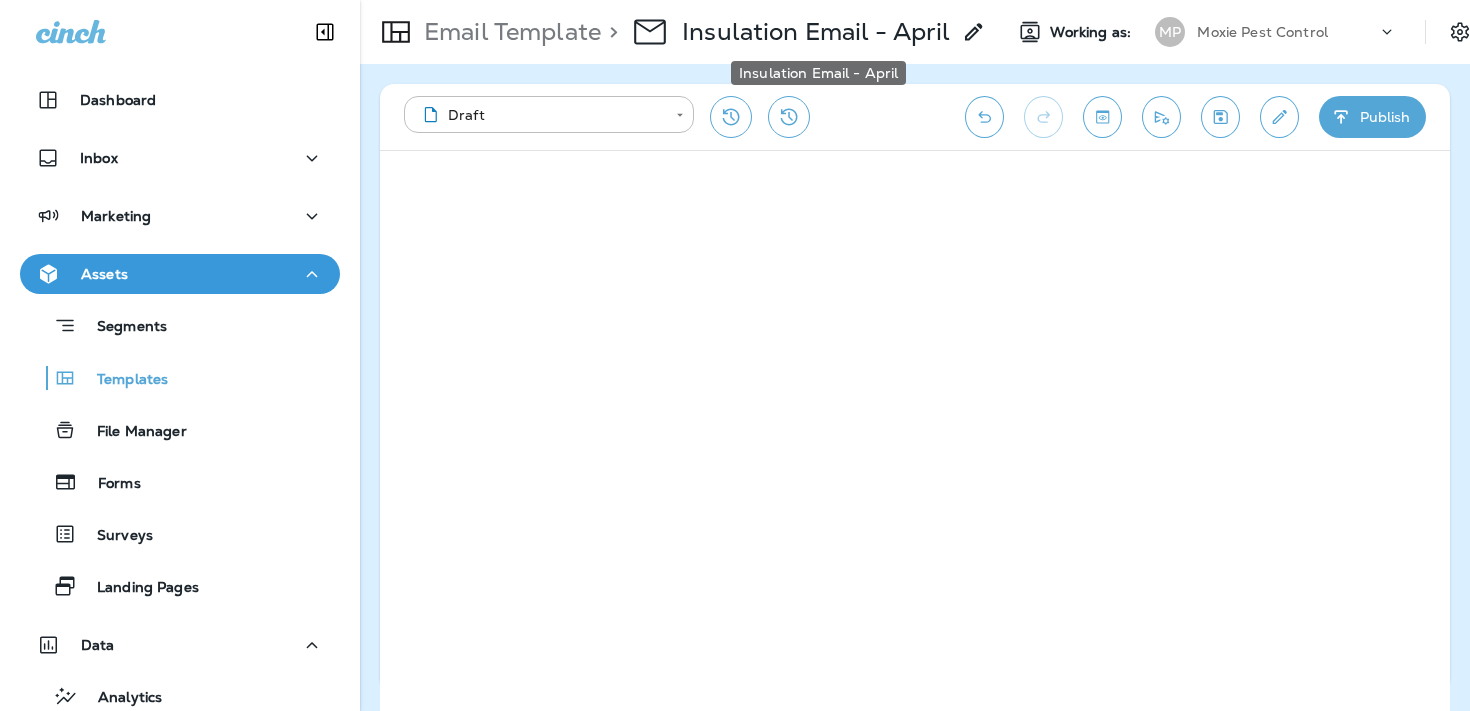 click on "Insulation Email - April" at bounding box center [816, 32] 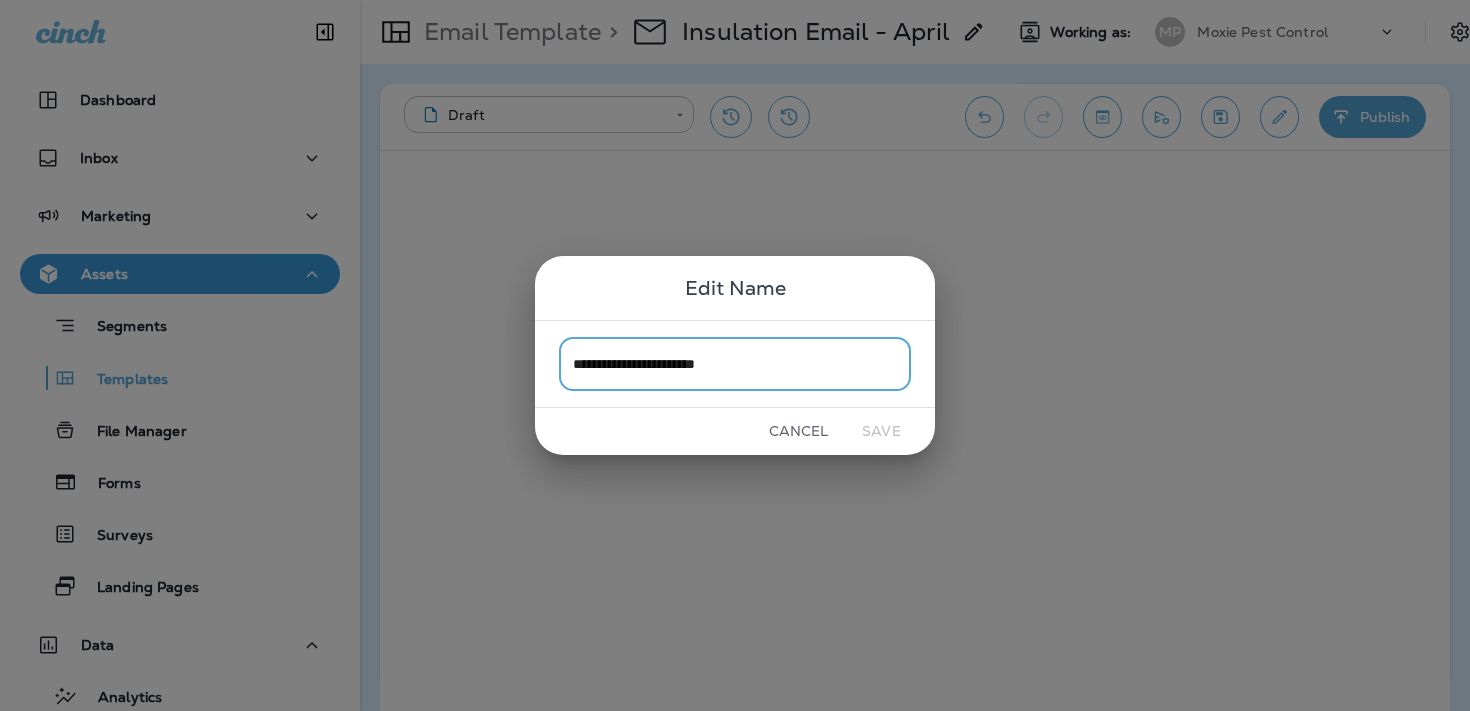 click on "**********" at bounding box center (735, 355) 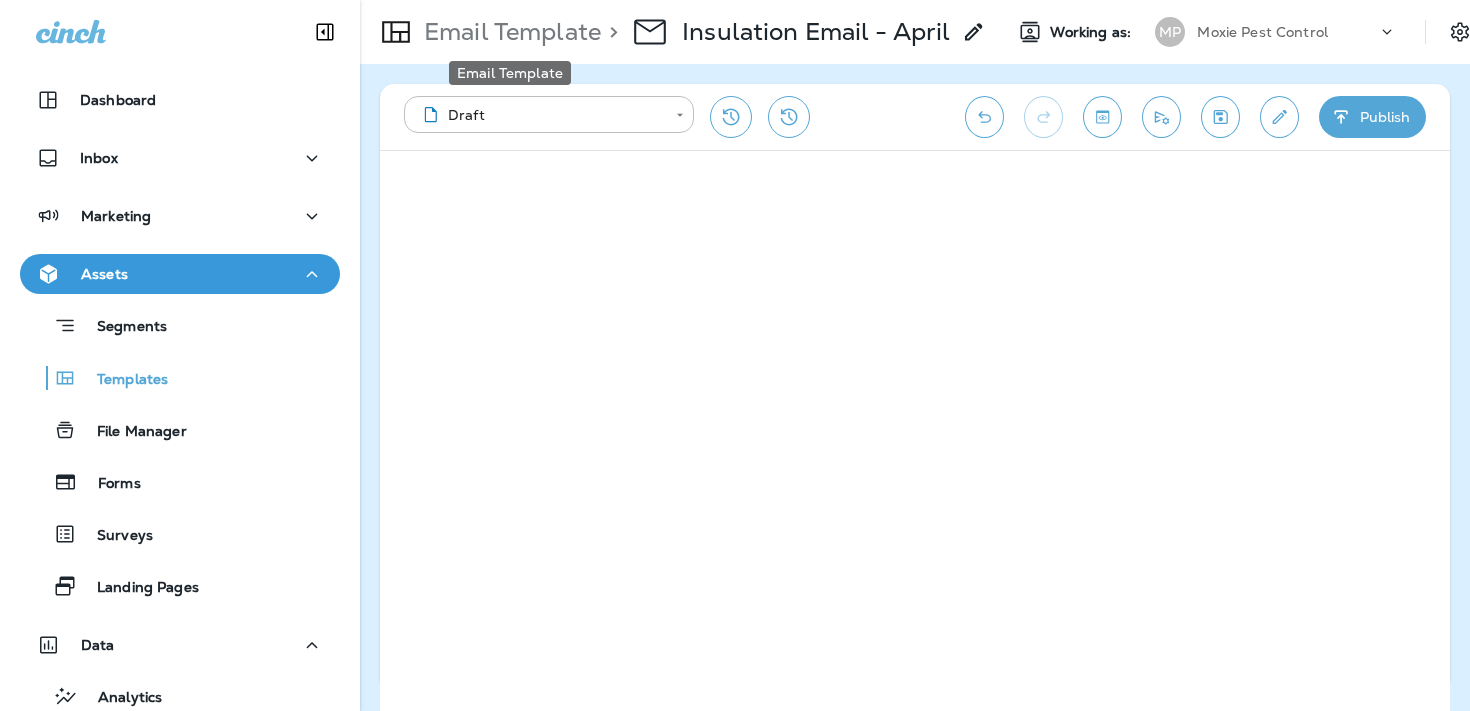 click on "Email Template" at bounding box center (508, 32) 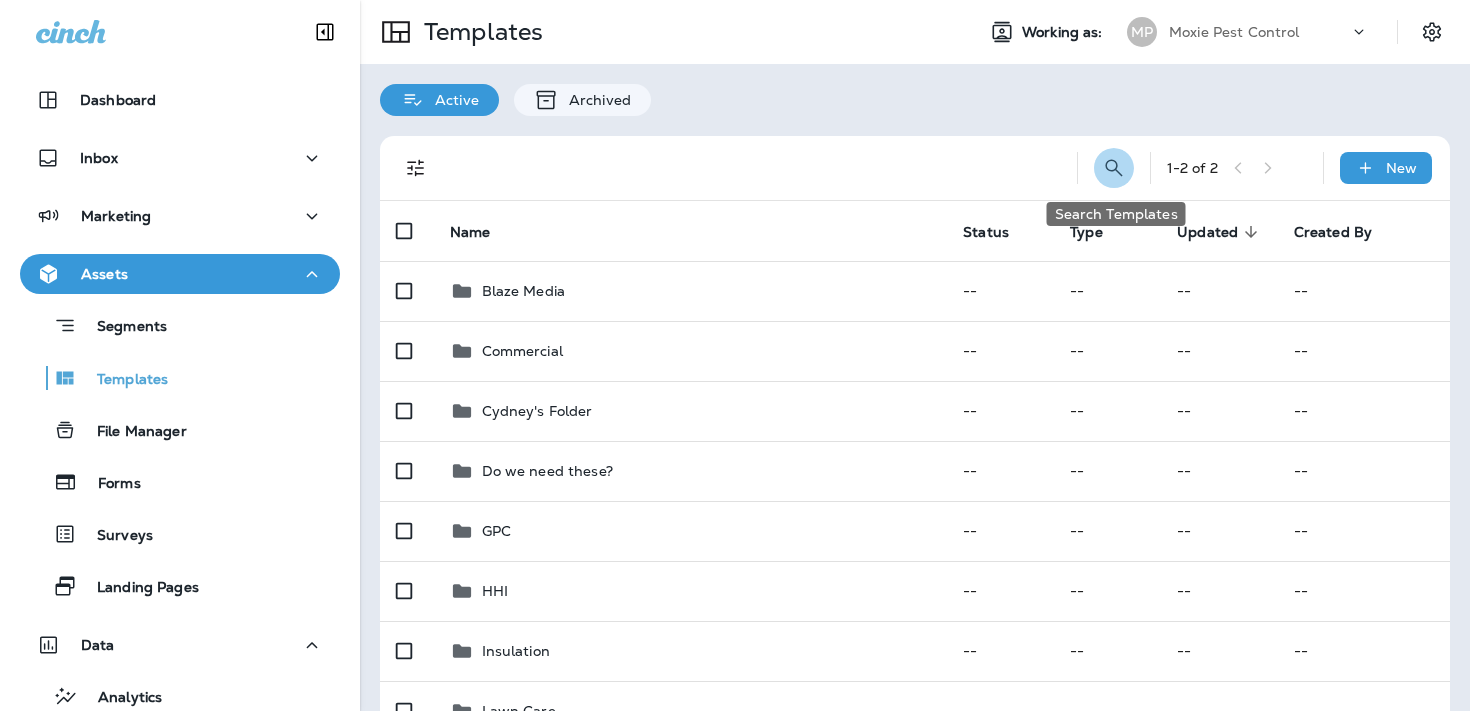 click 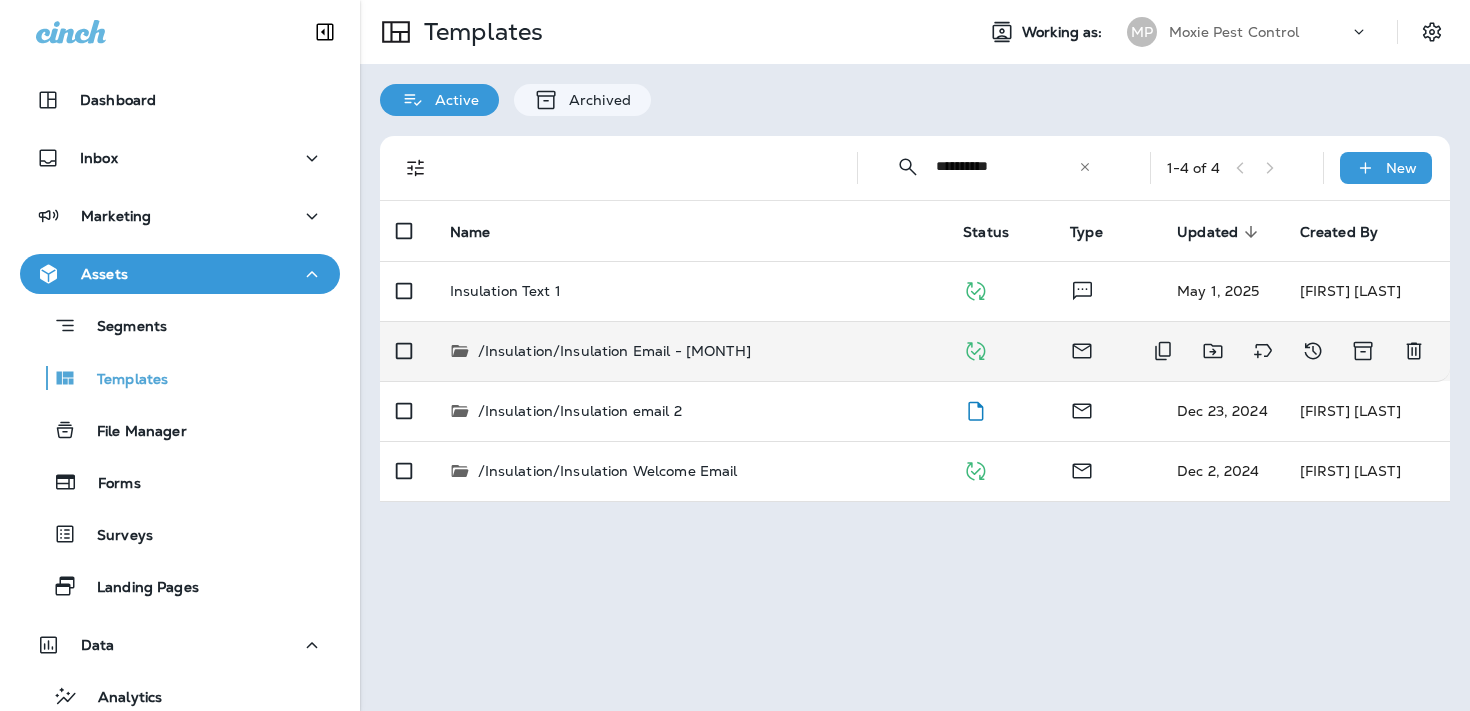 type on "**********" 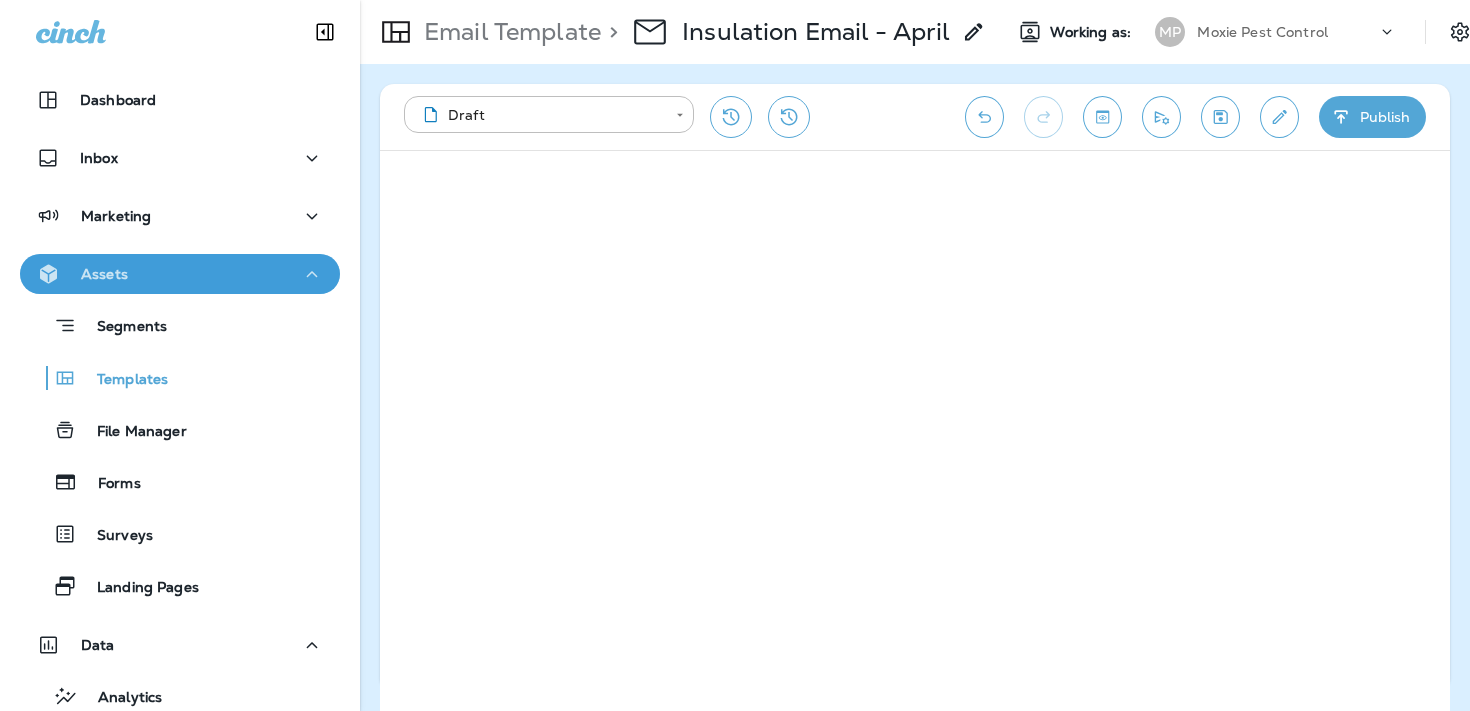 click on "Assets" at bounding box center [180, 274] 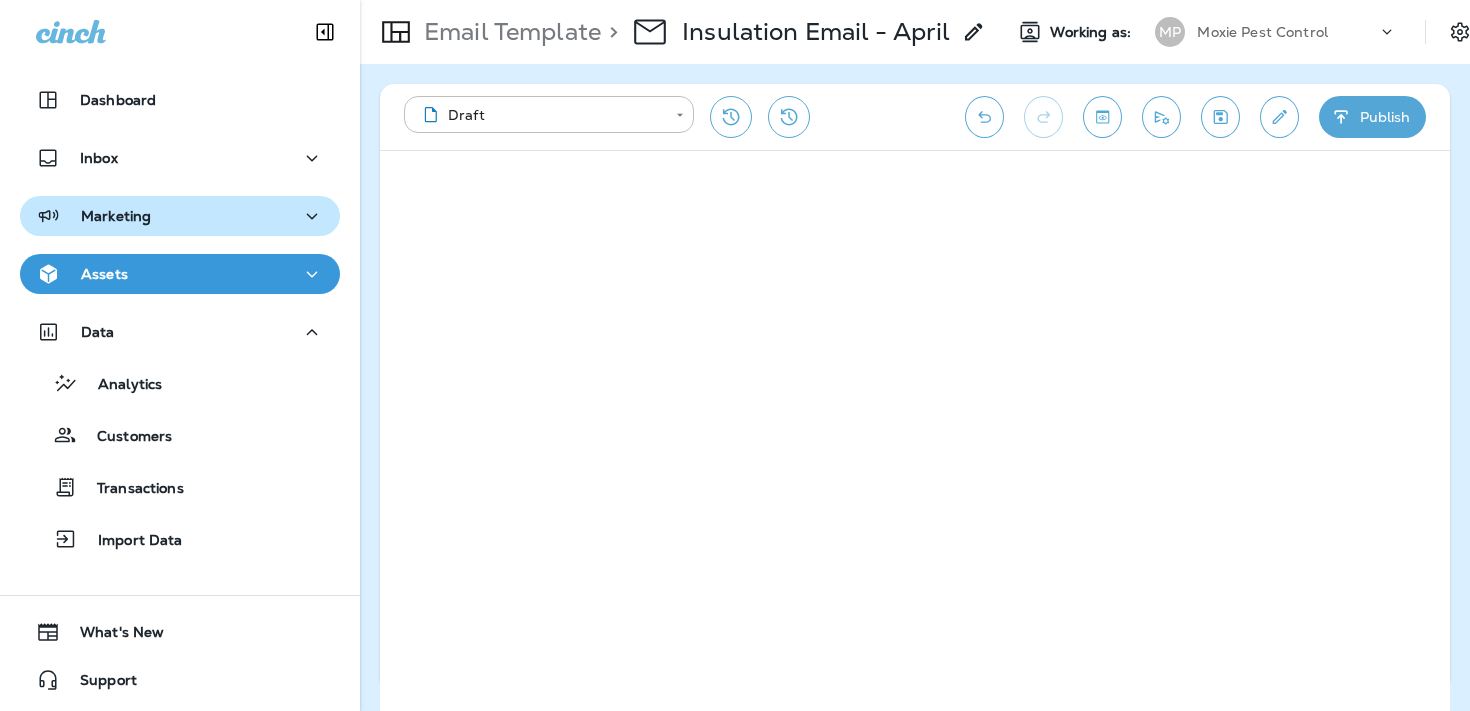click on "Marketing" at bounding box center [180, 216] 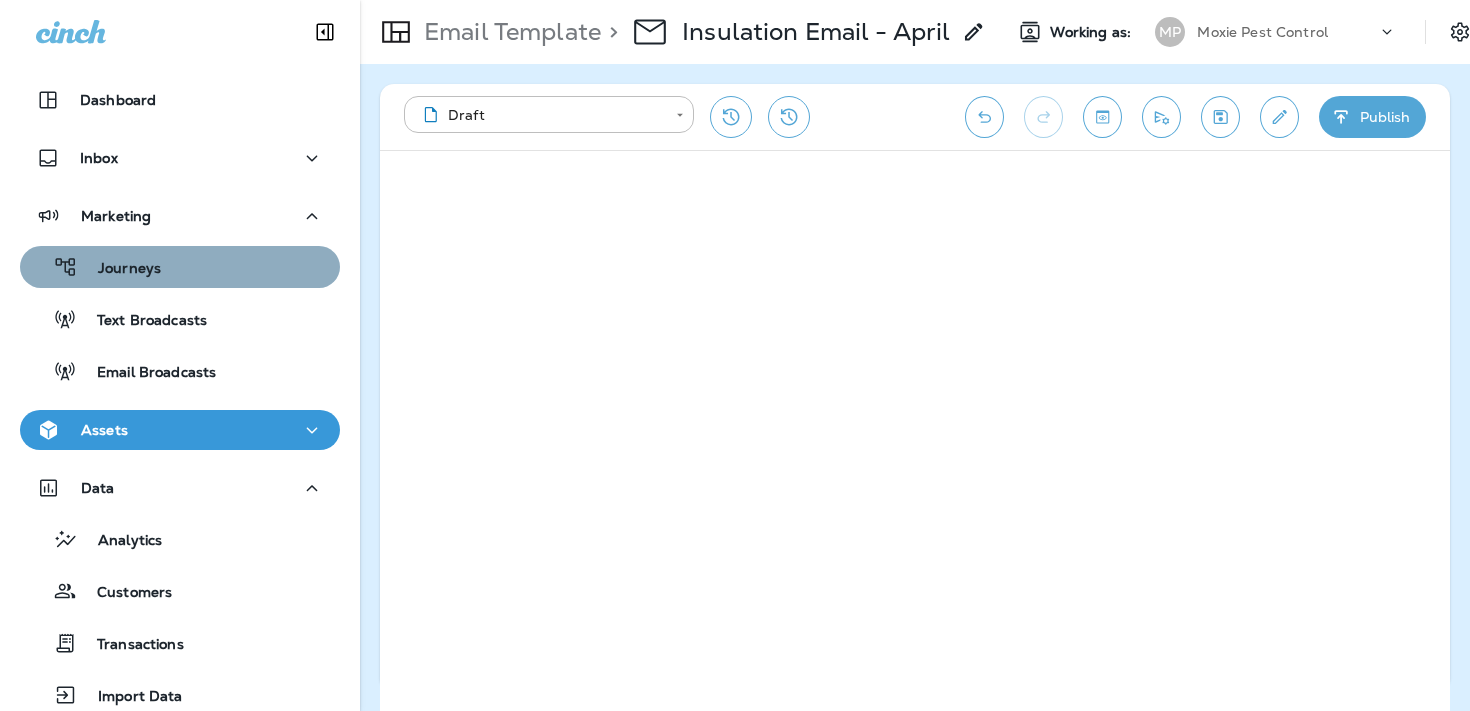 click on "Journeys" at bounding box center (180, 267) 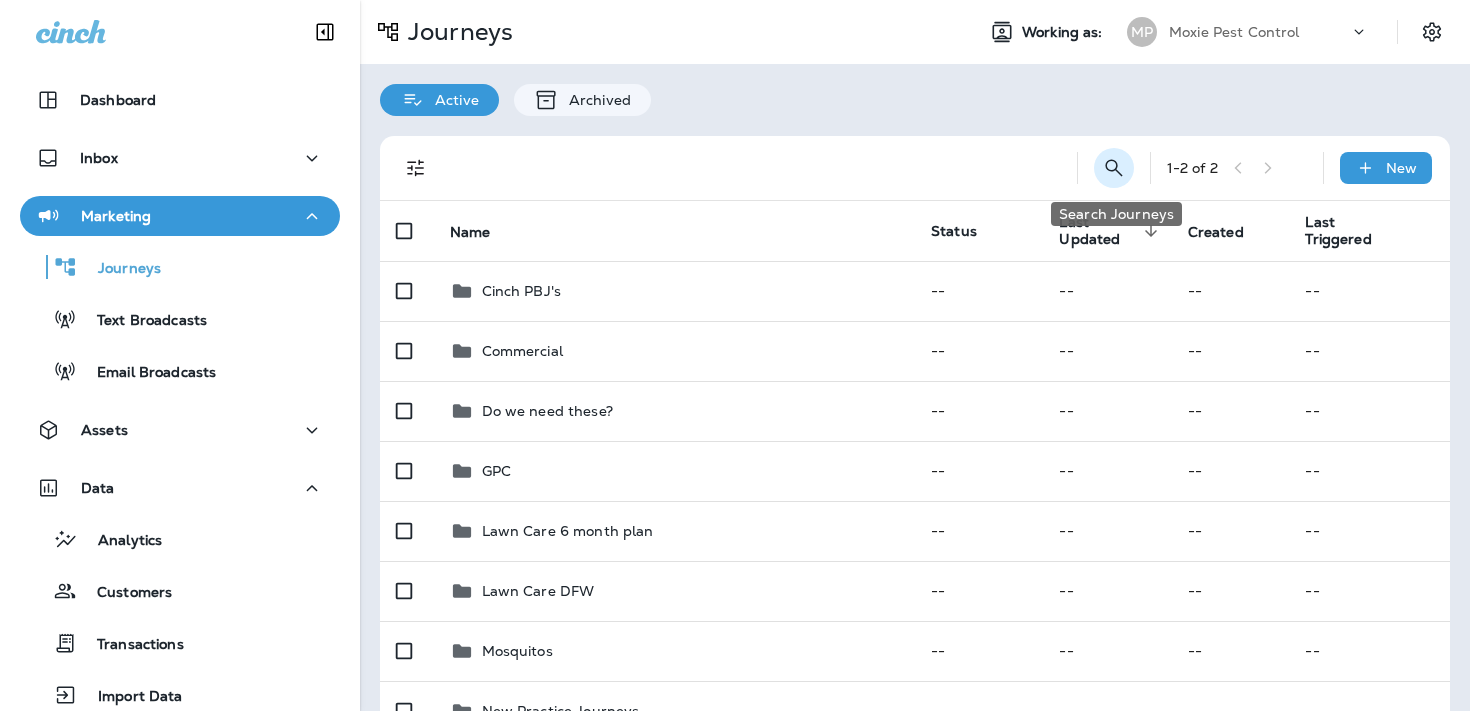 click 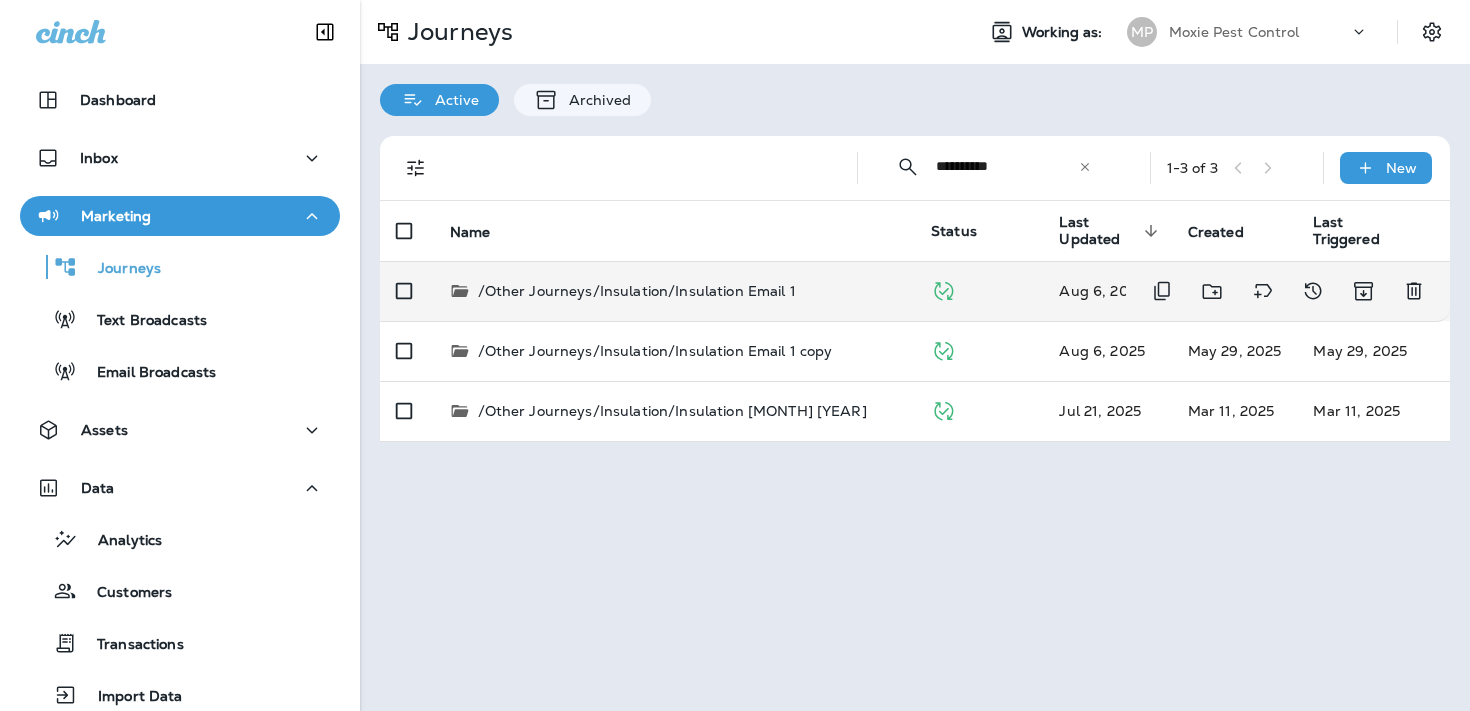 type on "**********" 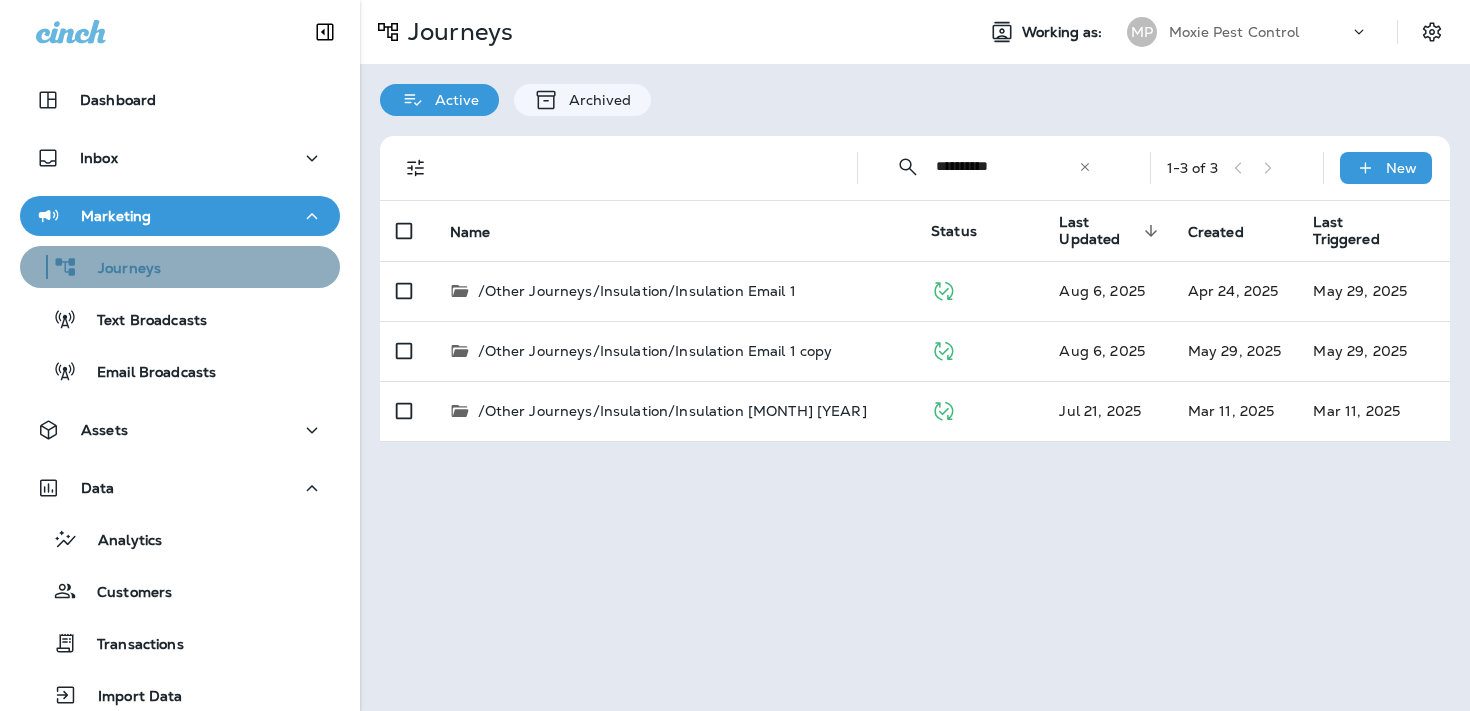 click on "Journeys" at bounding box center [180, 267] 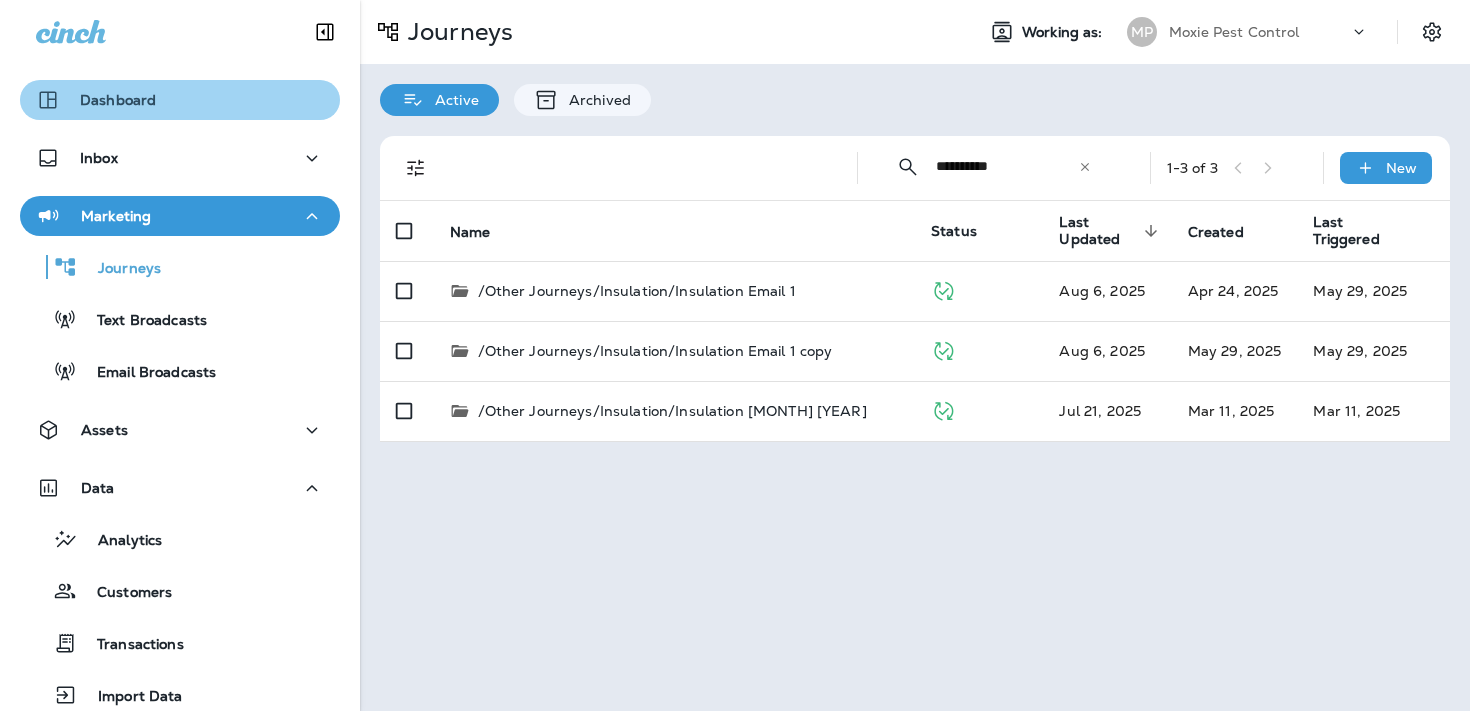 click on "Dashboard" at bounding box center (180, 100) 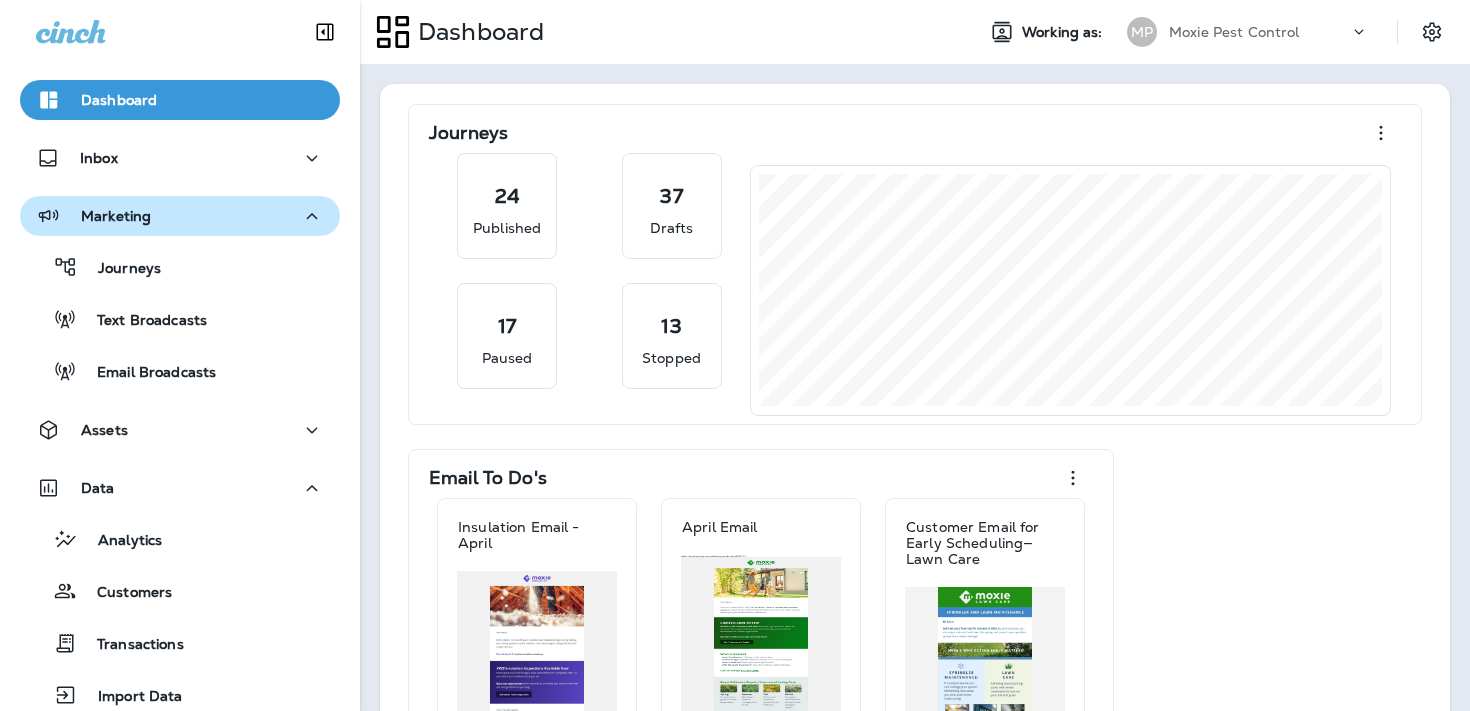 click on "Marketing" at bounding box center (180, 216) 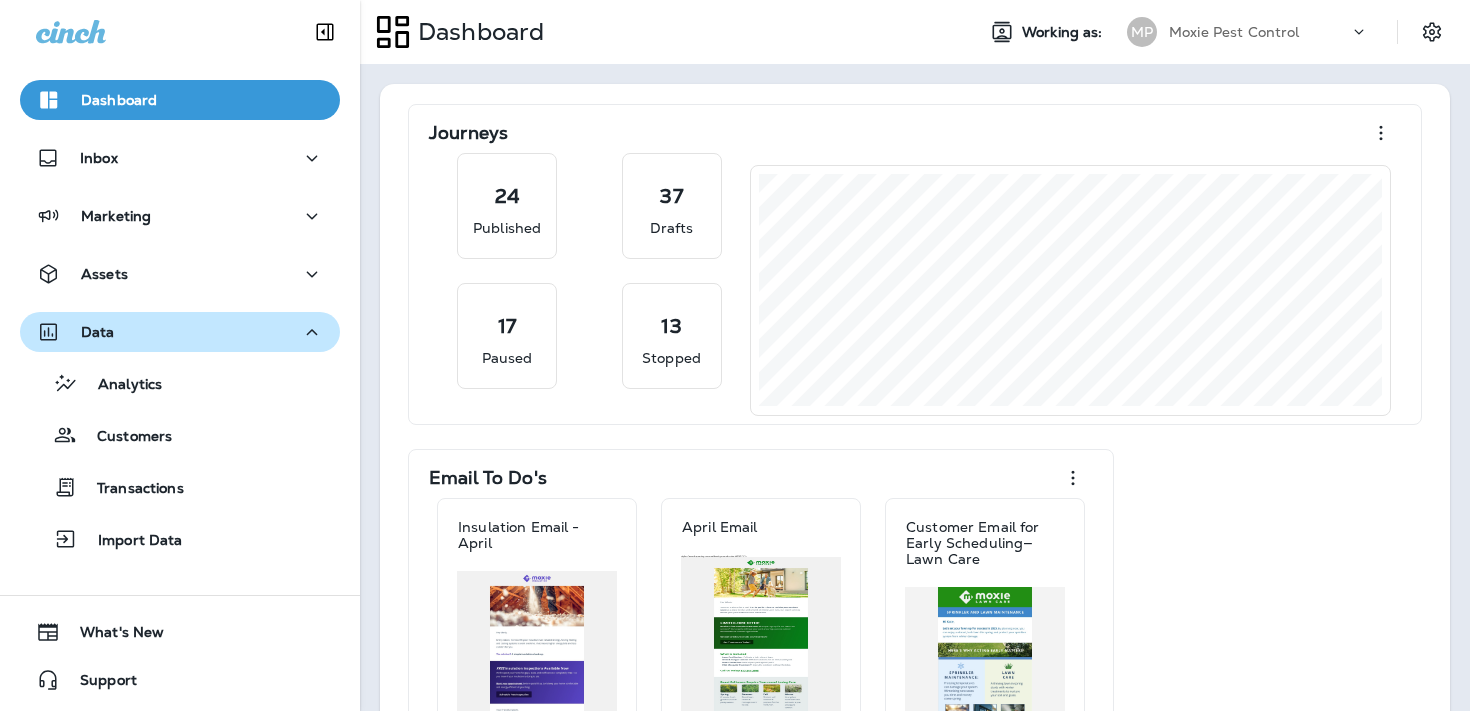 click on "Data" at bounding box center [180, 332] 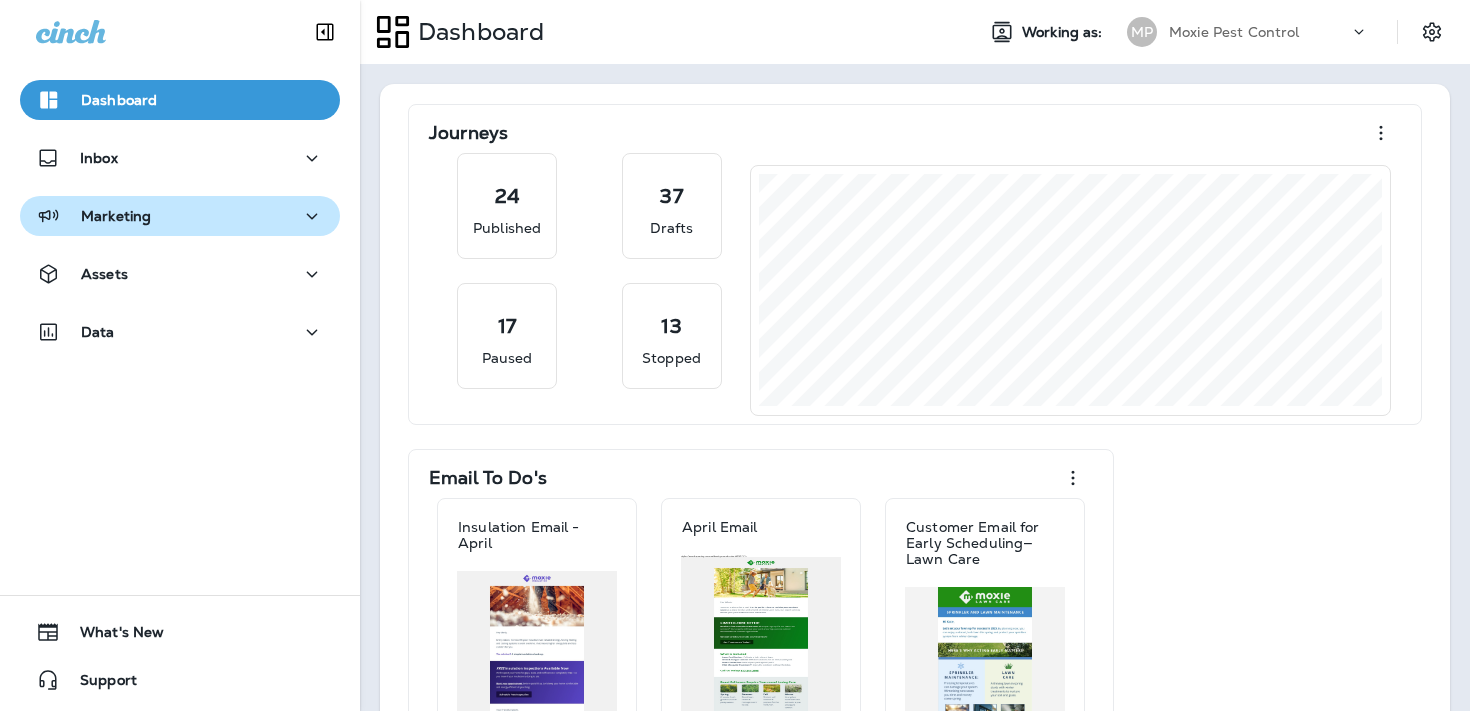 click on "Marketing" at bounding box center [180, 216] 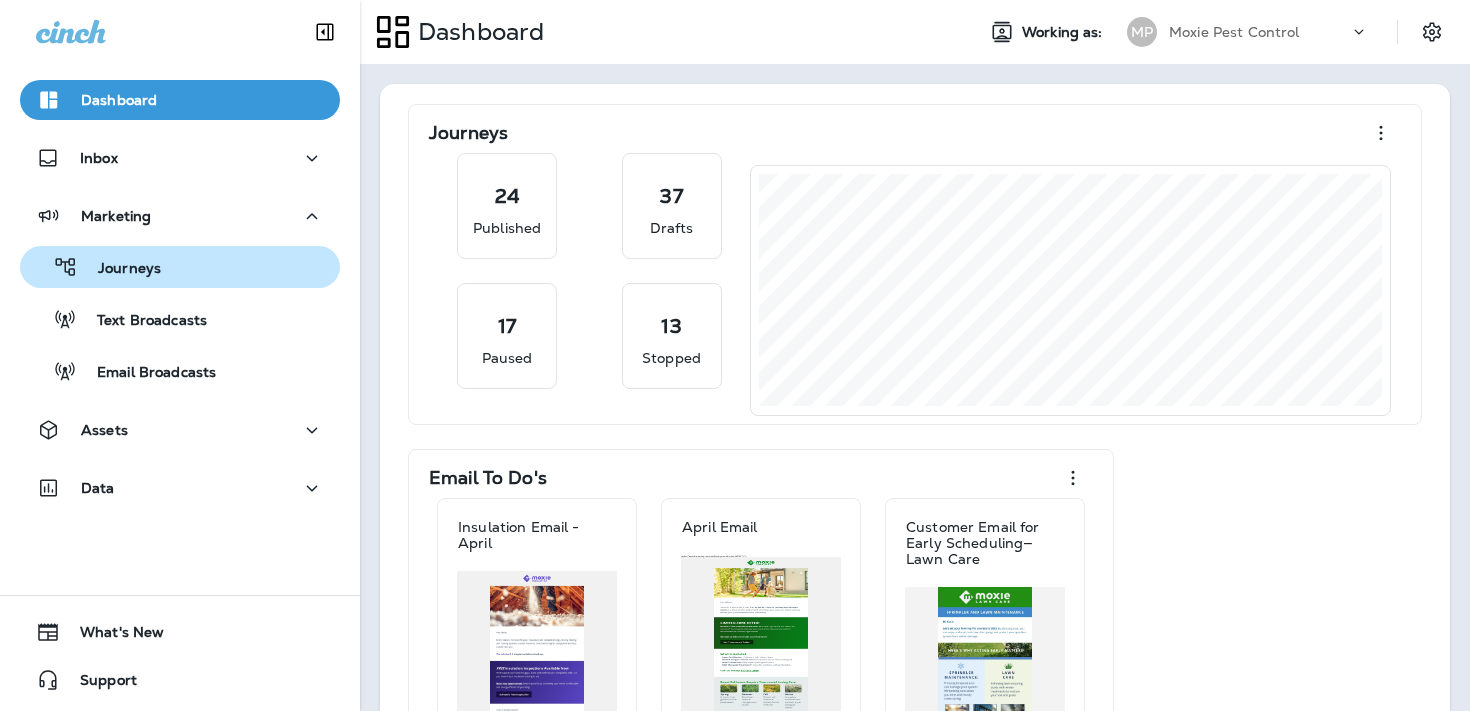 click on "Journeys" at bounding box center [180, 267] 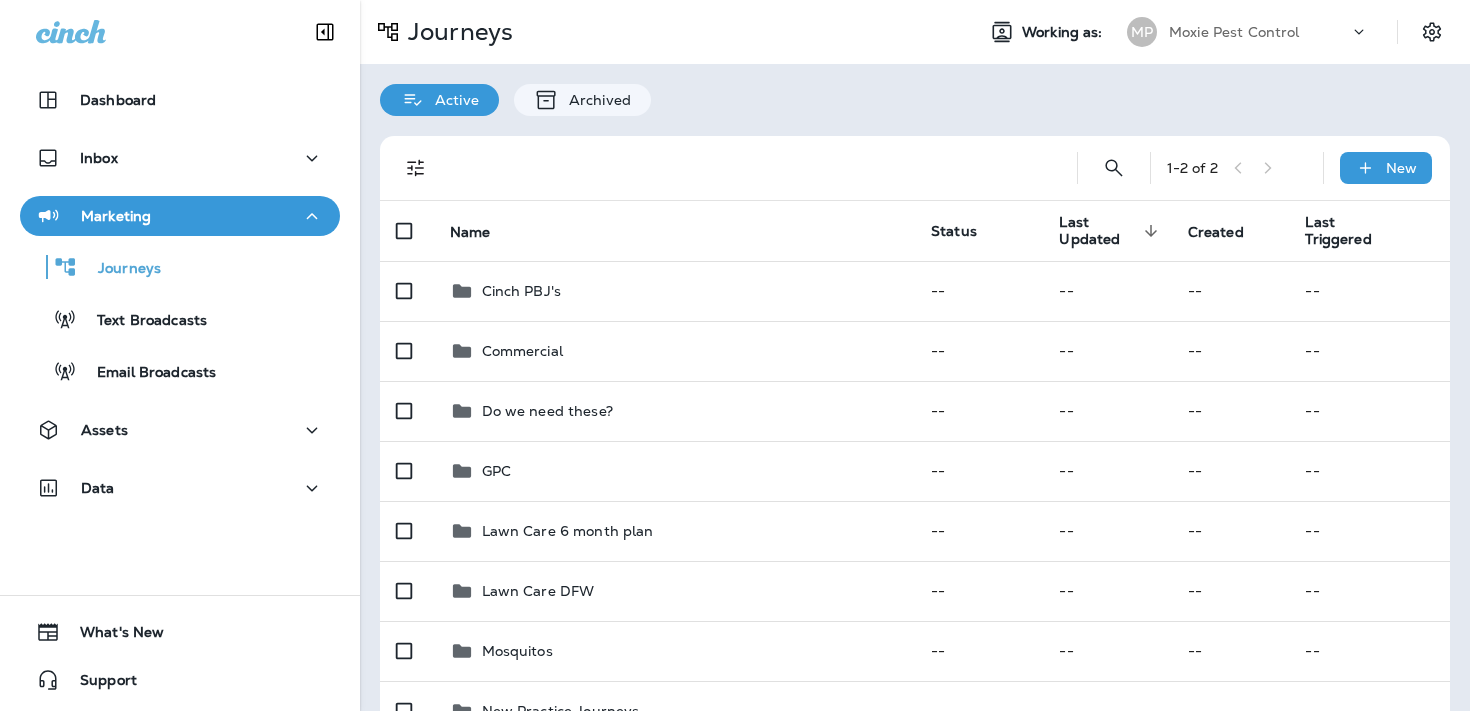 click on "1  -  2   of 2 New" at bounding box center (919, 168) 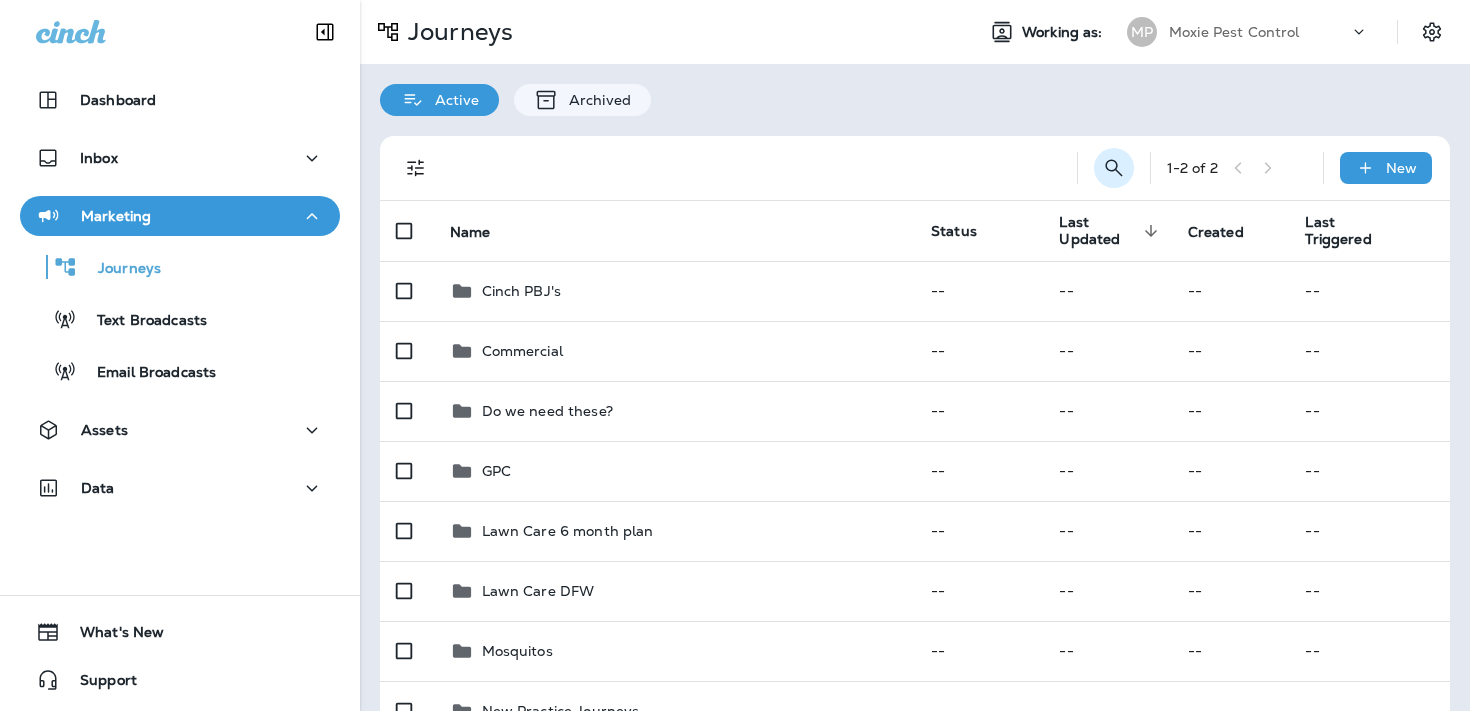 click 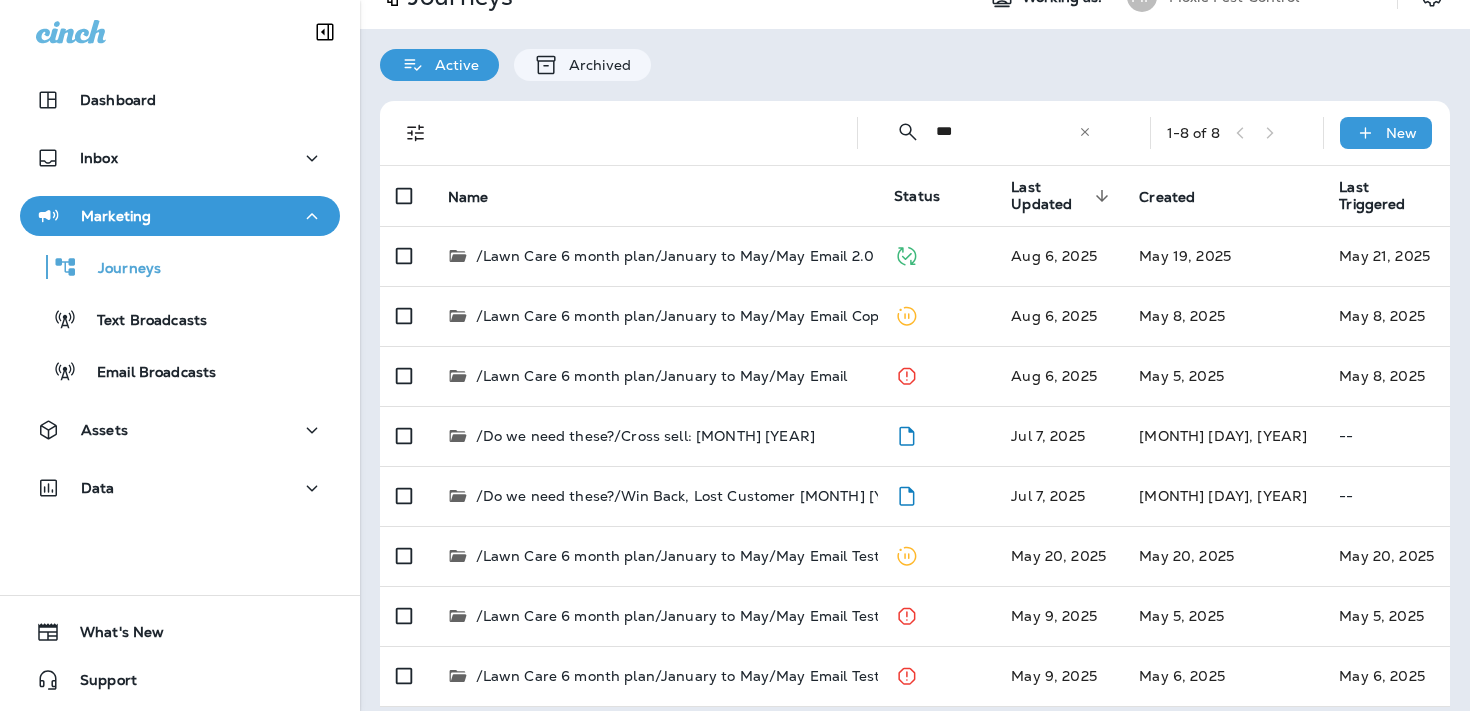 scroll, scrollTop: 50, scrollLeft: 0, axis: vertical 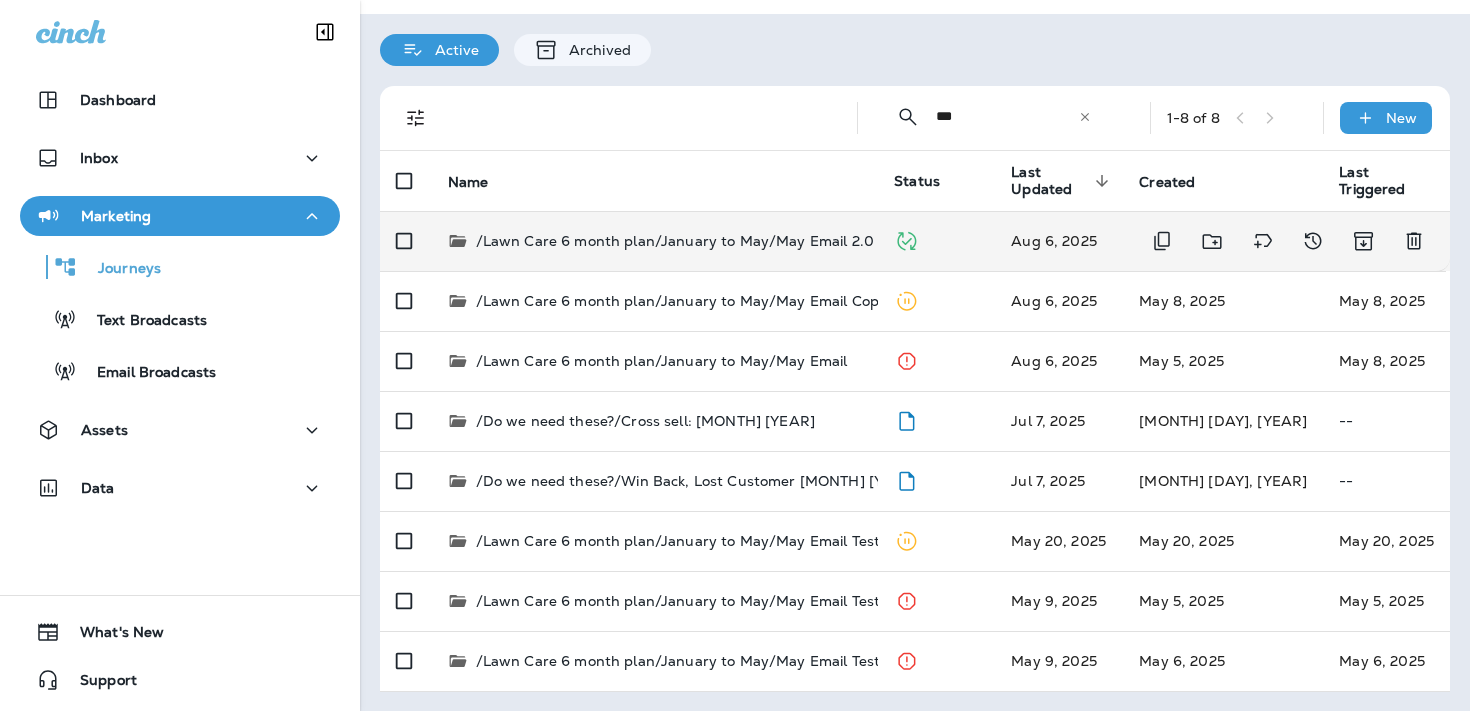 type on "***" 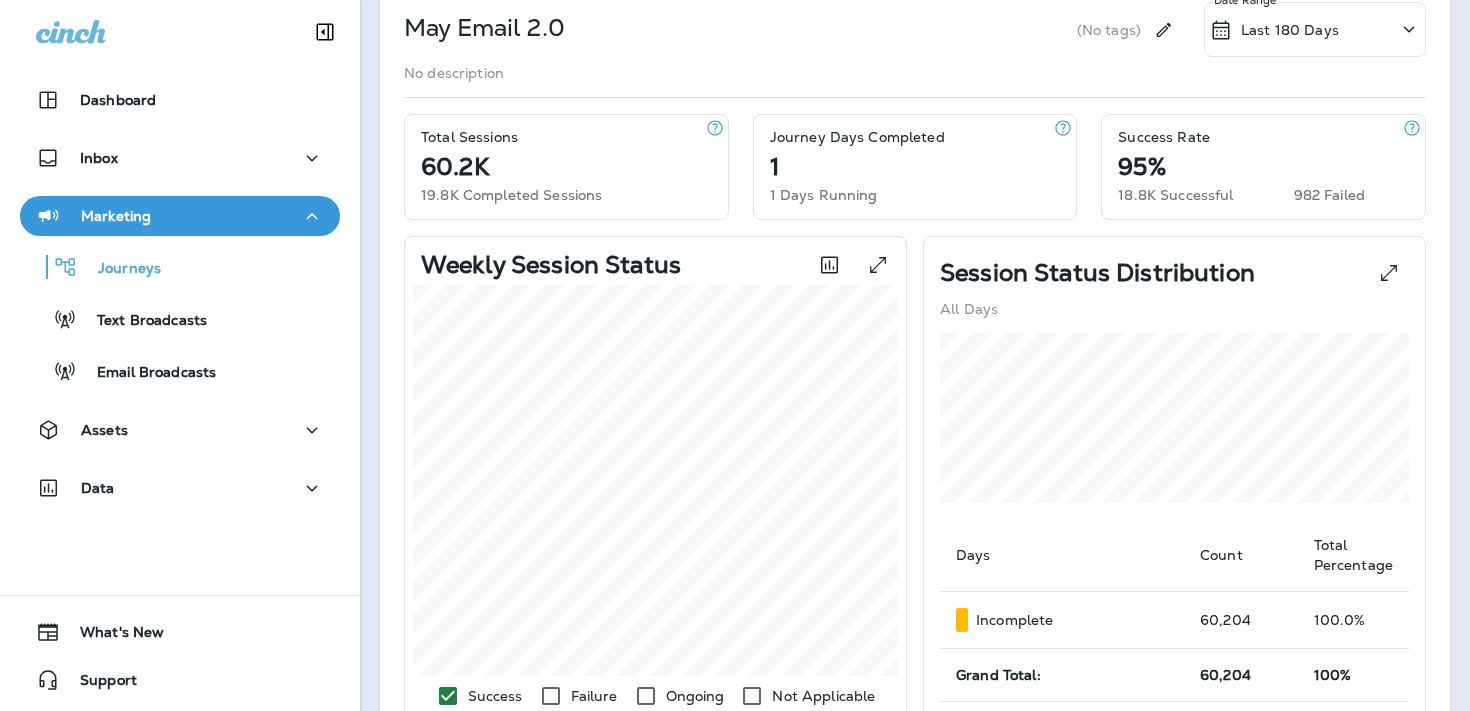 scroll, scrollTop: 698, scrollLeft: 0, axis: vertical 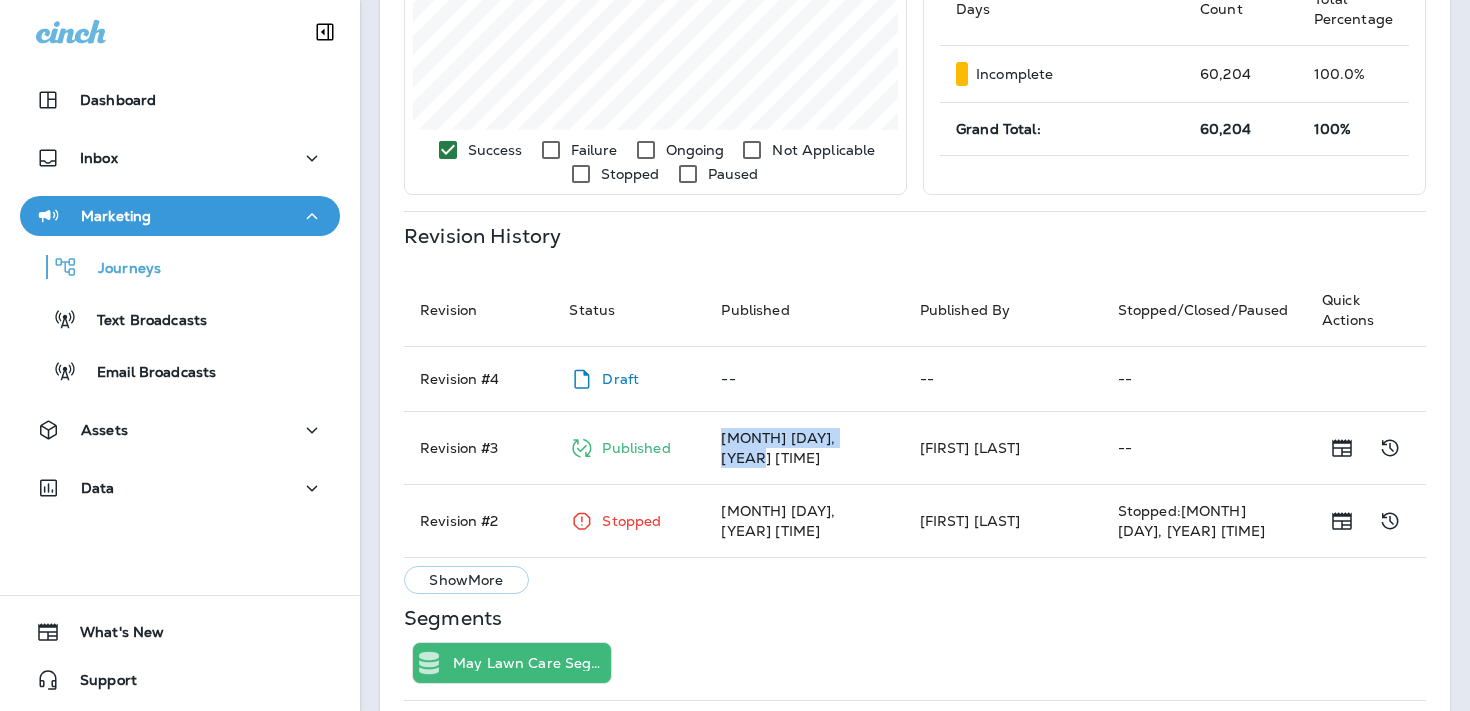 drag, startPoint x: 873, startPoint y: 445, endPoint x: 720, endPoint y: 442, distance: 153.0294 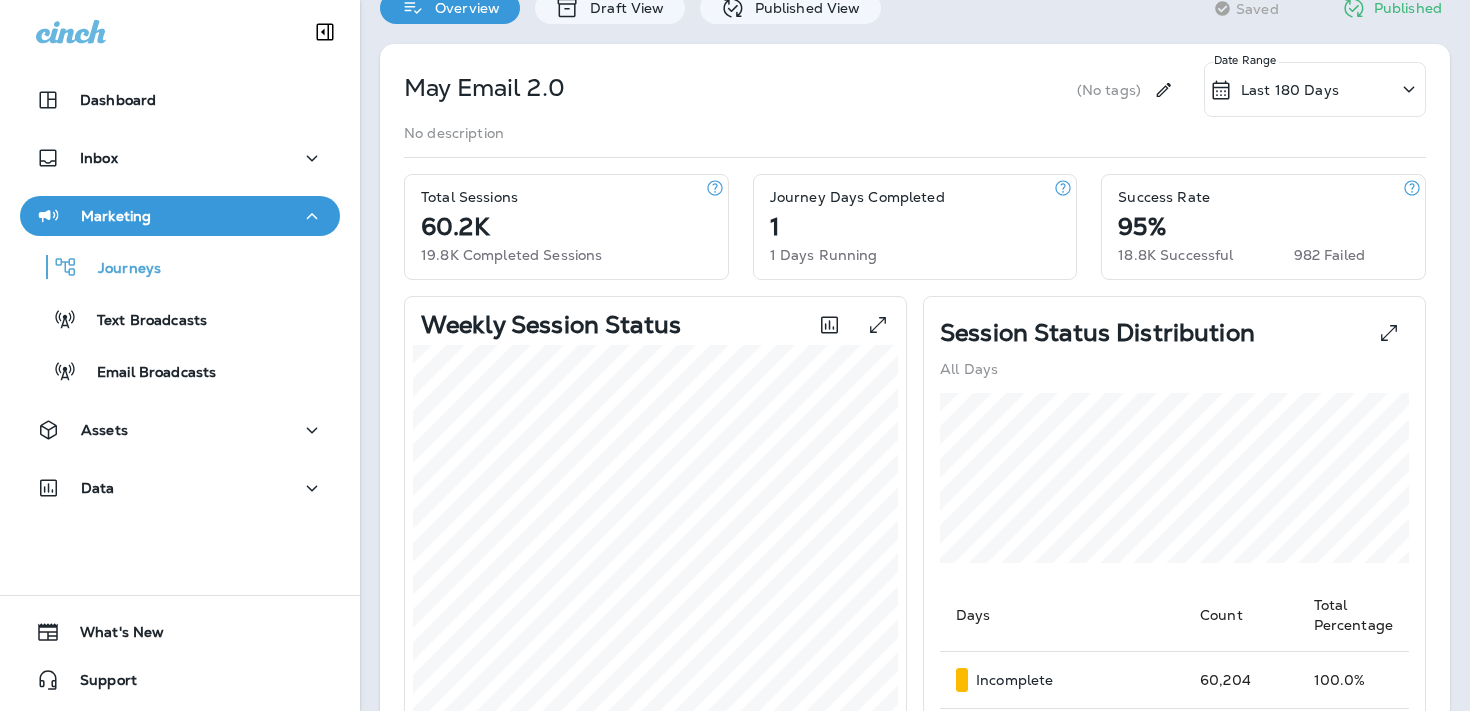 scroll, scrollTop: 0, scrollLeft: 0, axis: both 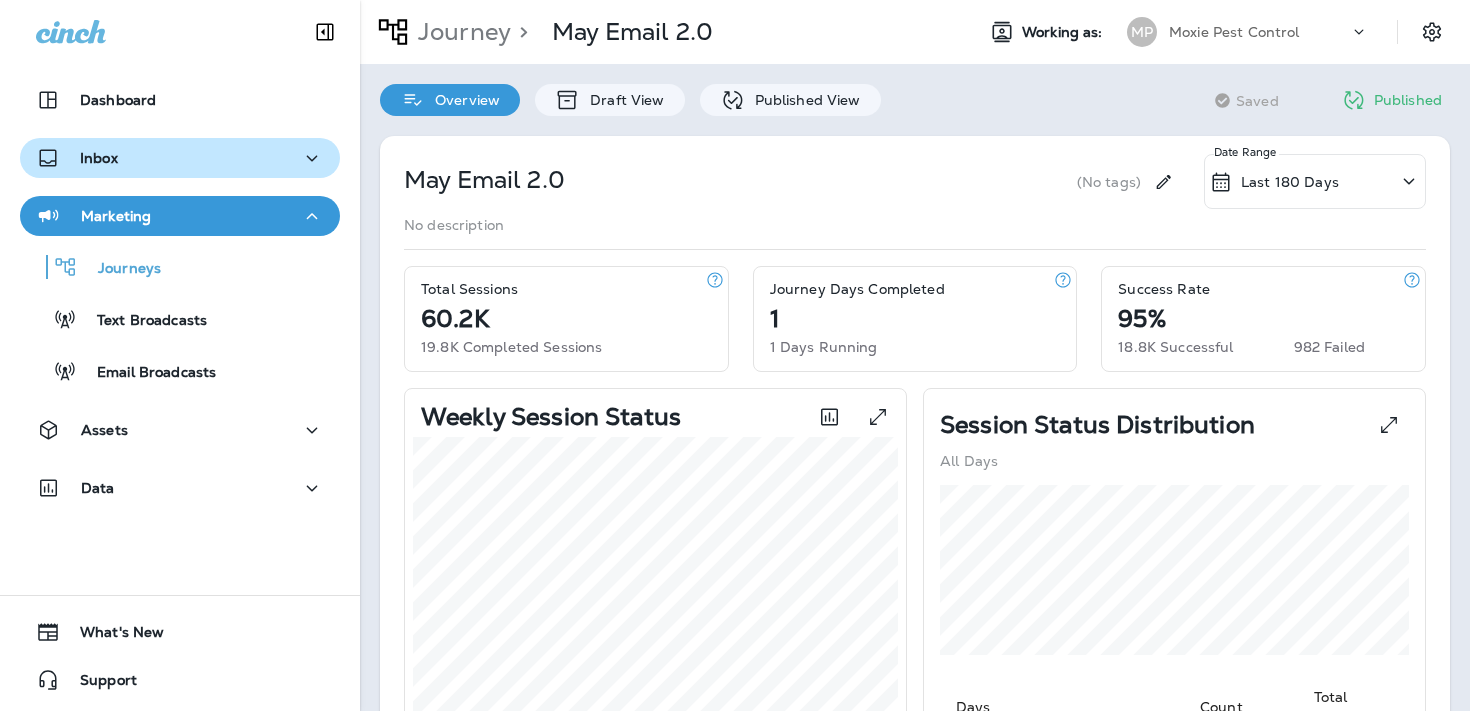 click on "Inbox" at bounding box center [180, 158] 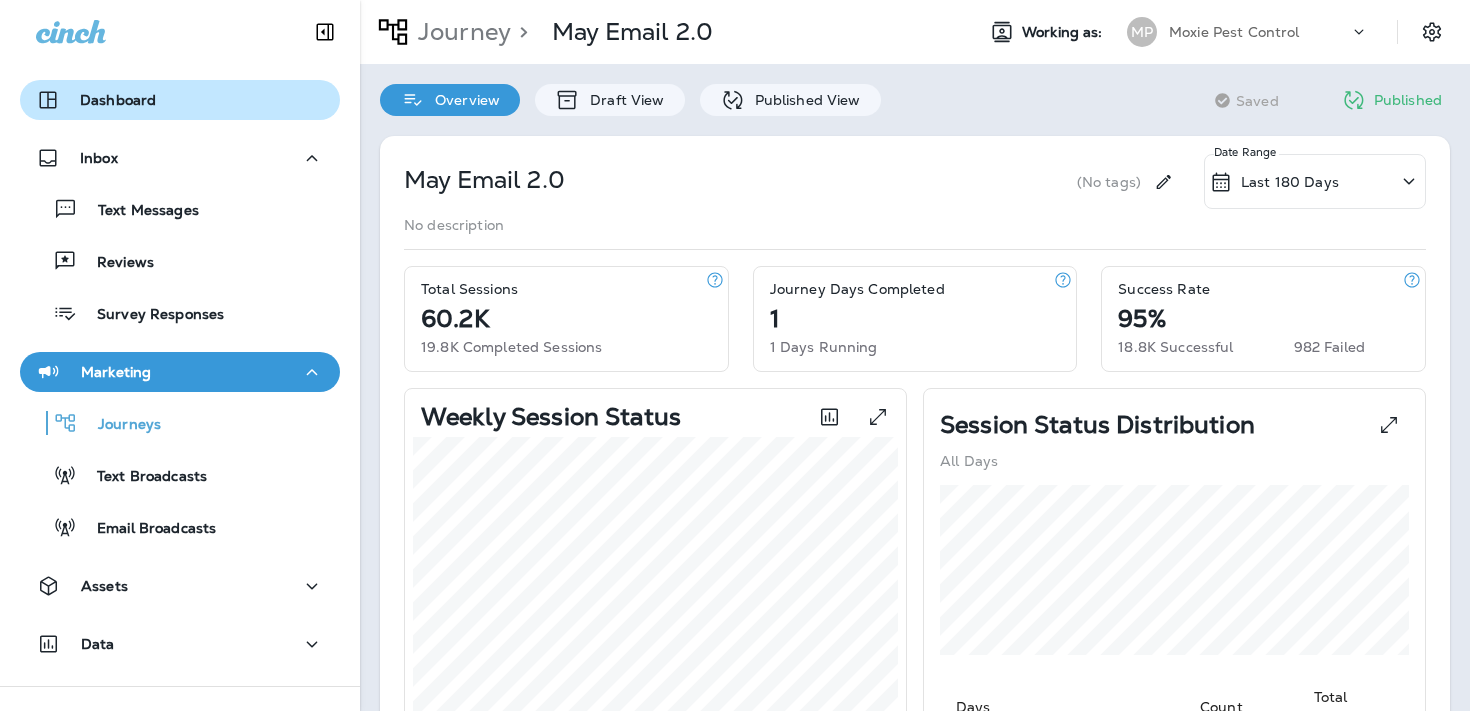 click on "Dashboard" at bounding box center (180, 100) 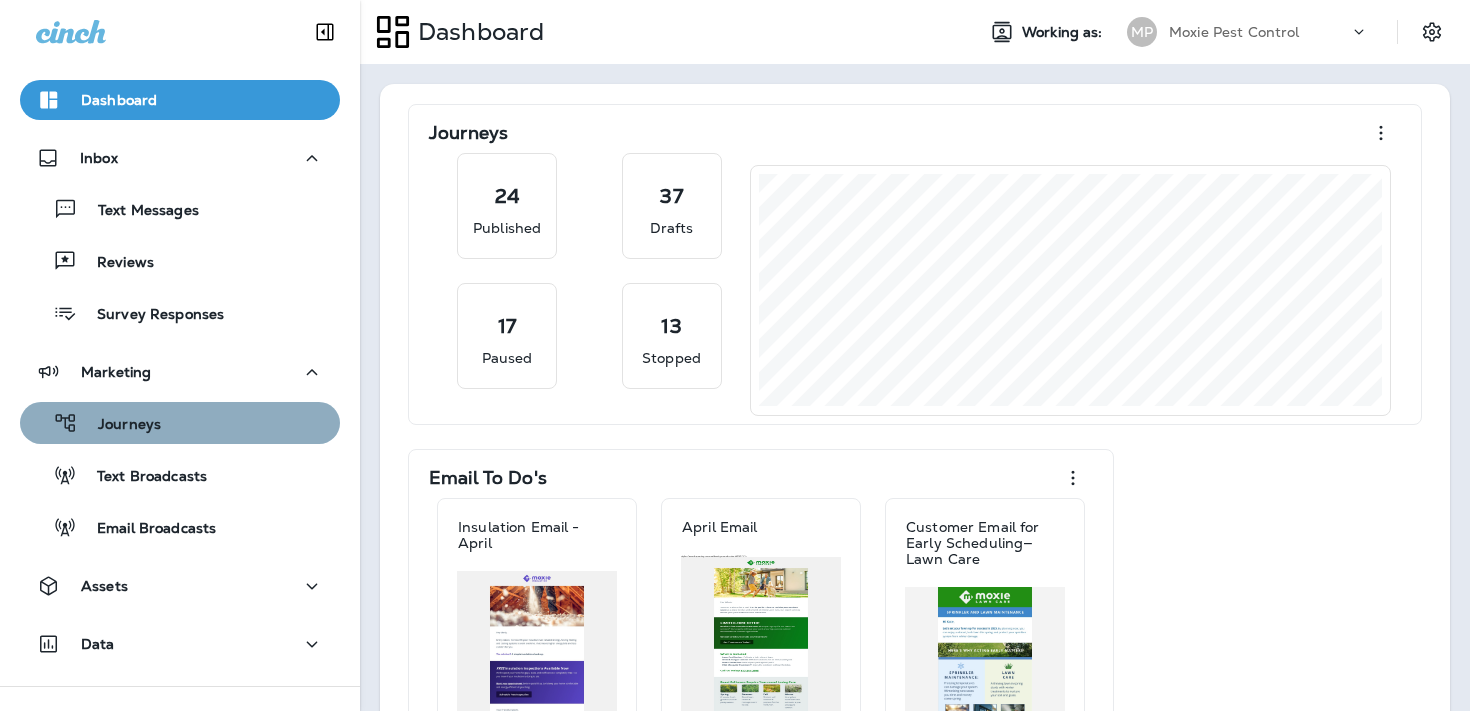 click on "Journeys" at bounding box center [180, 423] 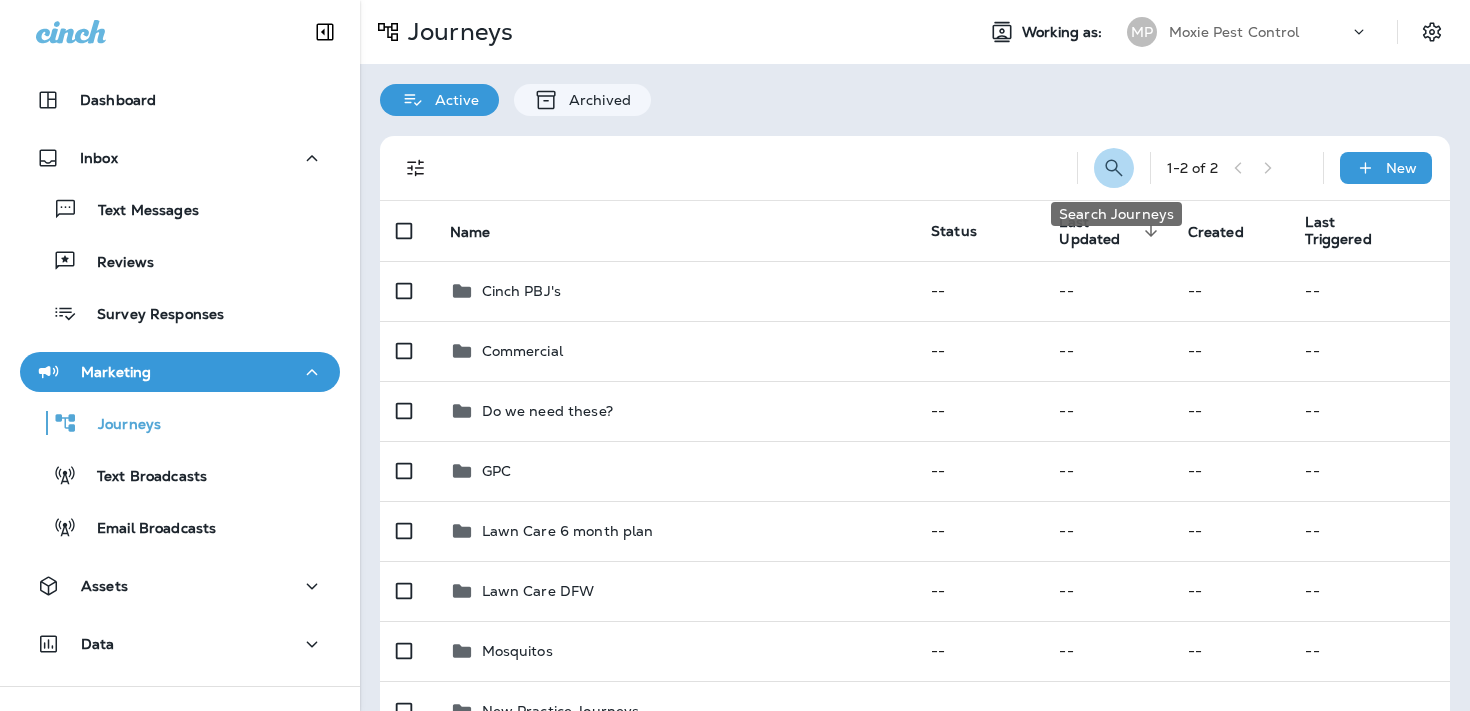 click 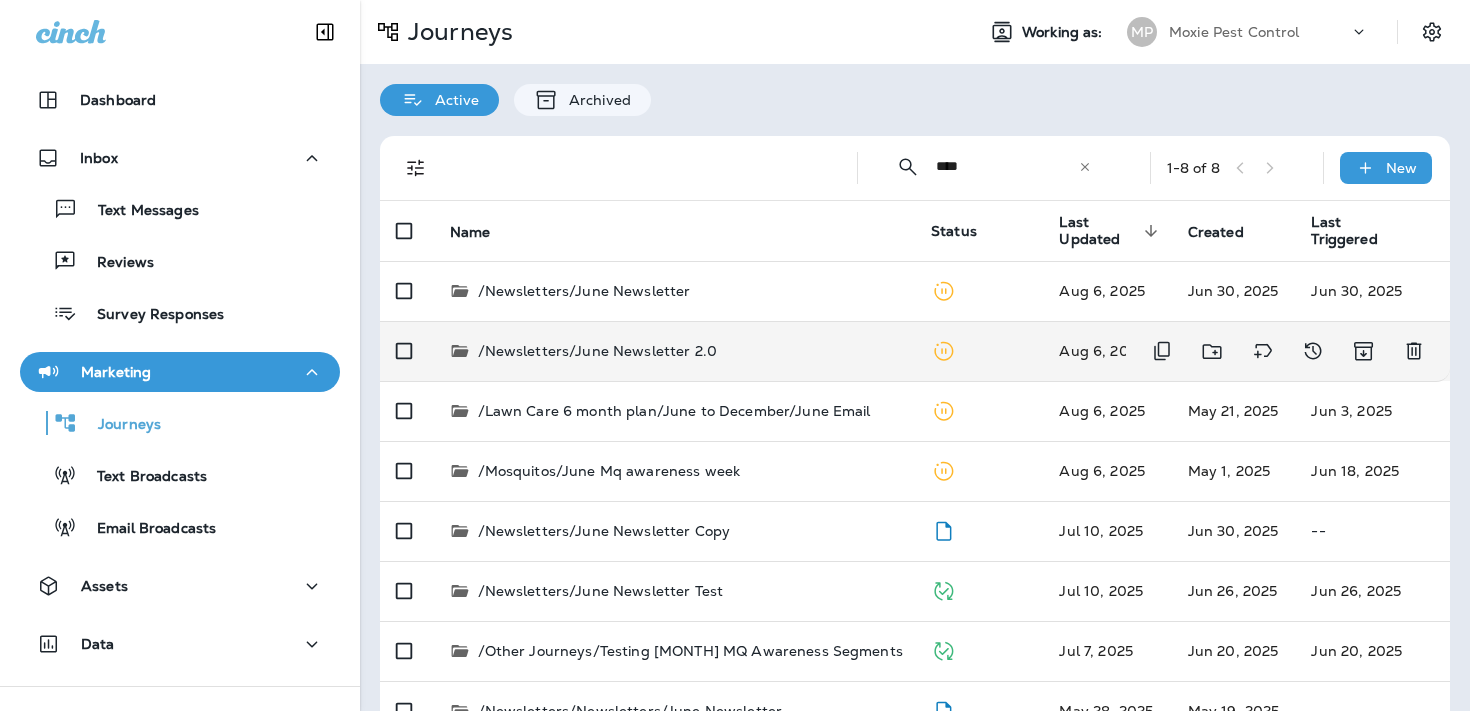 type on "****" 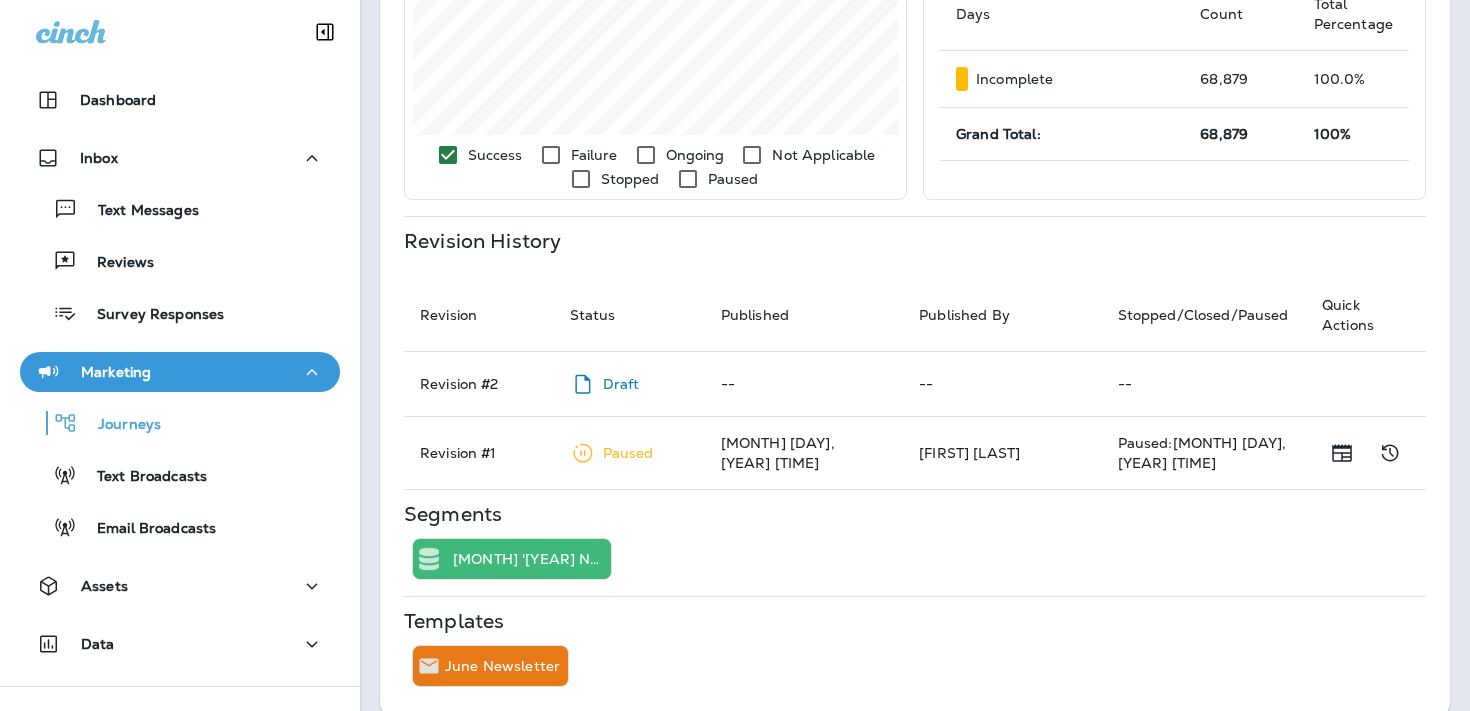 scroll, scrollTop: 719, scrollLeft: 0, axis: vertical 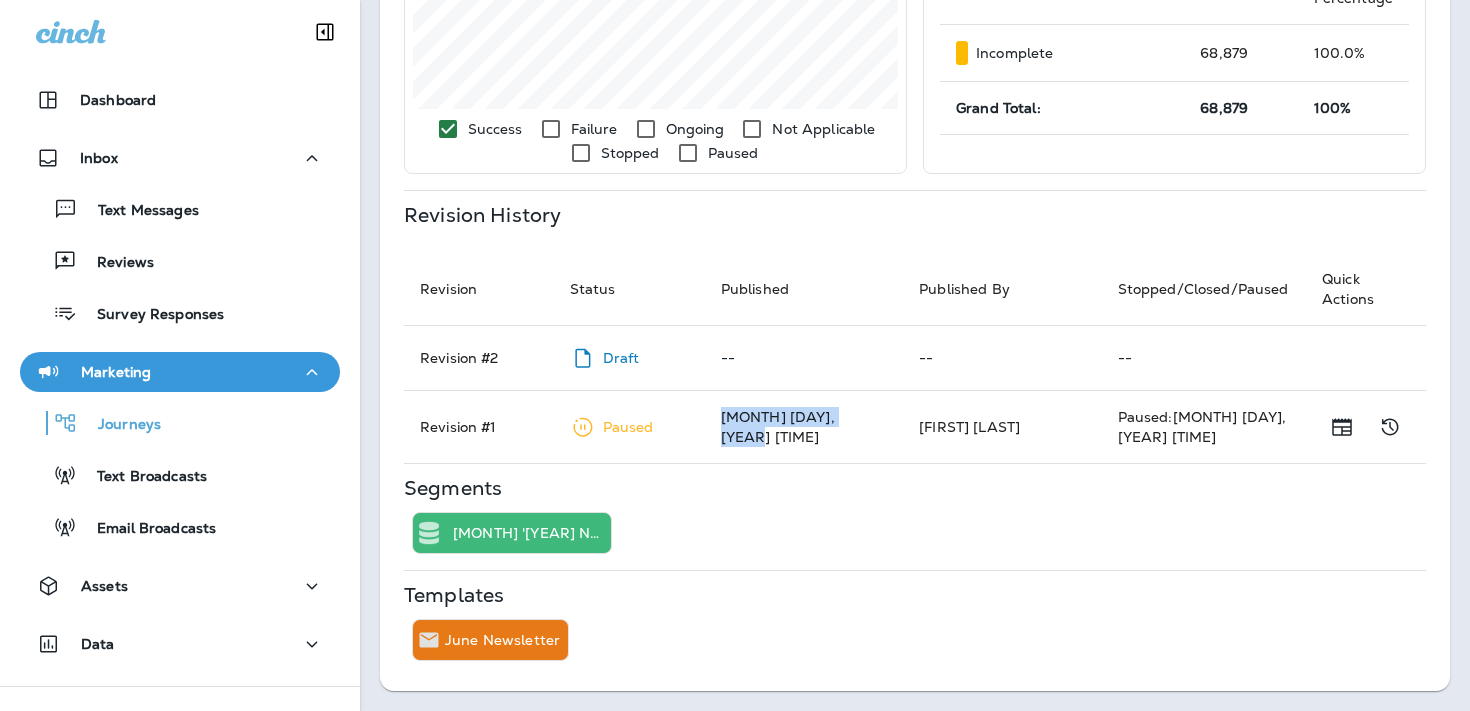 drag, startPoint x: 882, startPoint y: 429, endPoint x: 712, endPoint y: 424, distance: 170.07352 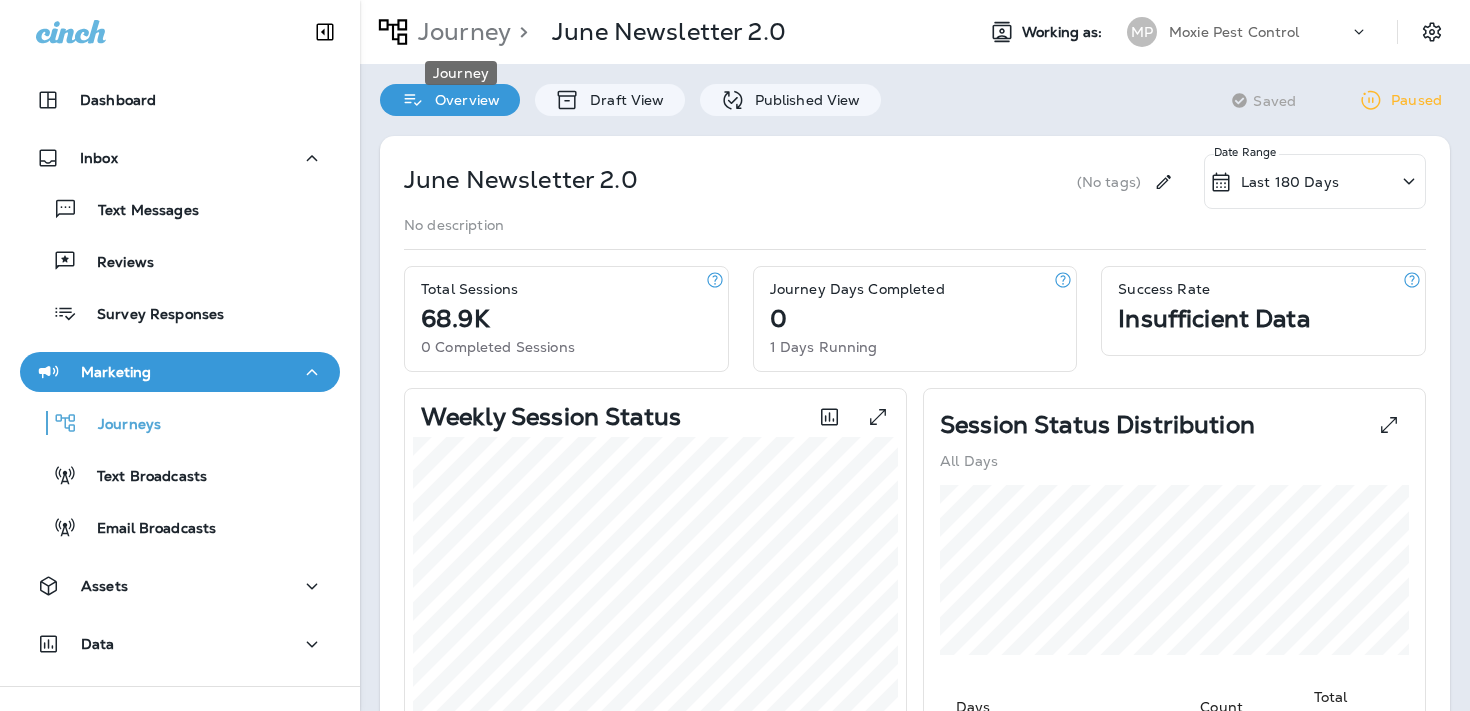 click on "Journey" at bounding box center (460, 32) 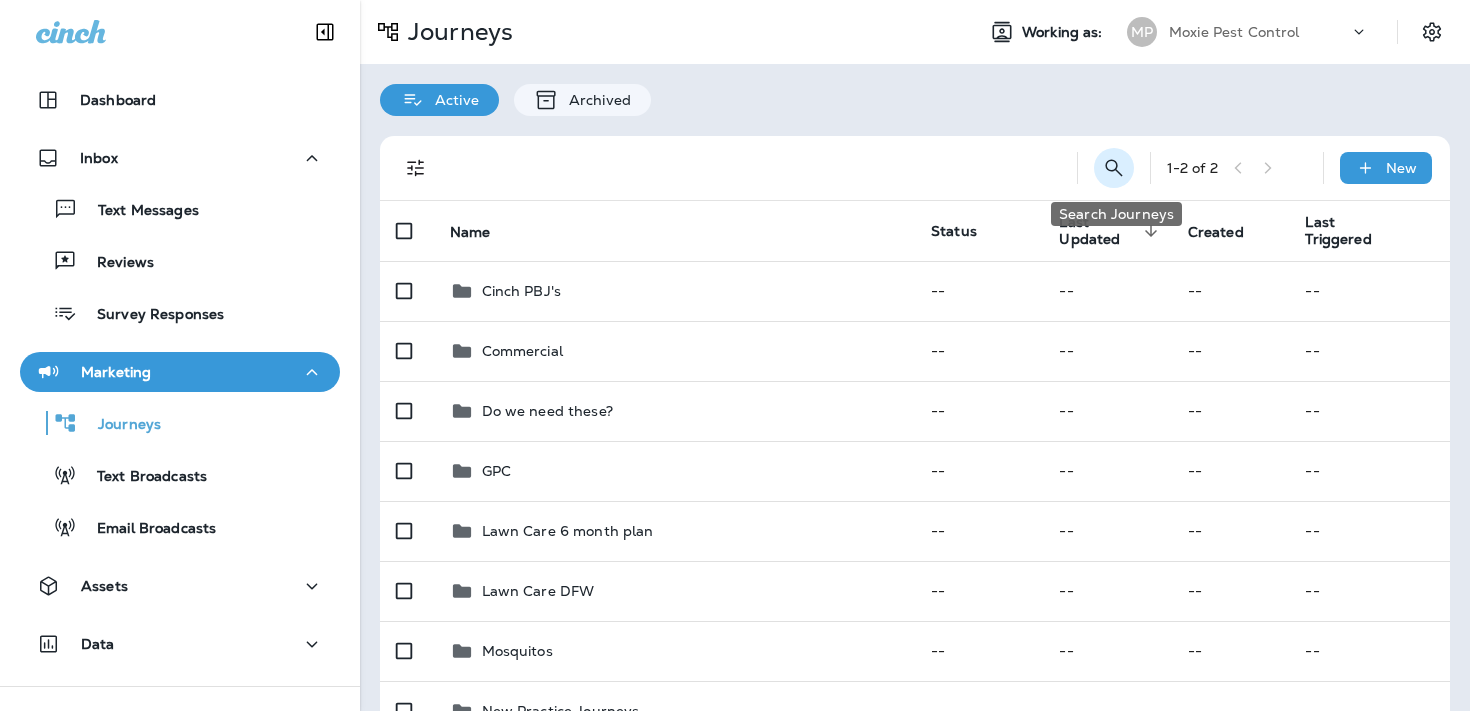 click 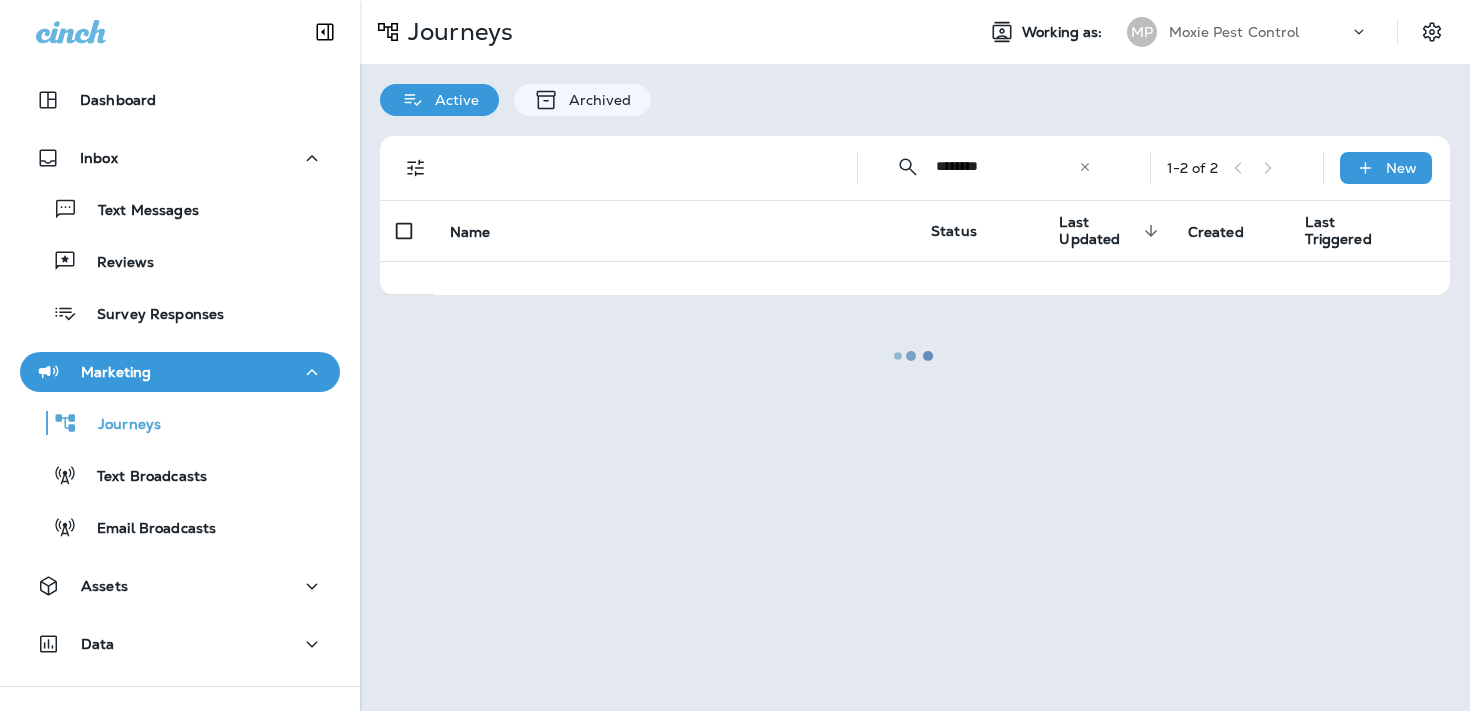 type on "********" 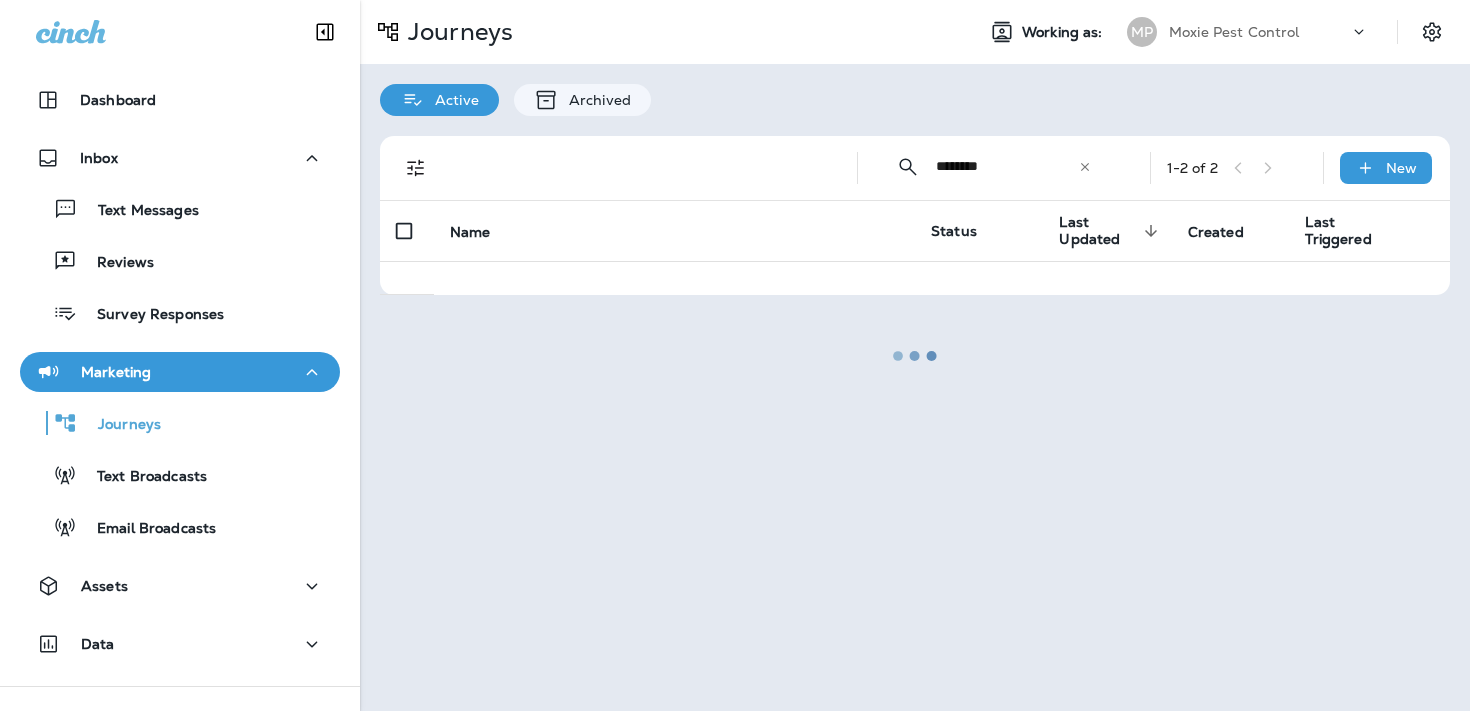 click at bounding box center [915, 355] 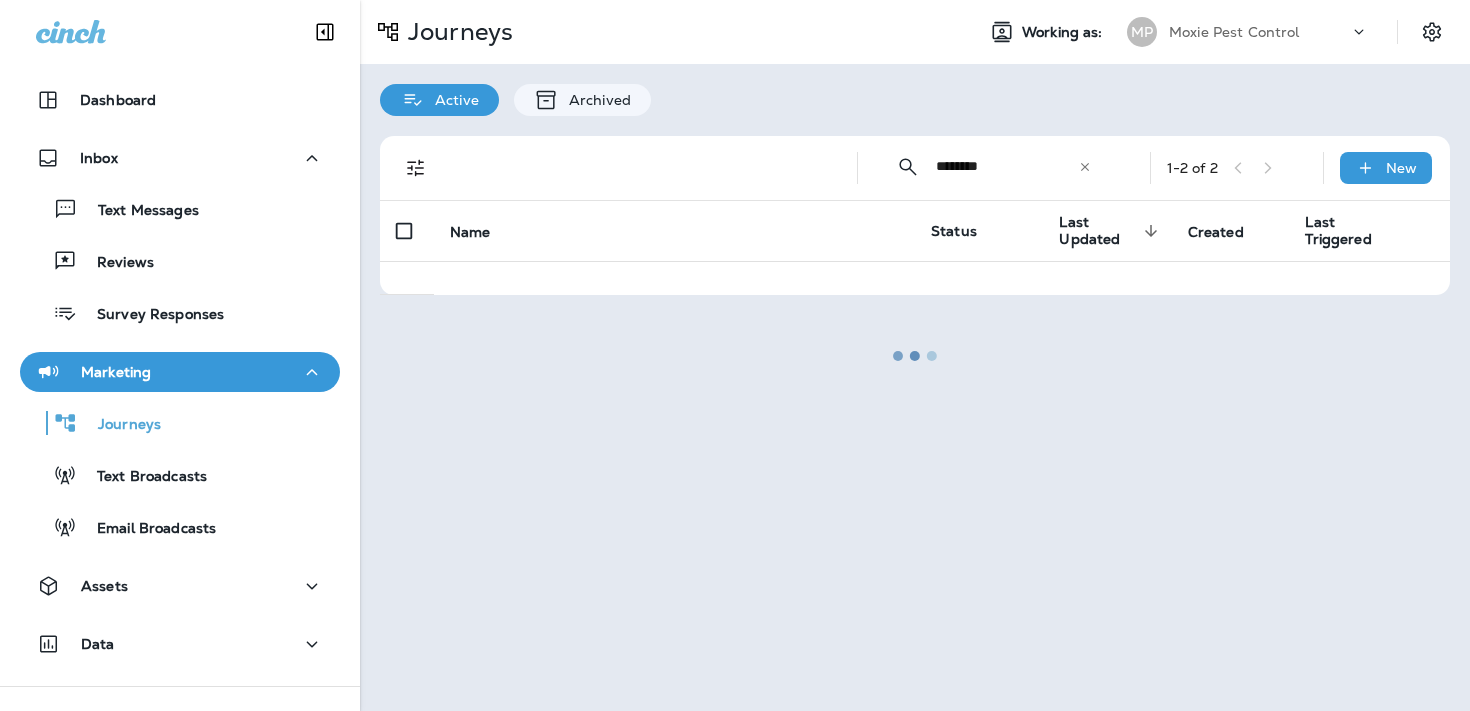 click at bounding box center (915, 355) 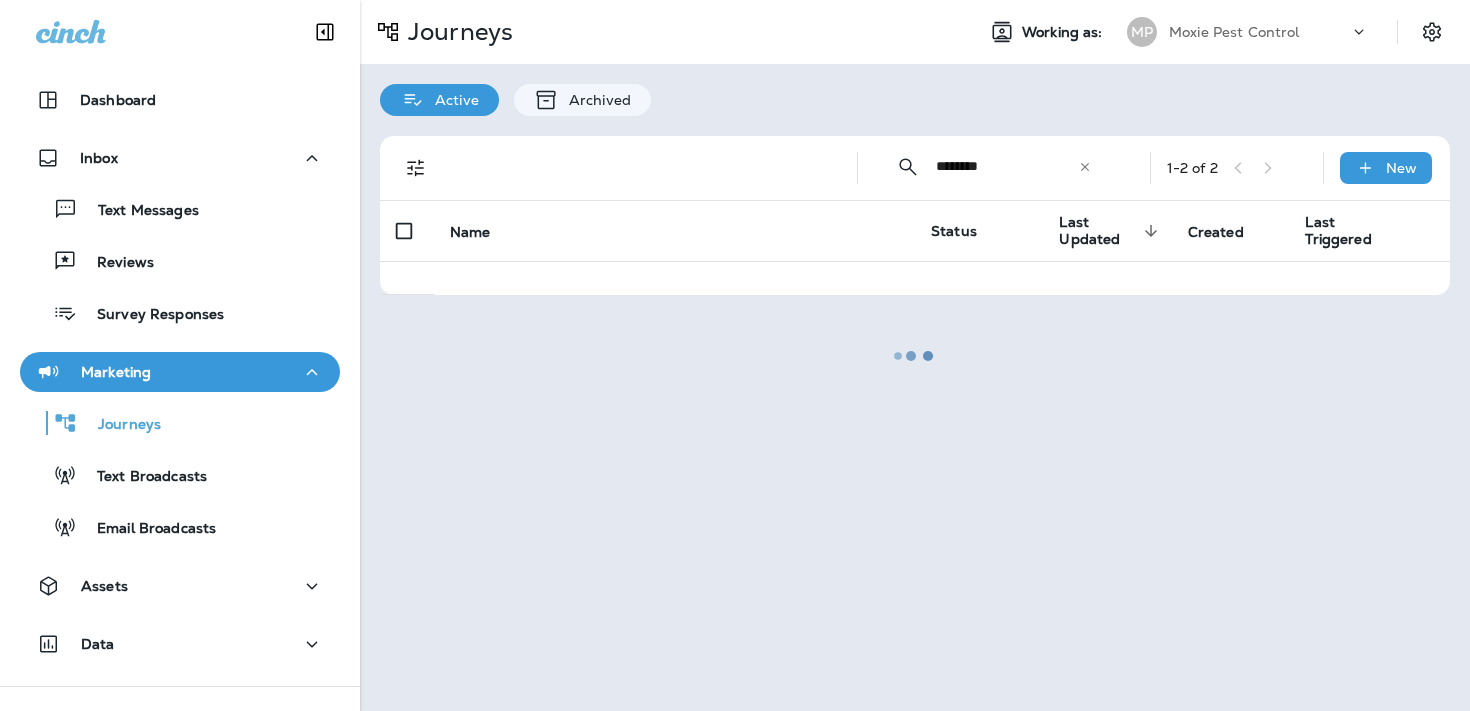 click at bounding box center (915, 355) 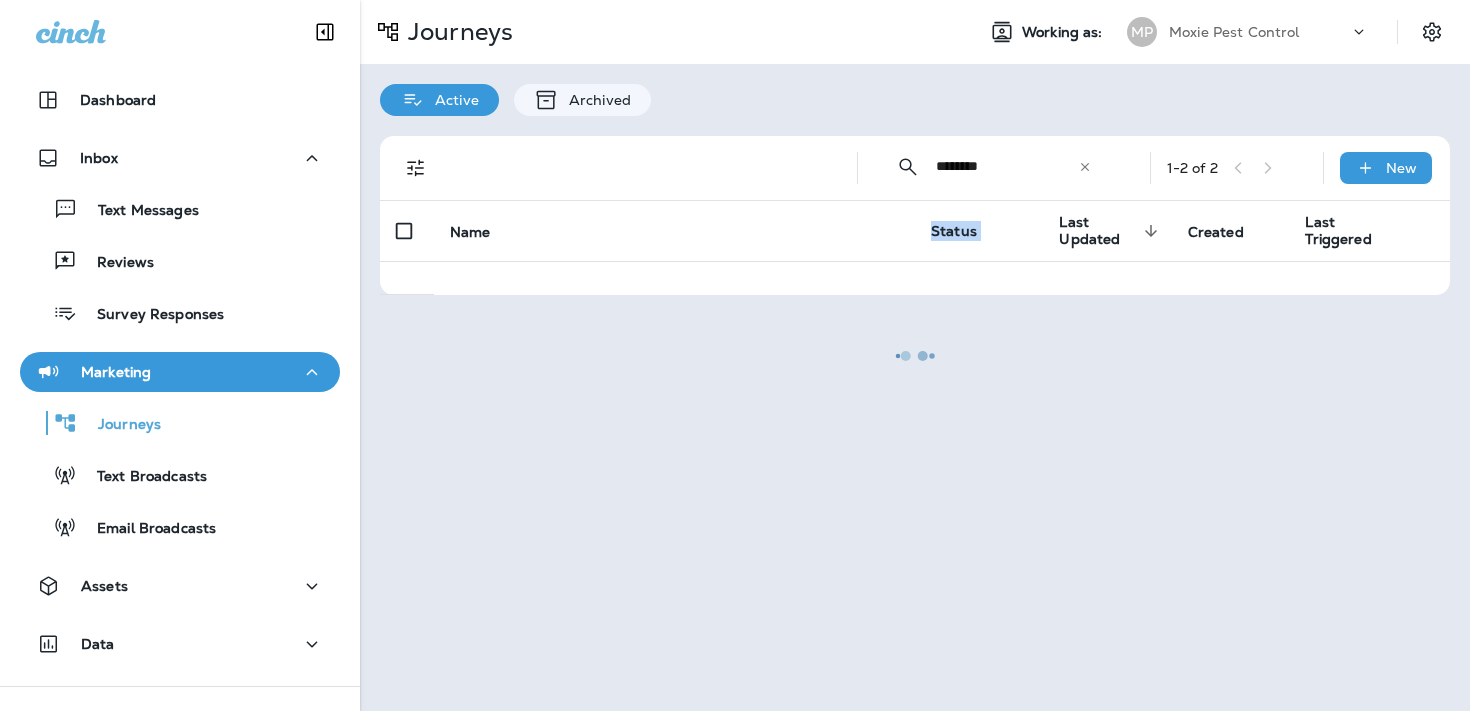 click at bounding box center (915, 355) 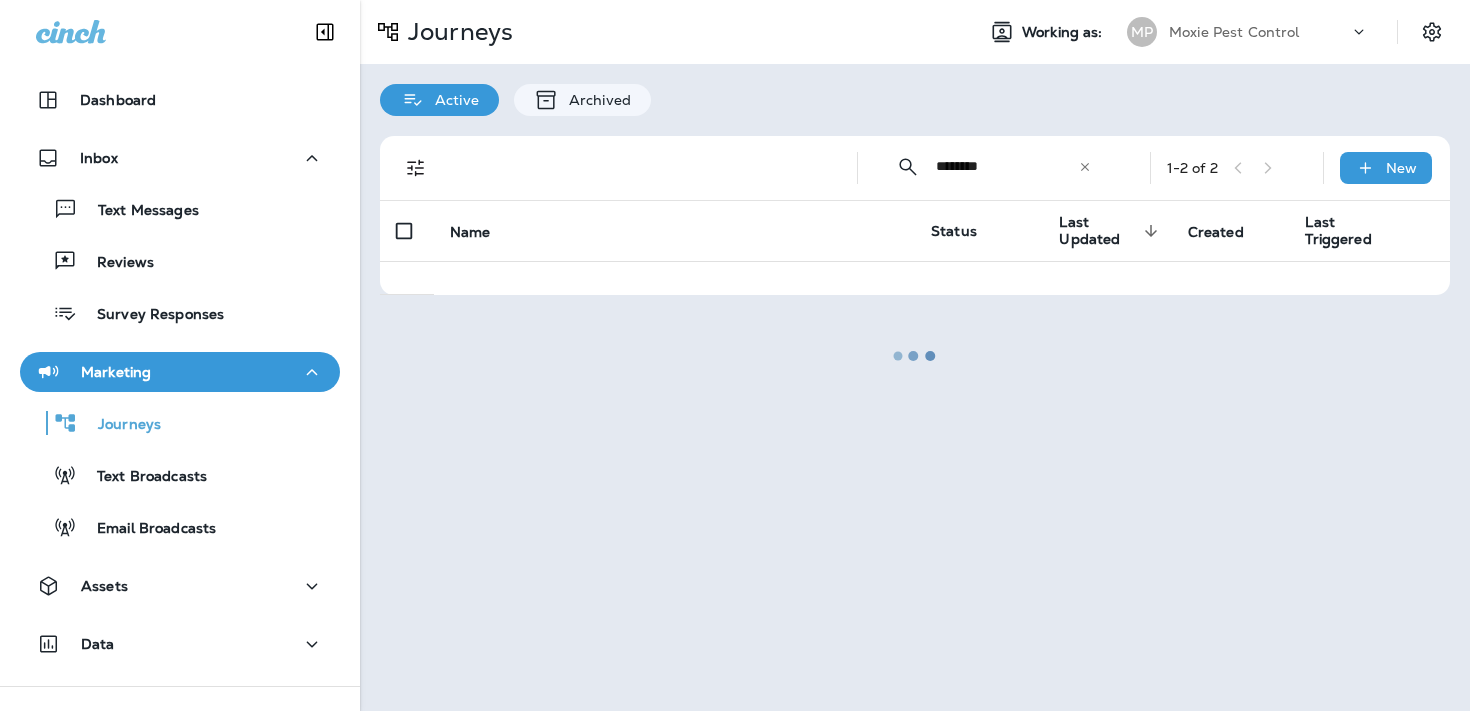 click at bounding box center (915, 355) 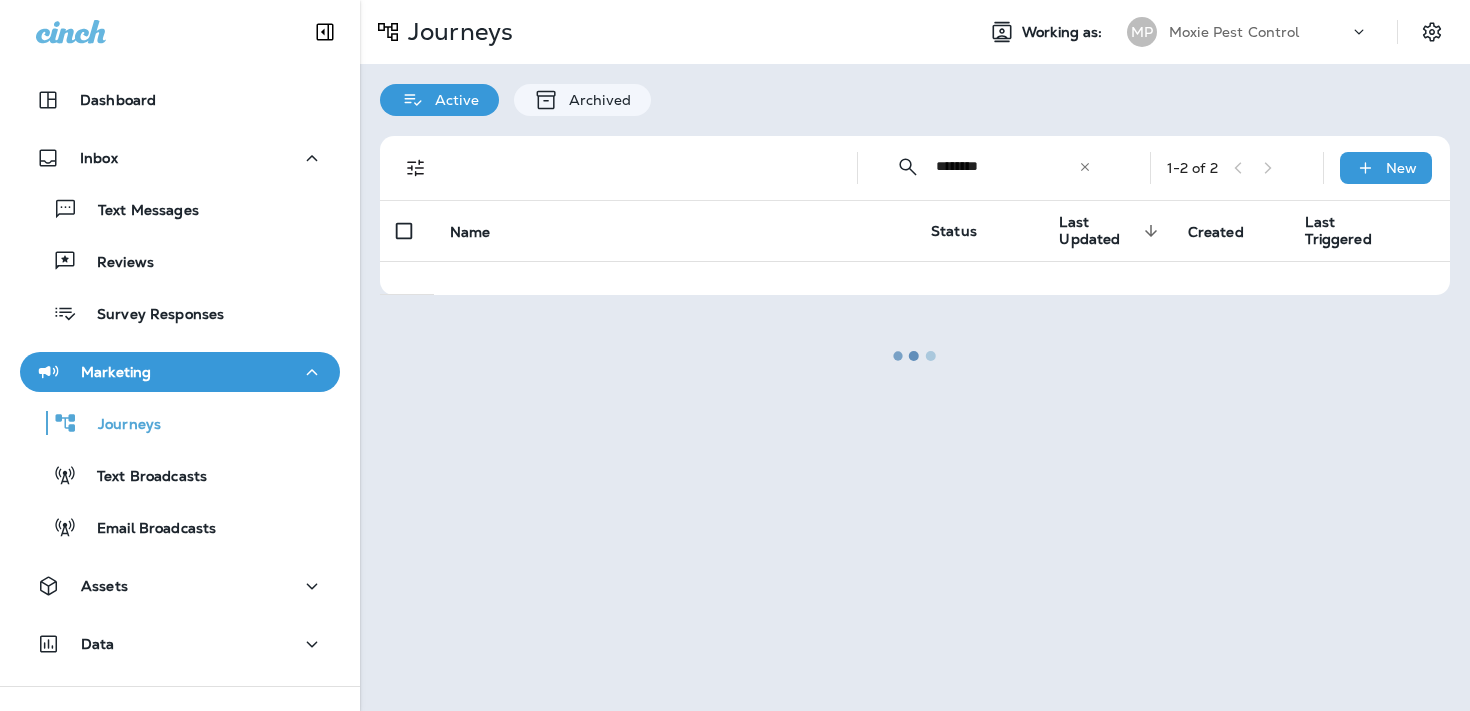 click at bounding box center (915, 355) 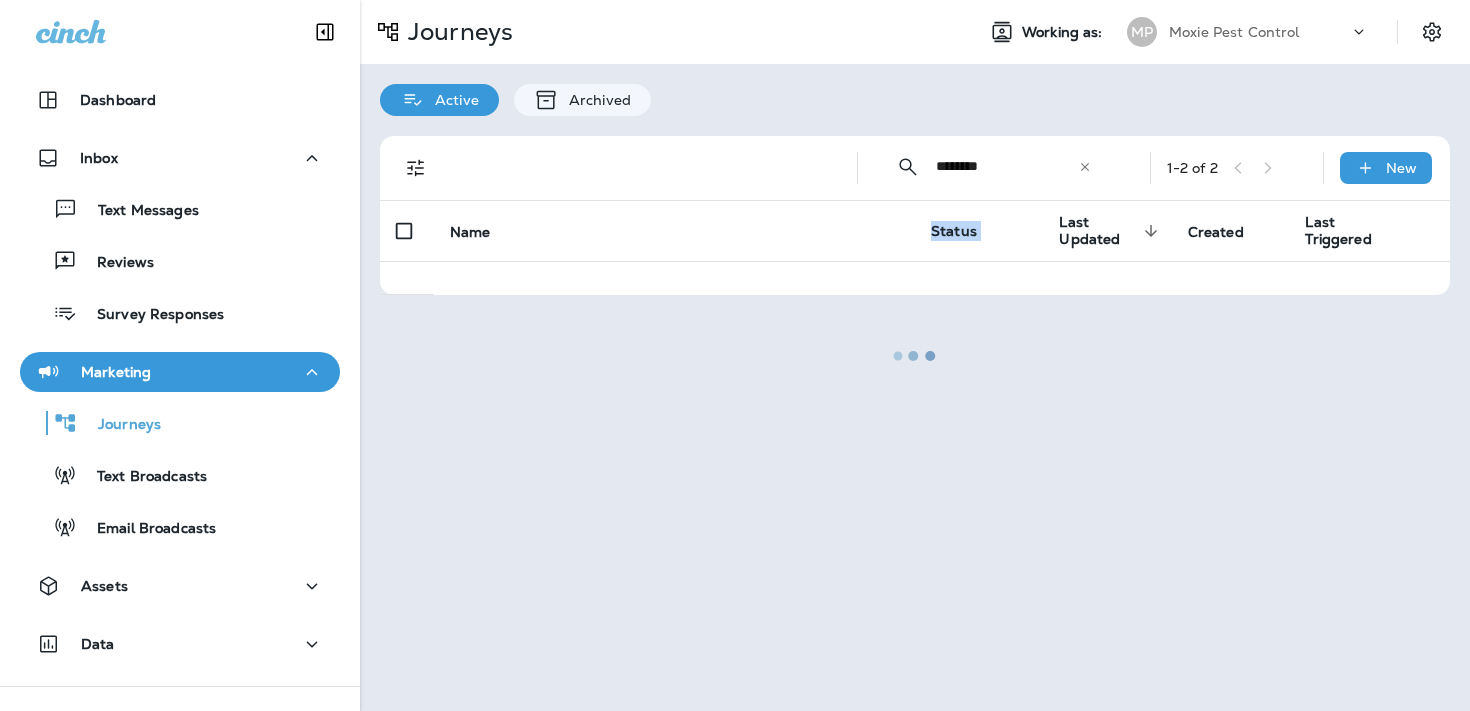 click at bounding box center [915, 355] 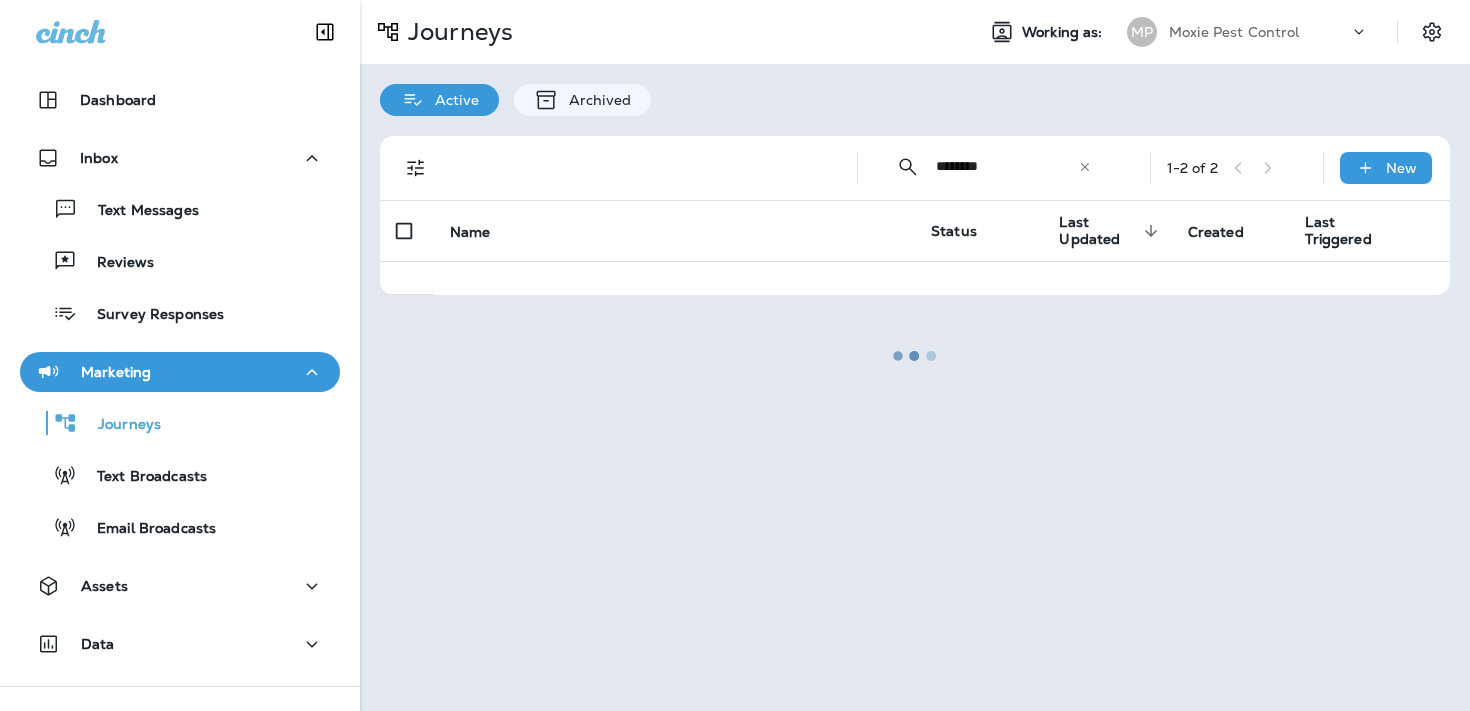click at bounding box center [915, 355] 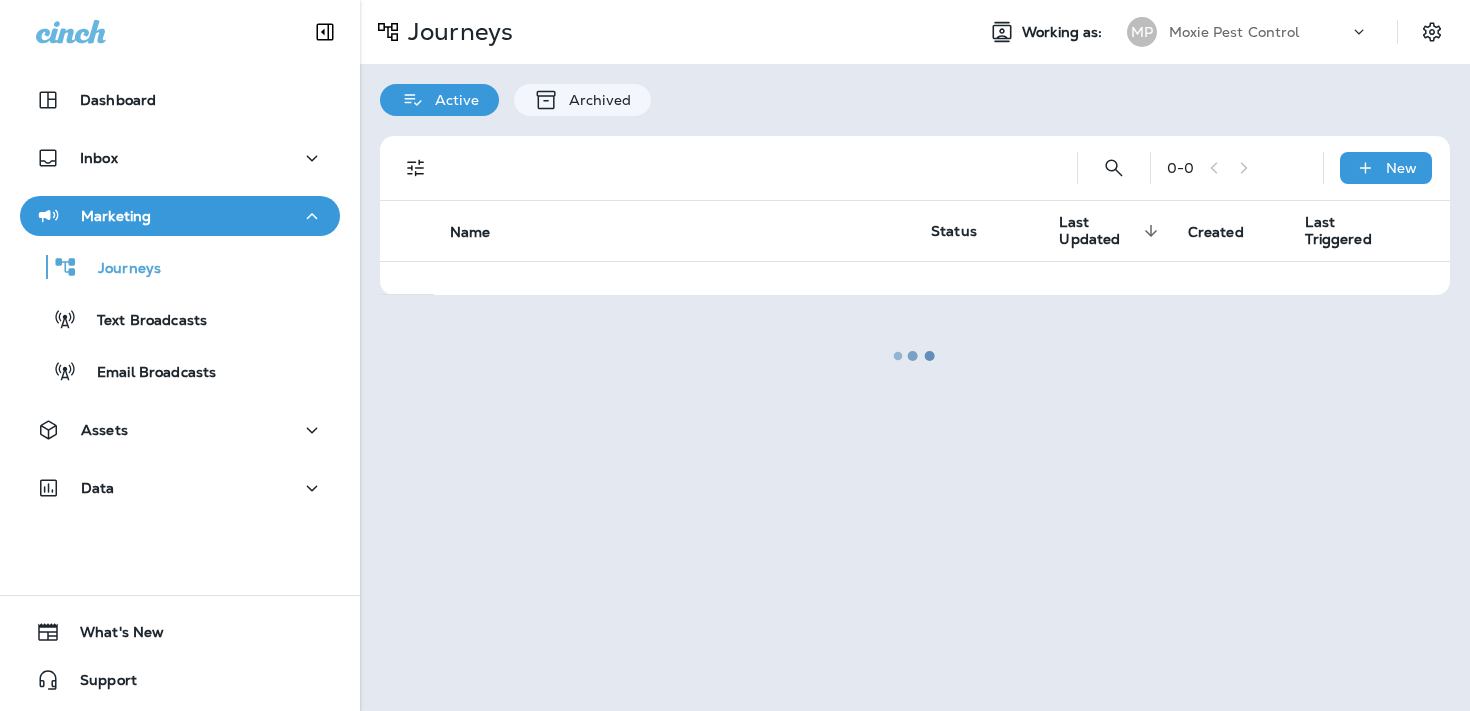 scroll, scrollTop: 0, scrollLeft: 0, axis: both 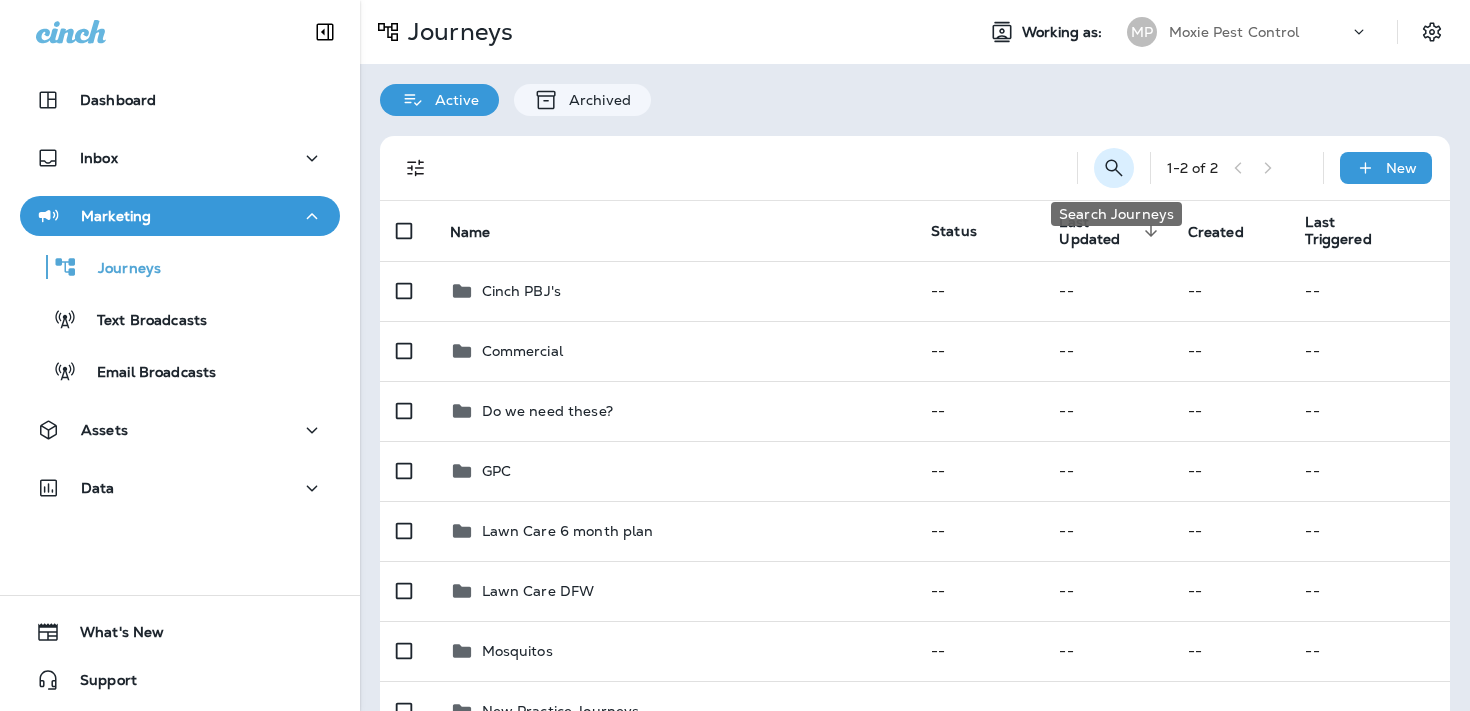 click 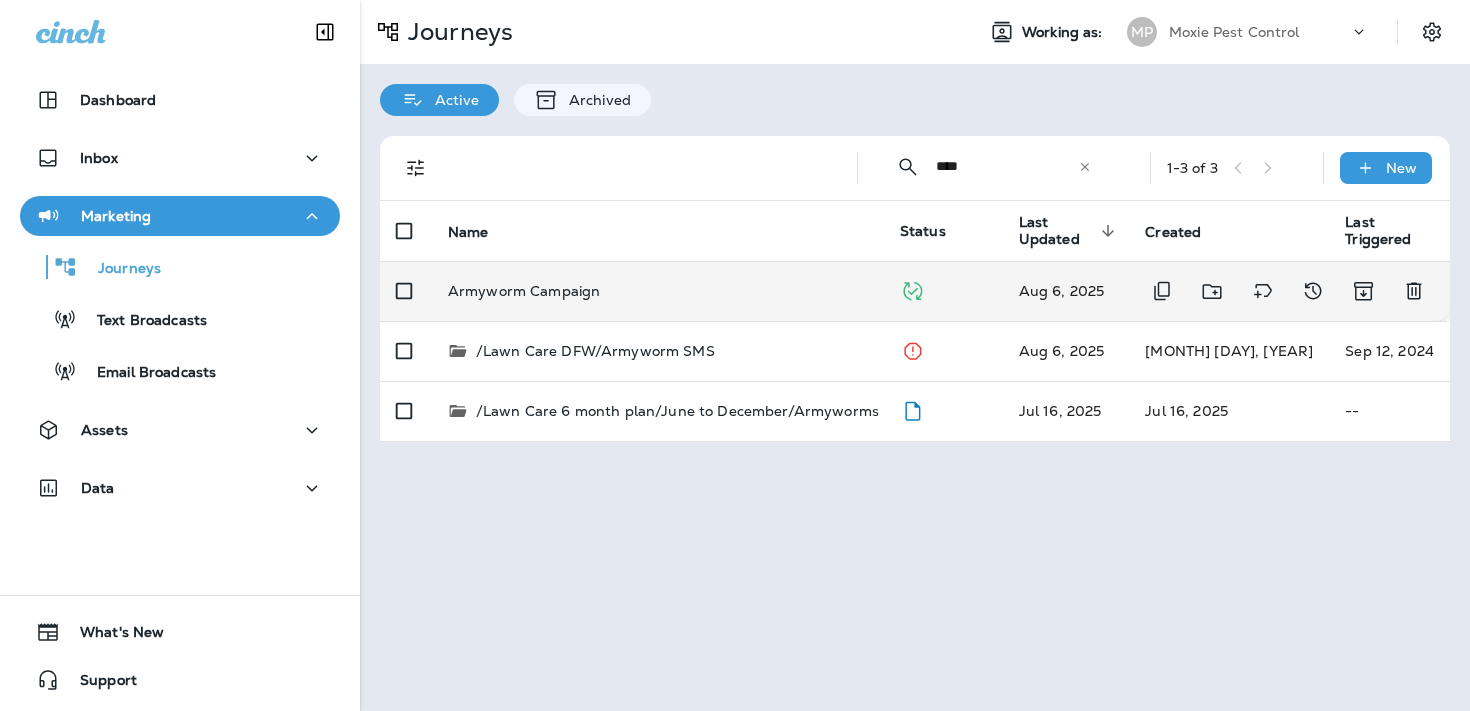 type on "****" 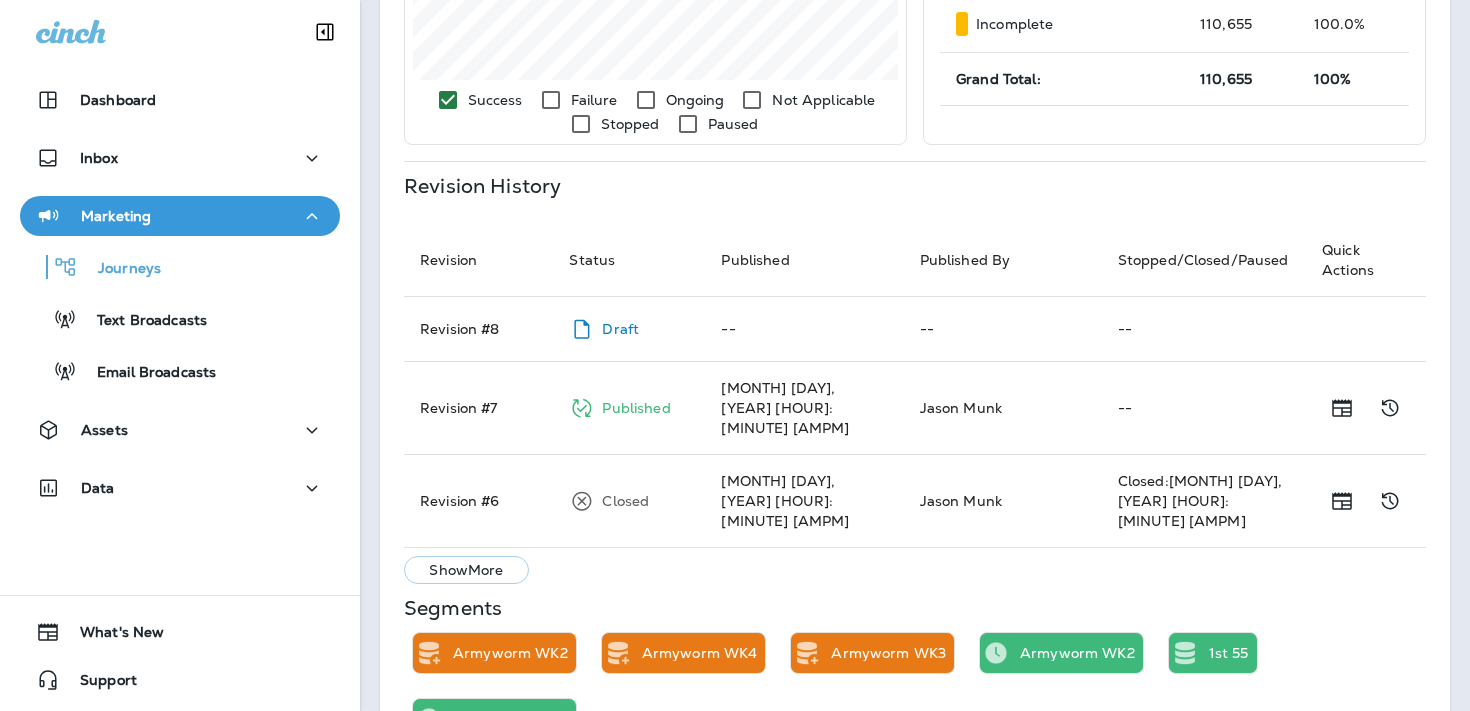 scroll, scrollTop: 808, scrollLeft: 0, axis: vertical 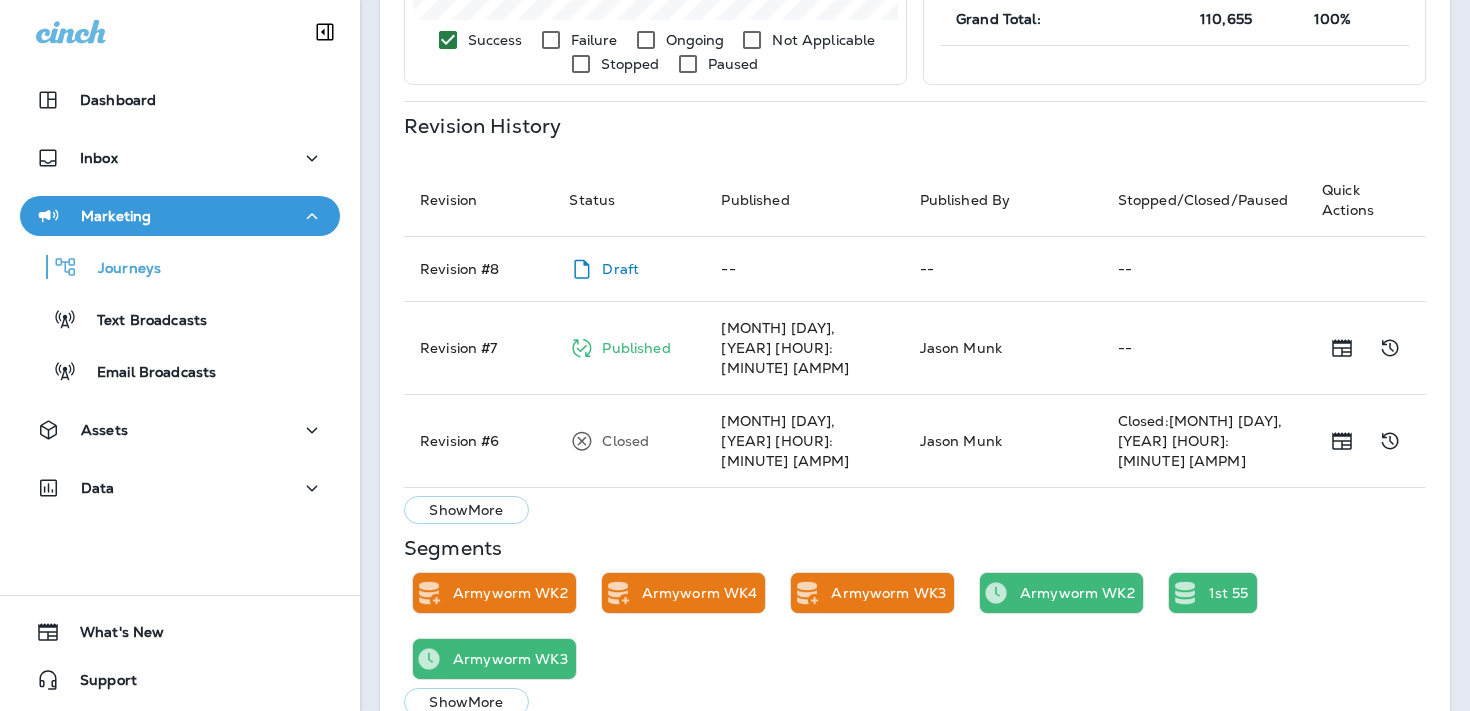 click on "Show  More" at bounding box center [466, 510] 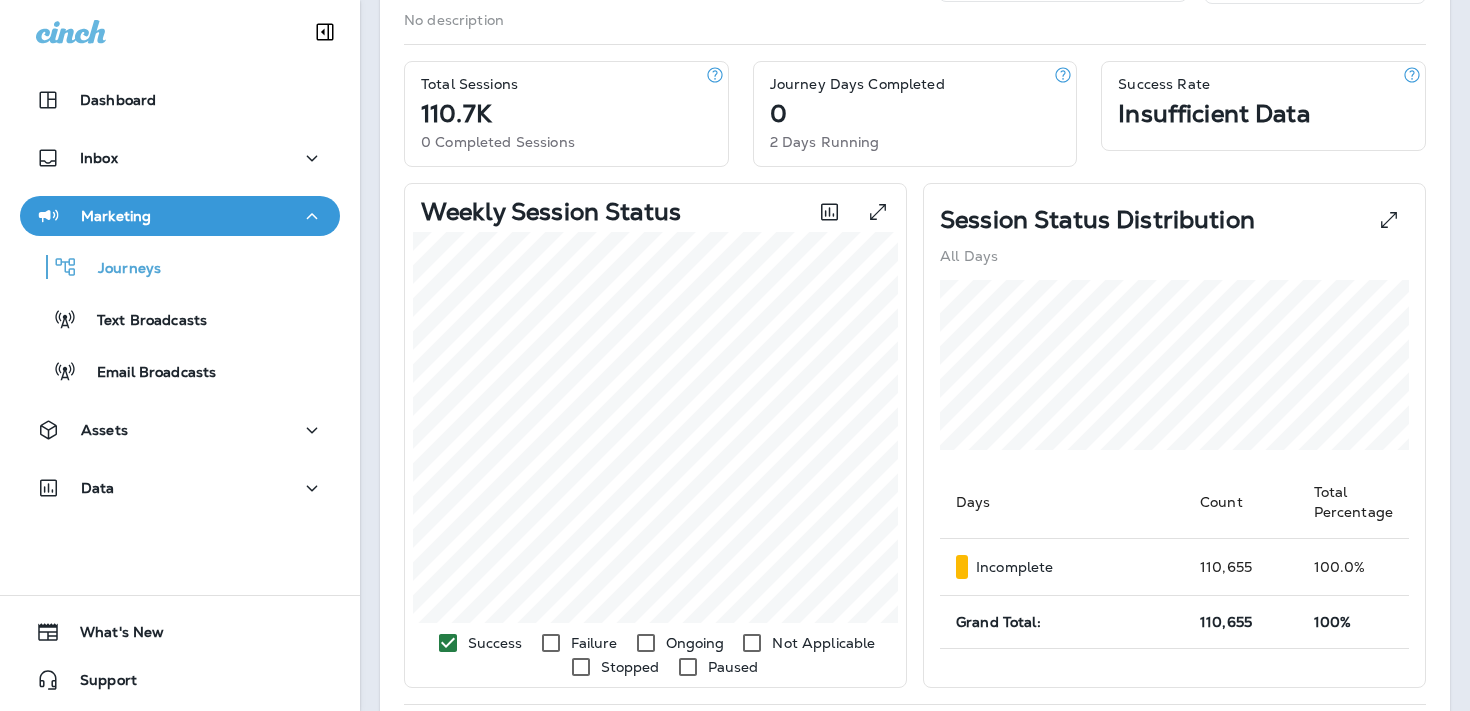 scroll, scrollTop: 0, scrollLeft: 0, axis: both 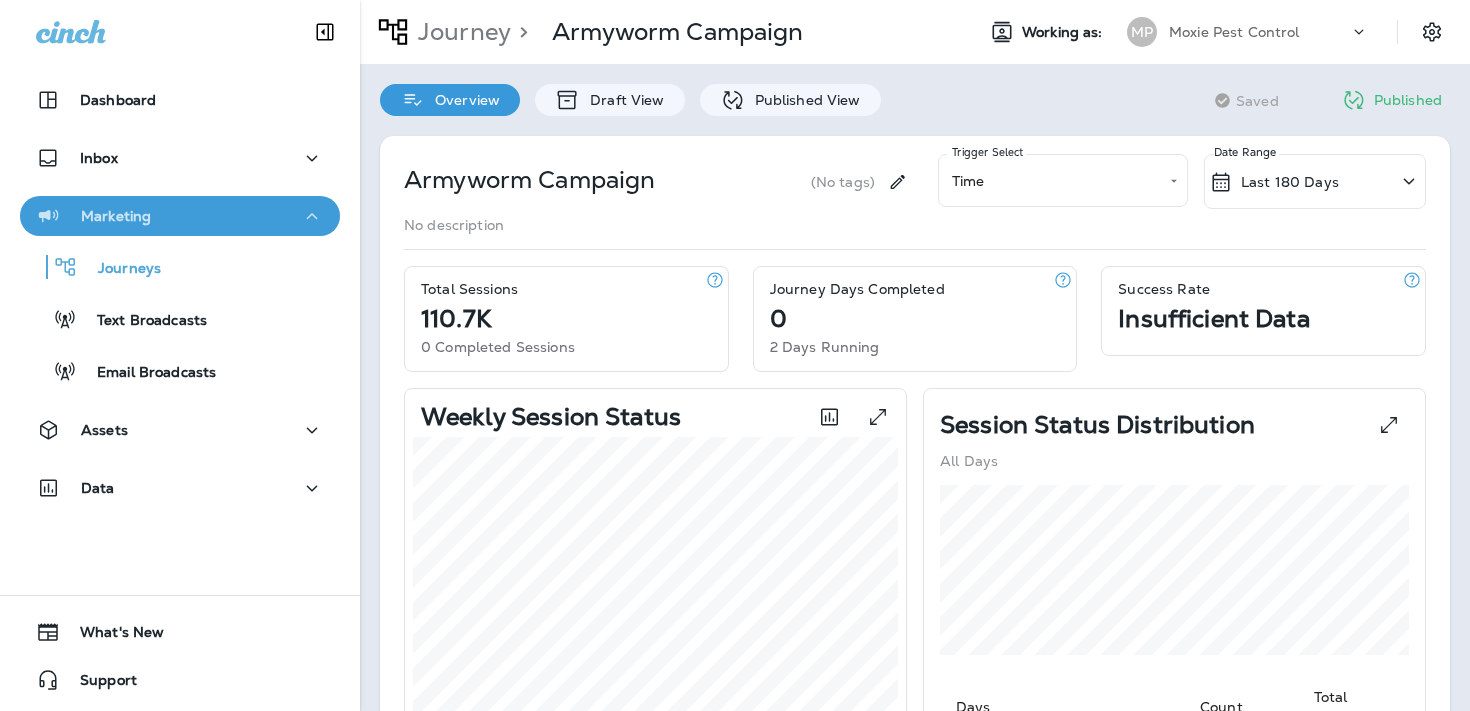 click on "Marketing" at bounding box center (180, 216) 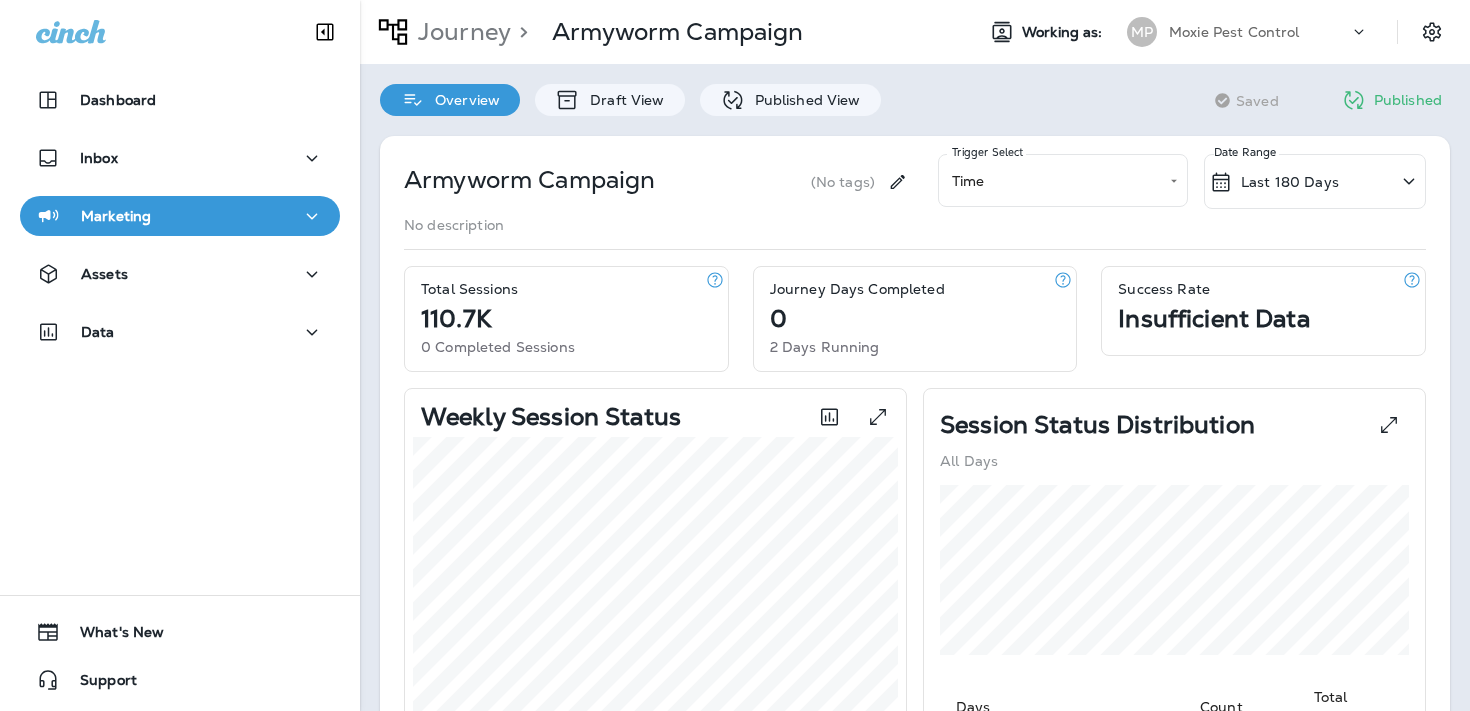 click on "Marketing" at bounding box center [180, 216] 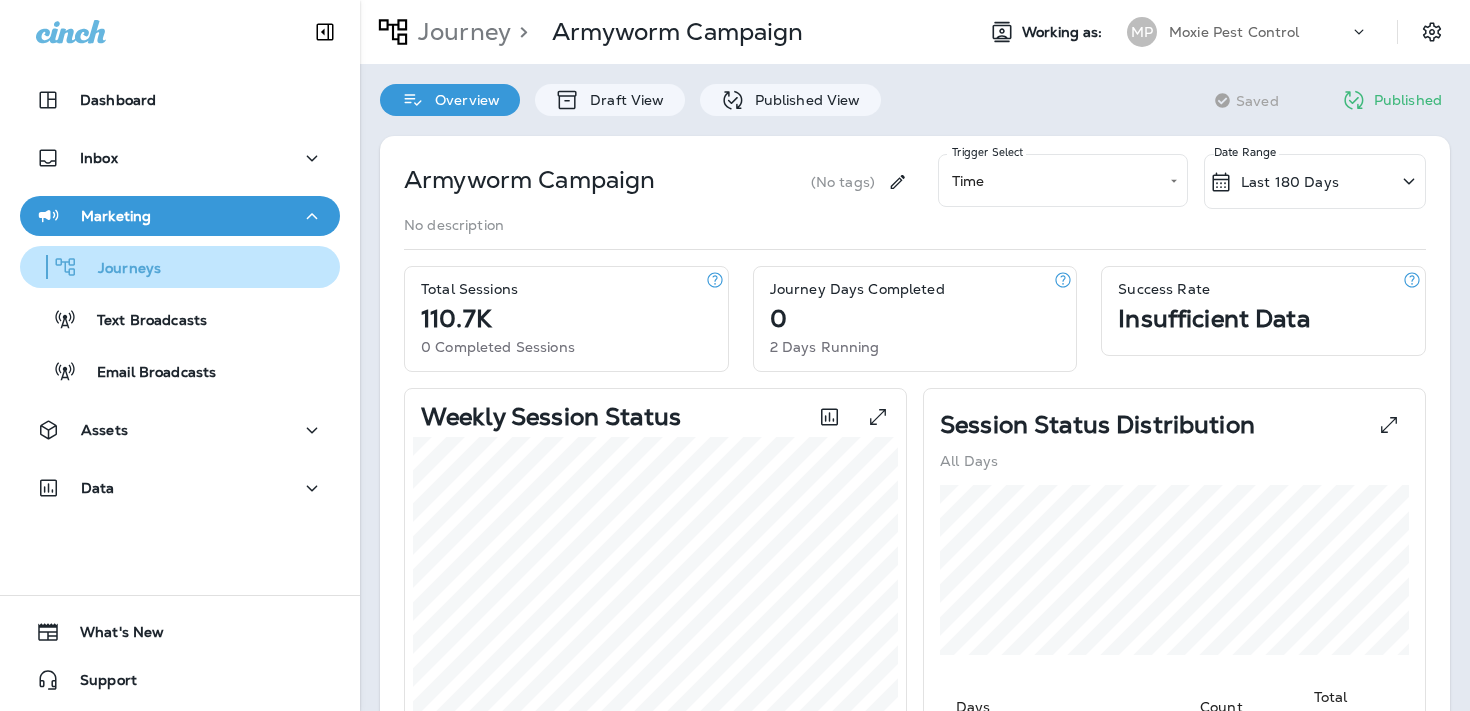 click on "Journeys" at bounding box center [180, 267] 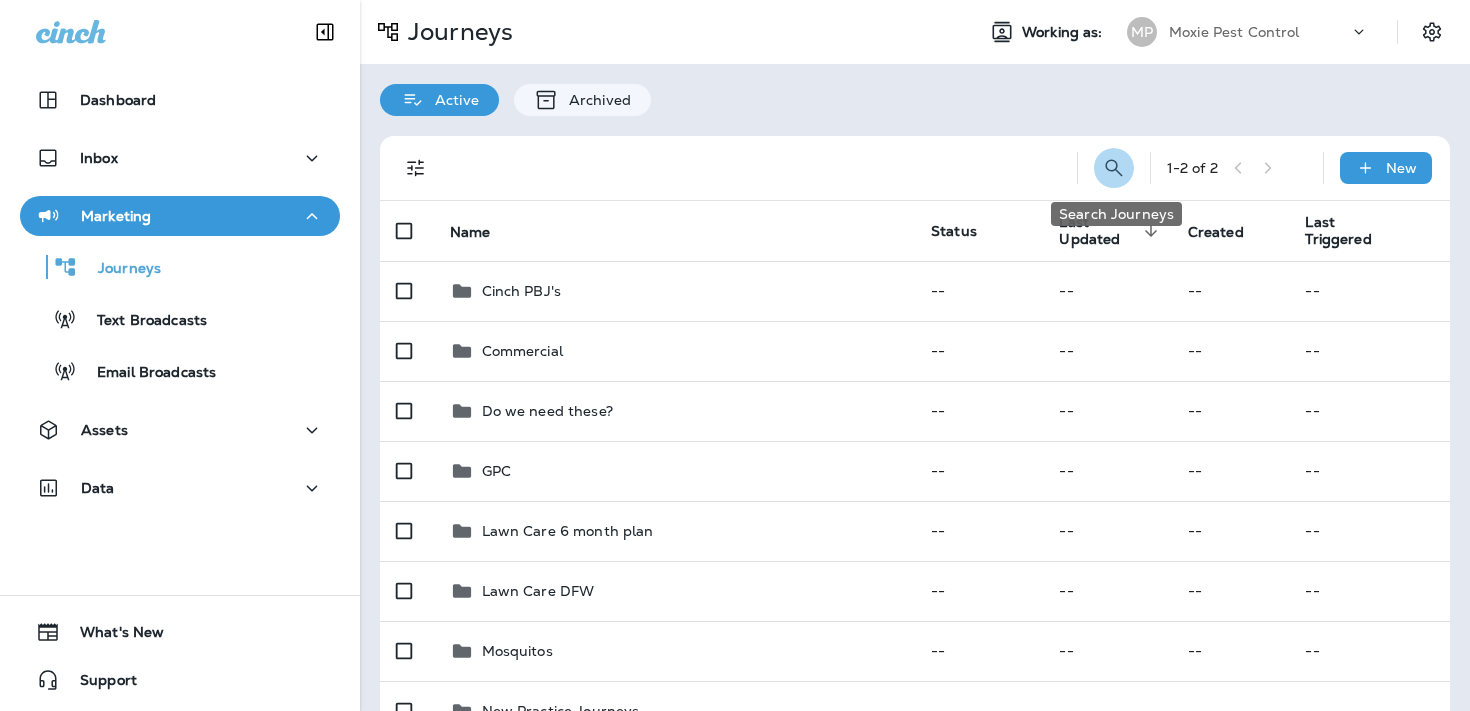 click 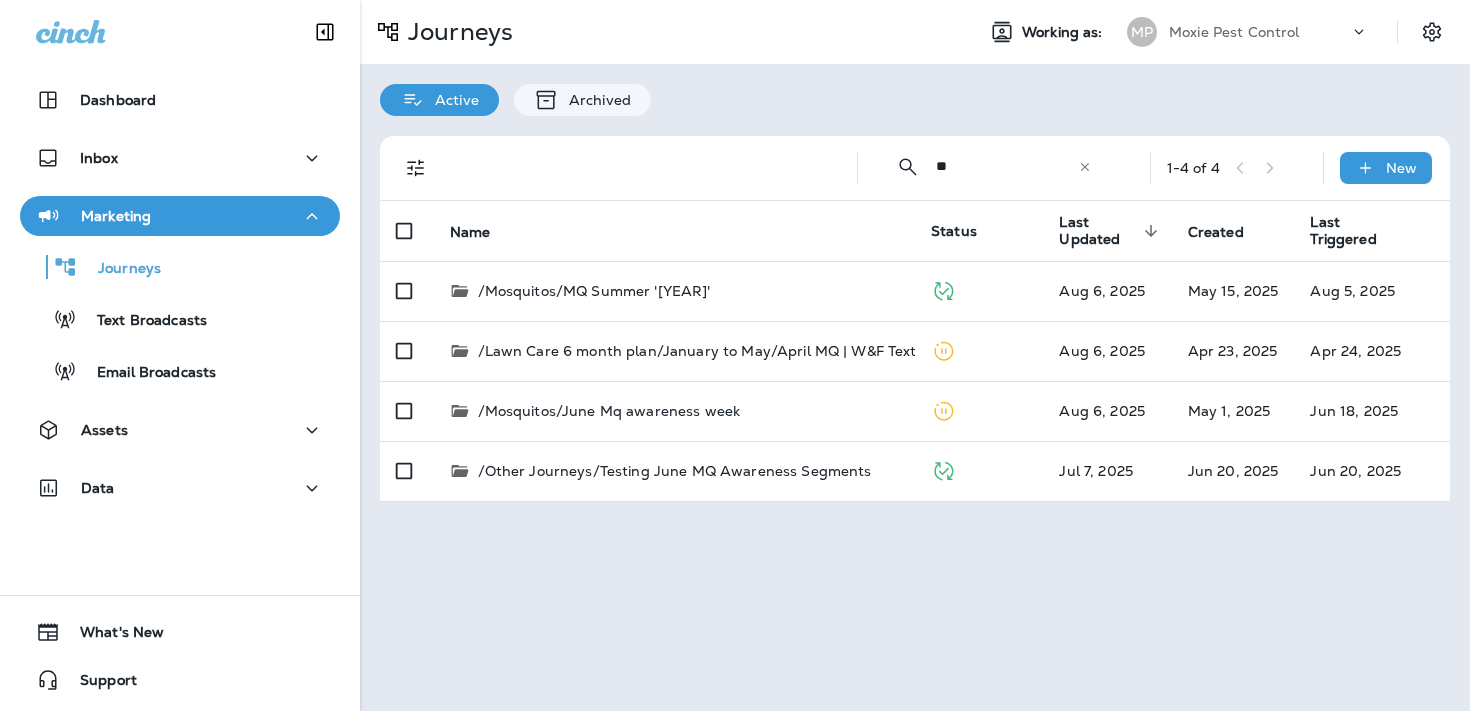 type on "**" 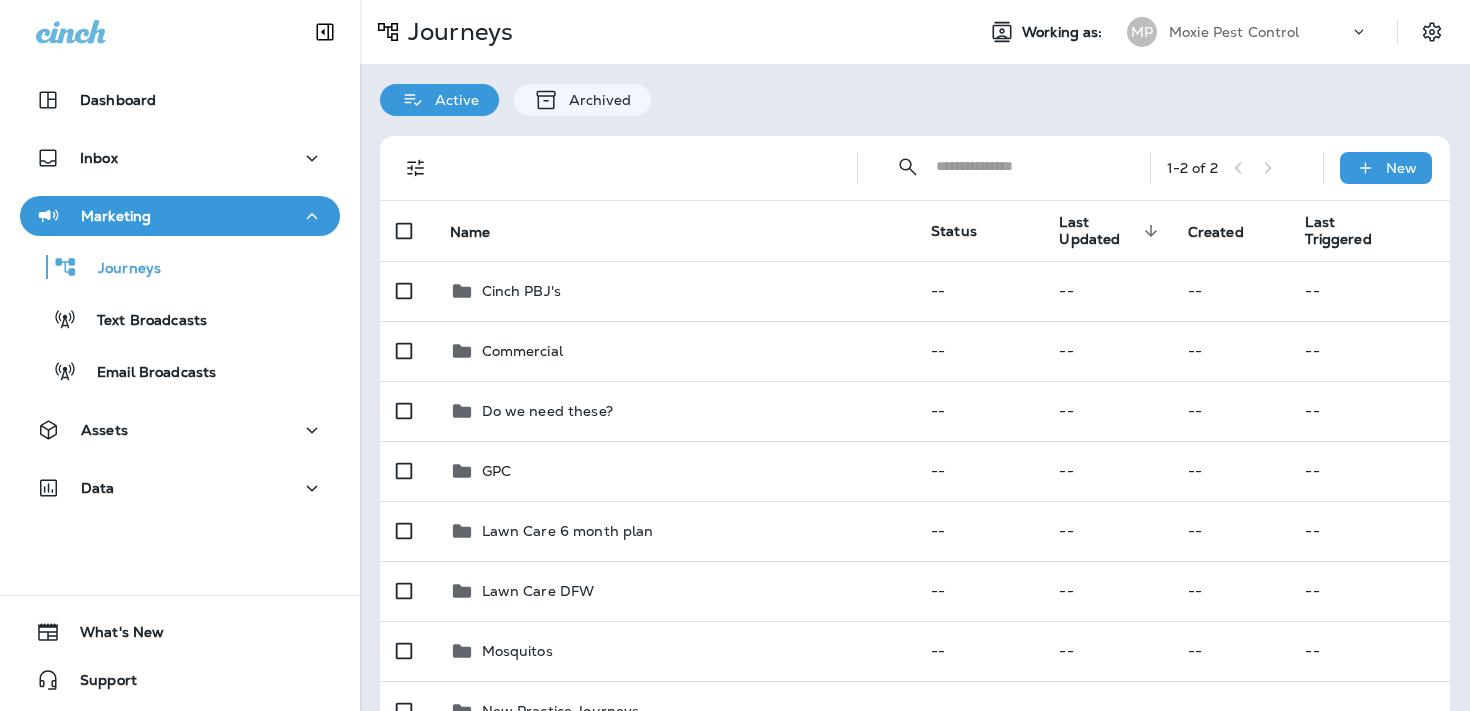click at bounding box center (1025, 166) 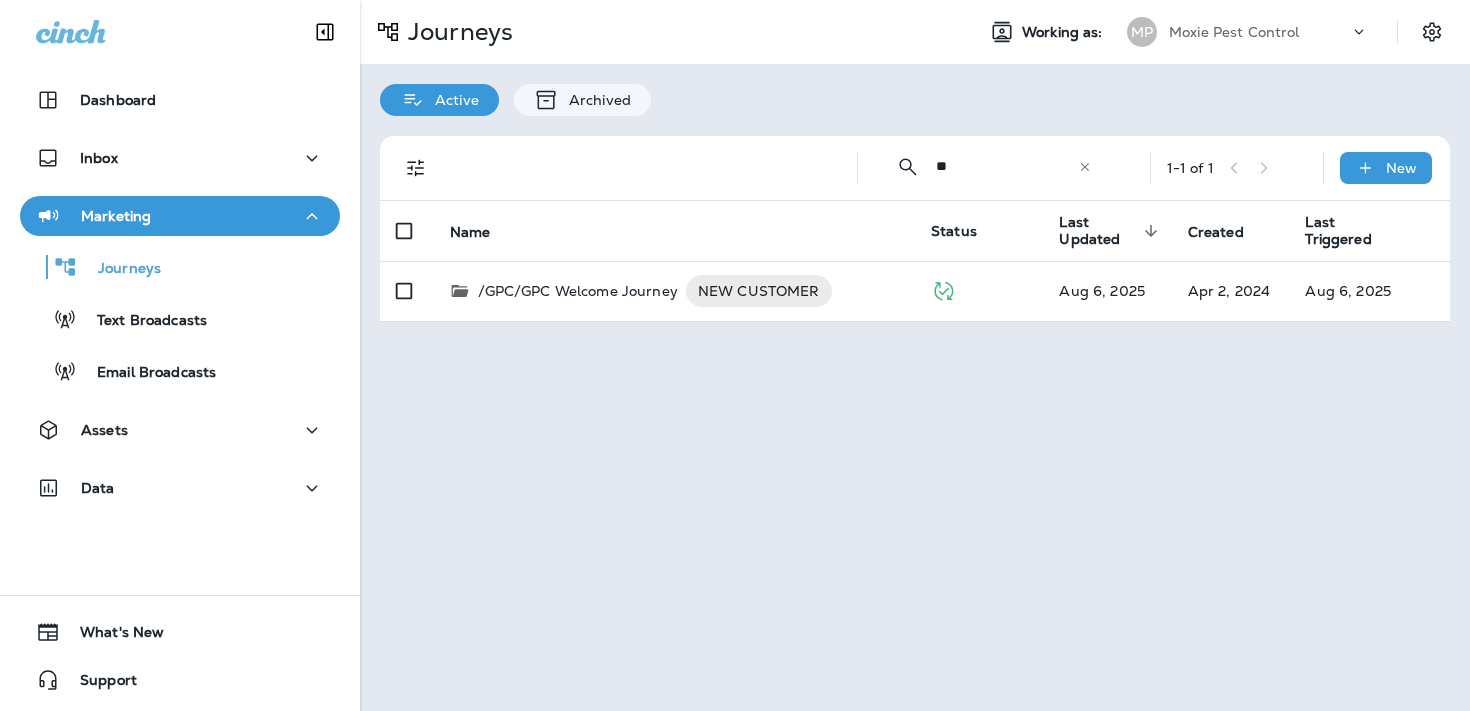 type on "*" 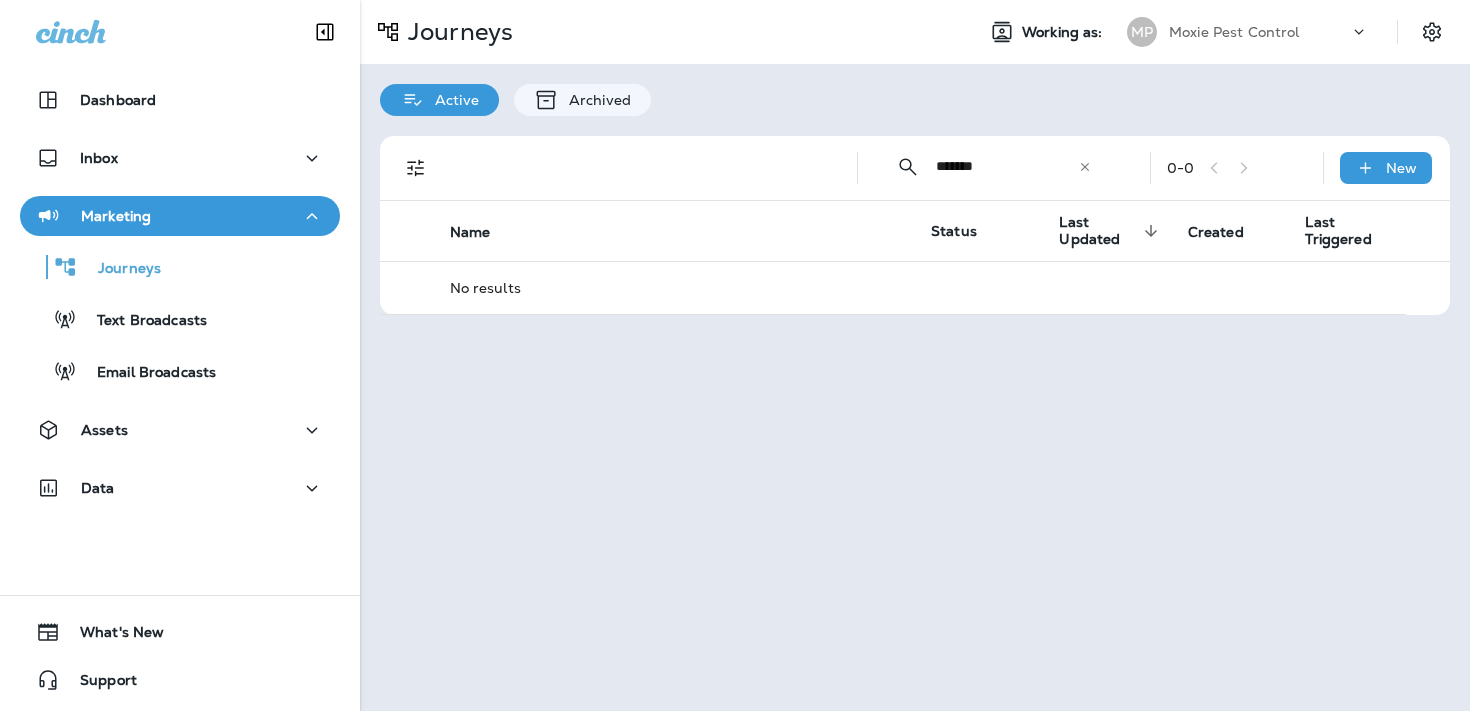 click on "*******" at bounding box center (1007, 166) 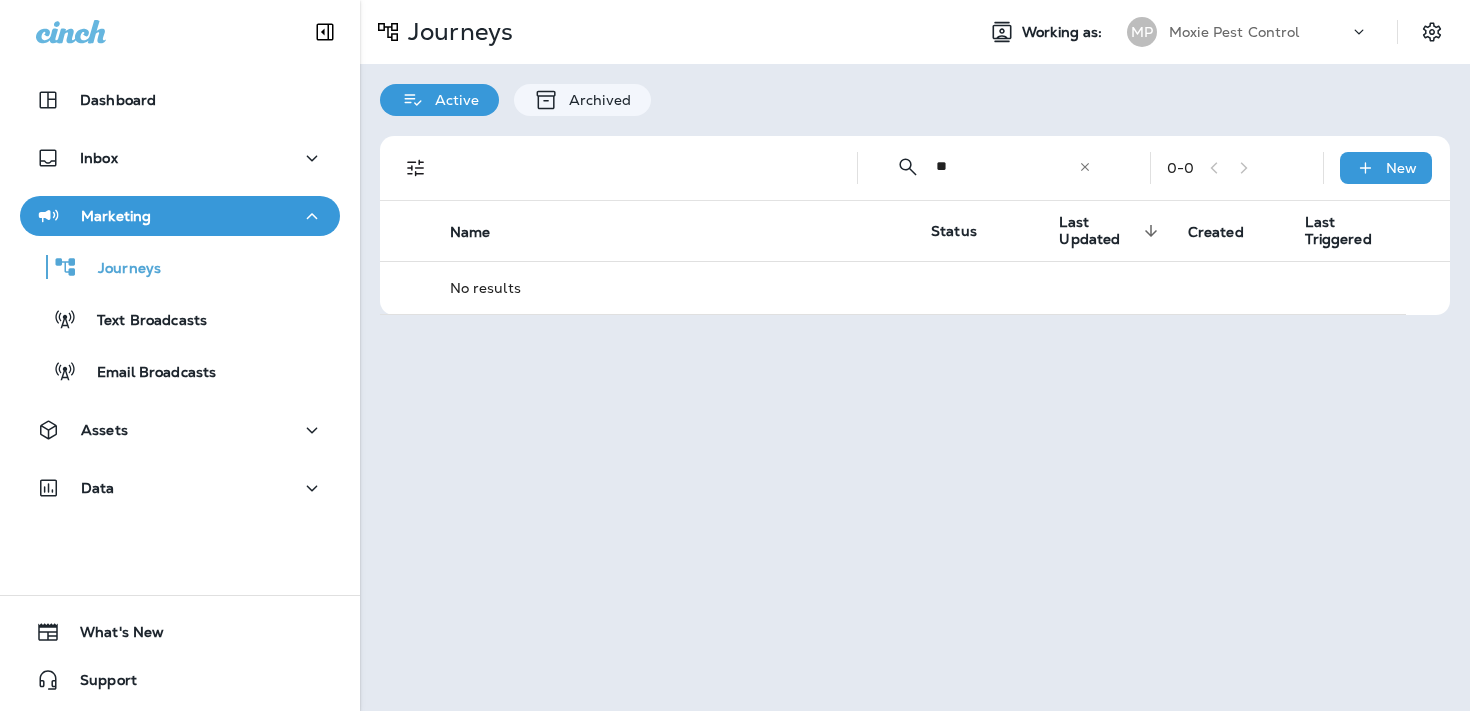 type on "*" 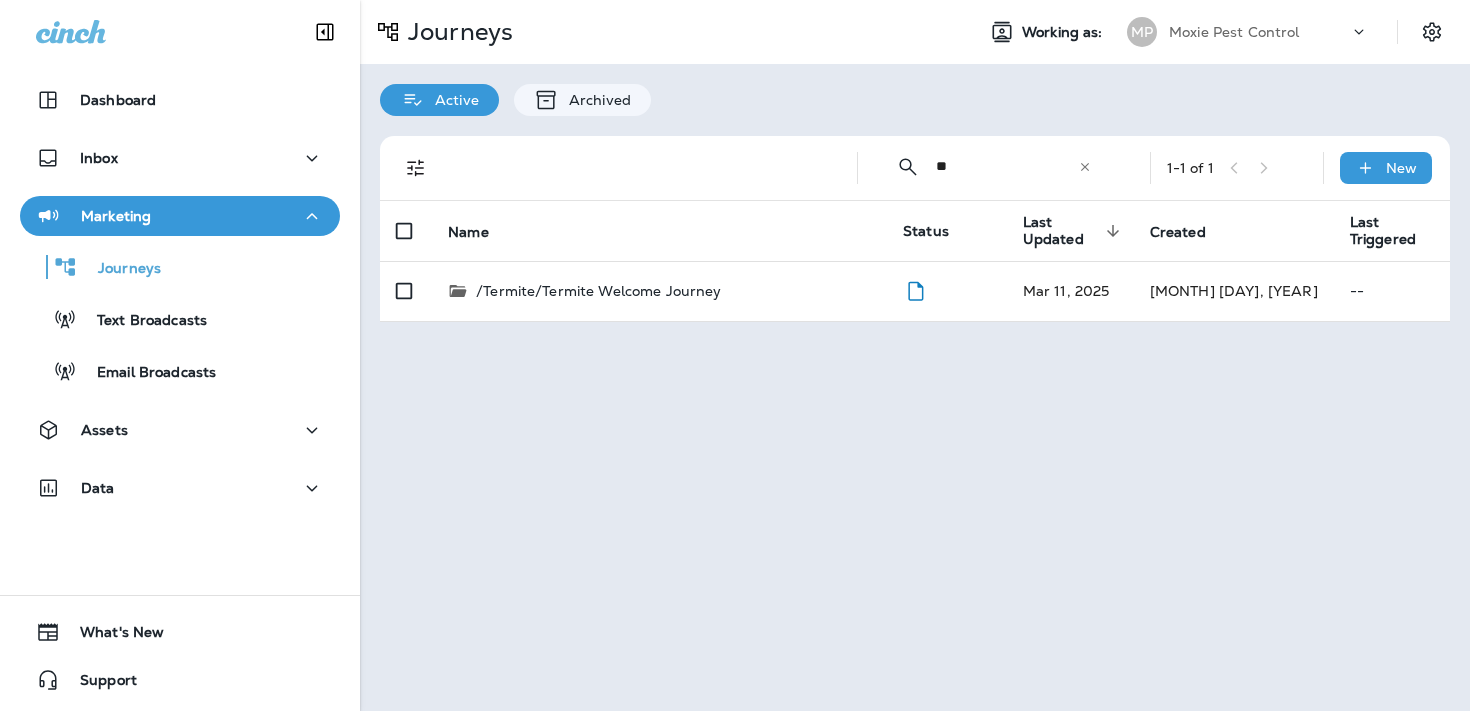 type on "*" 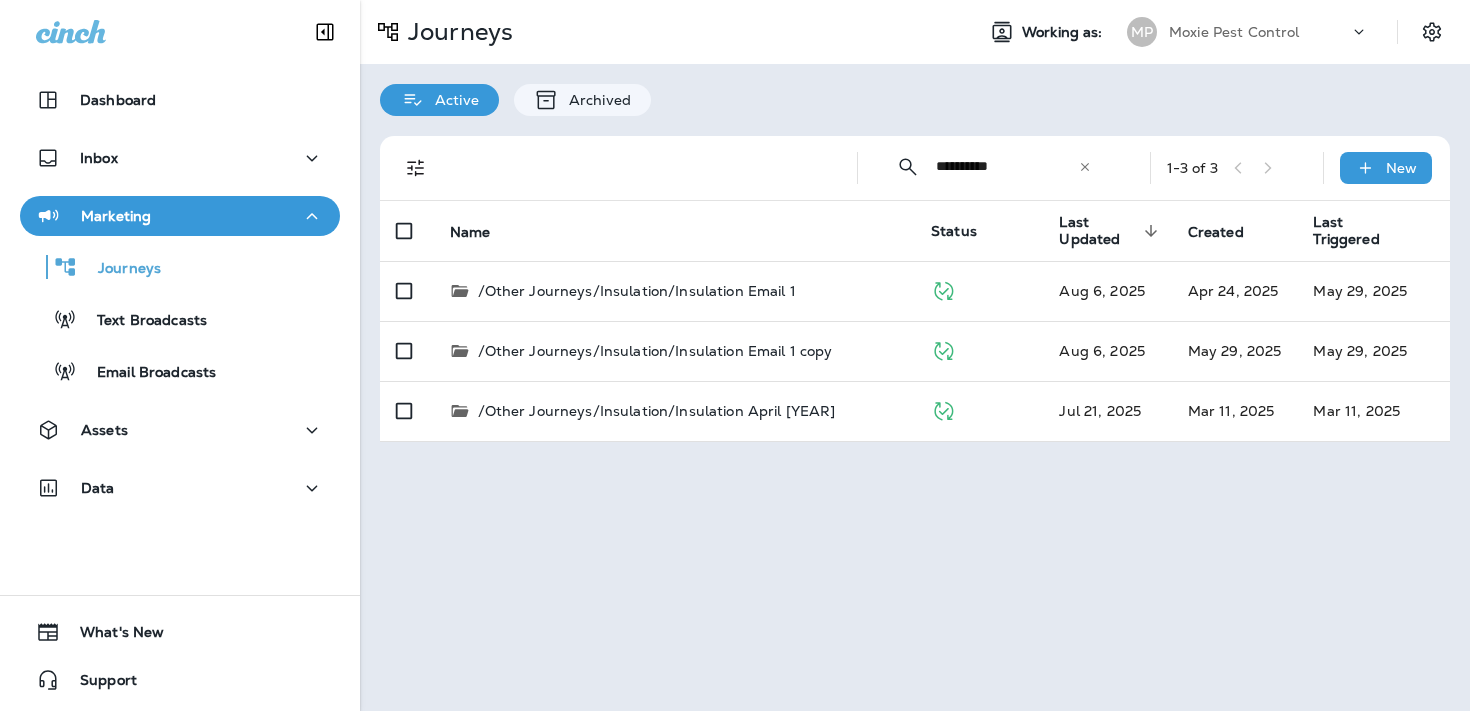 click on "**********" at bounding box center [1007, 166] 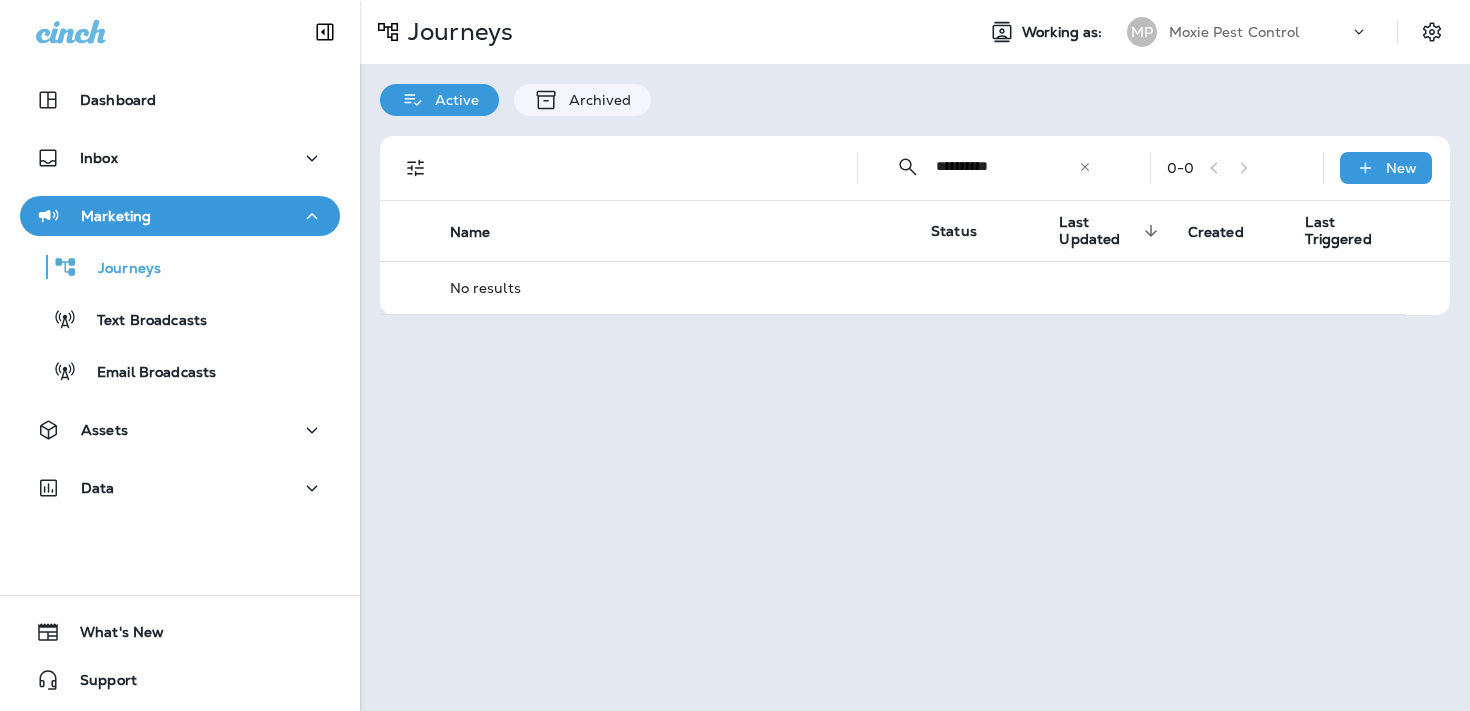 type on "**********" 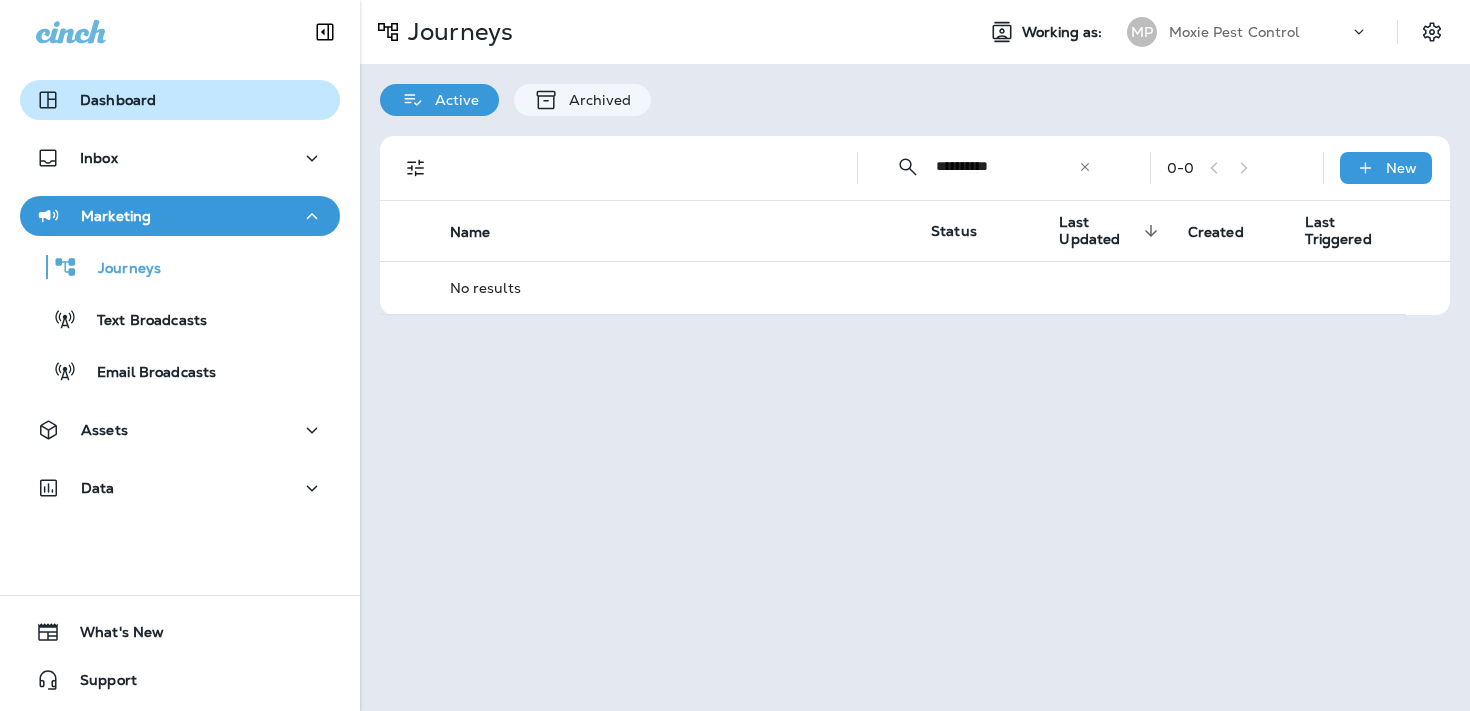 click on "Dashboard" at bounding box center [180, 100] 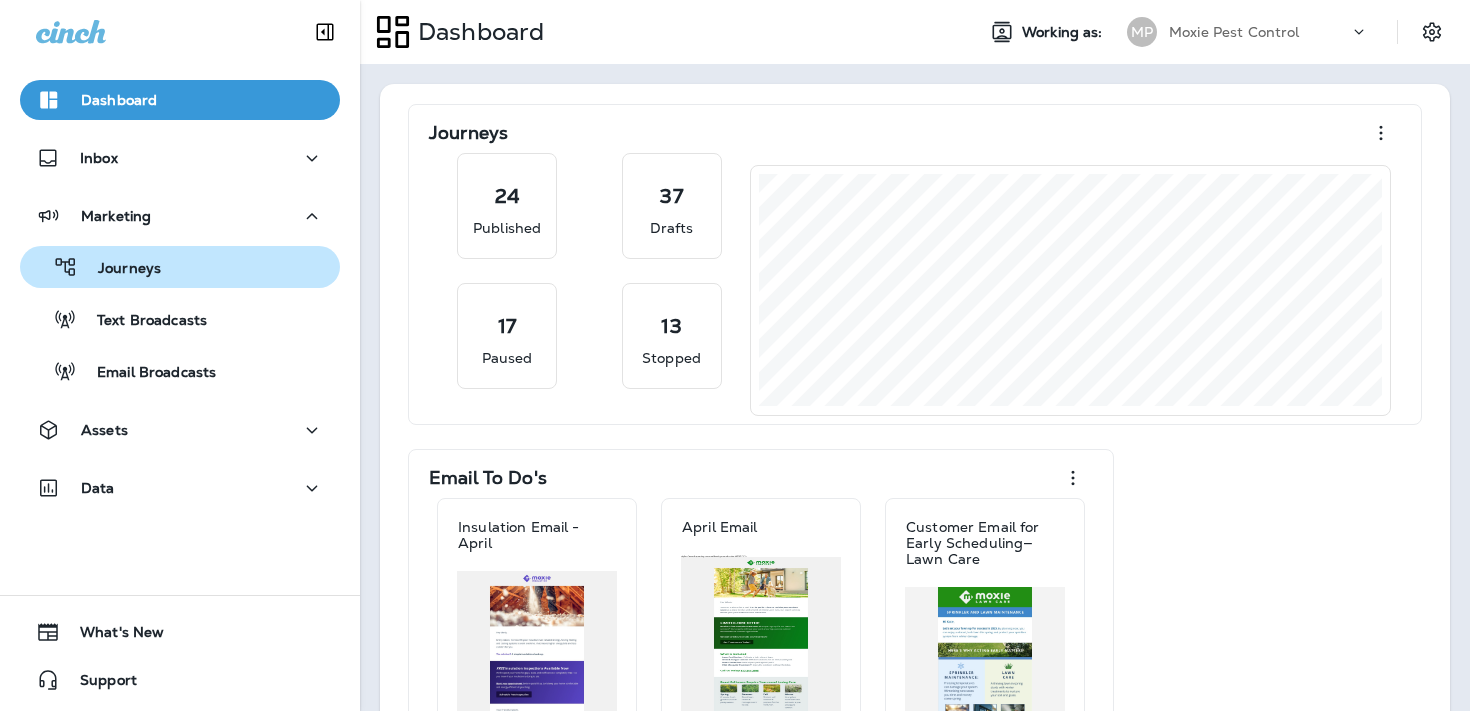 click on "Journeys" at bounding box center [180, 267] 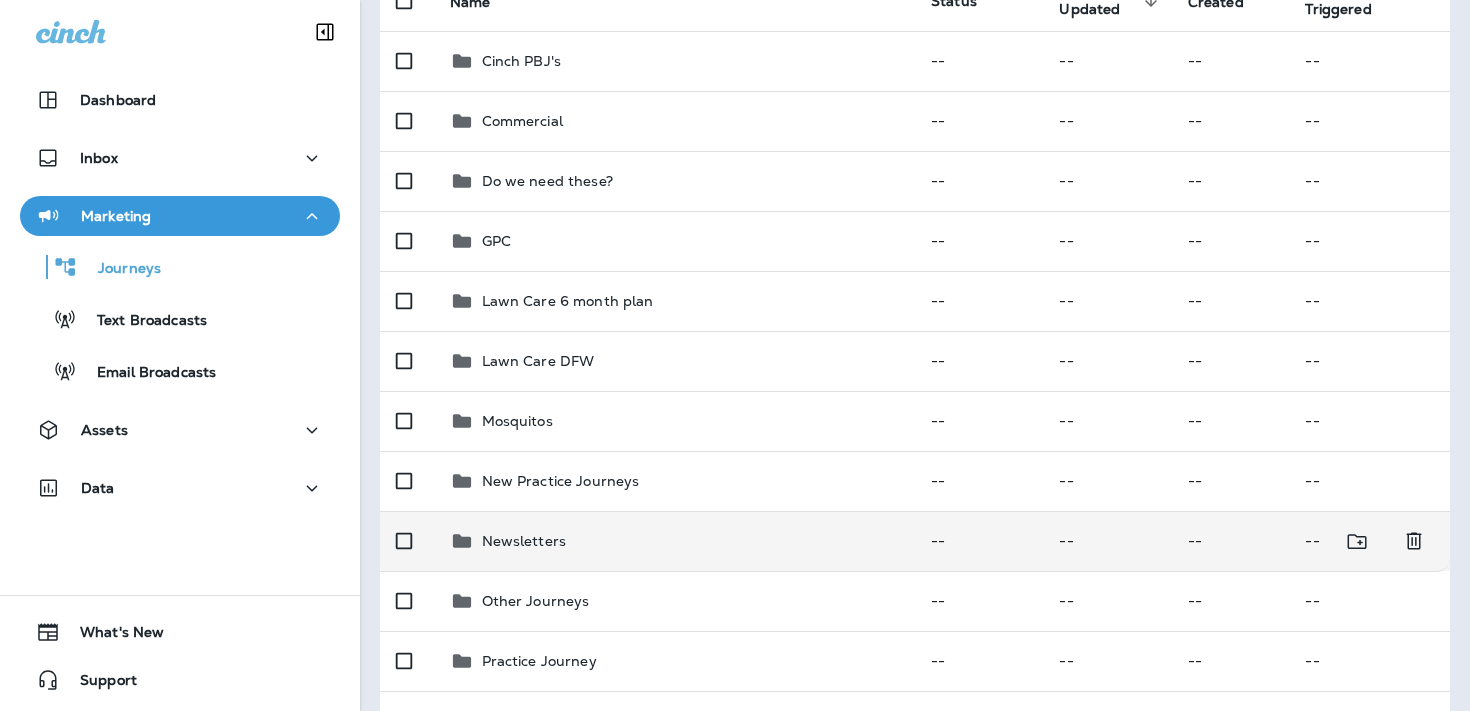 scroll, scrollTop: 206, scrollLeft: 0, axis: vertical 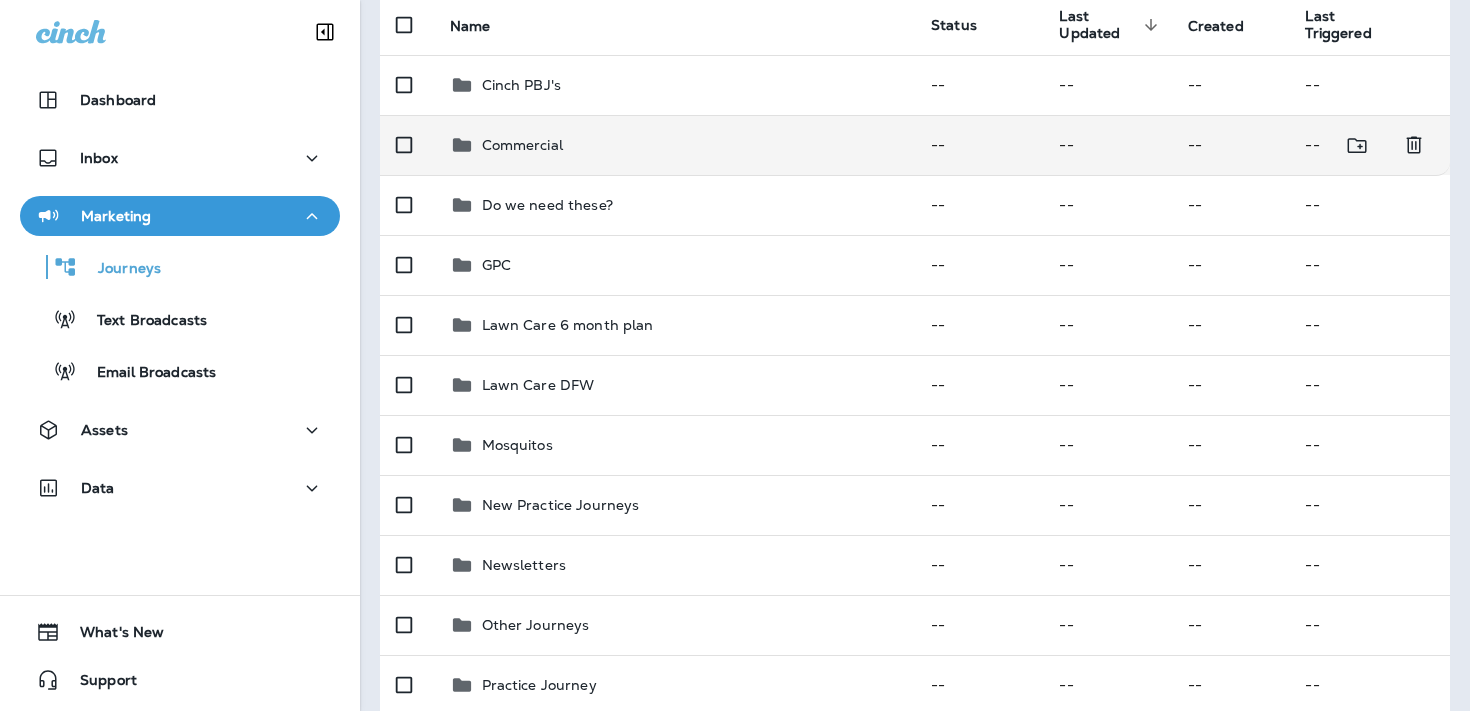 click on "Commercial" at bounding box center [675, 145] 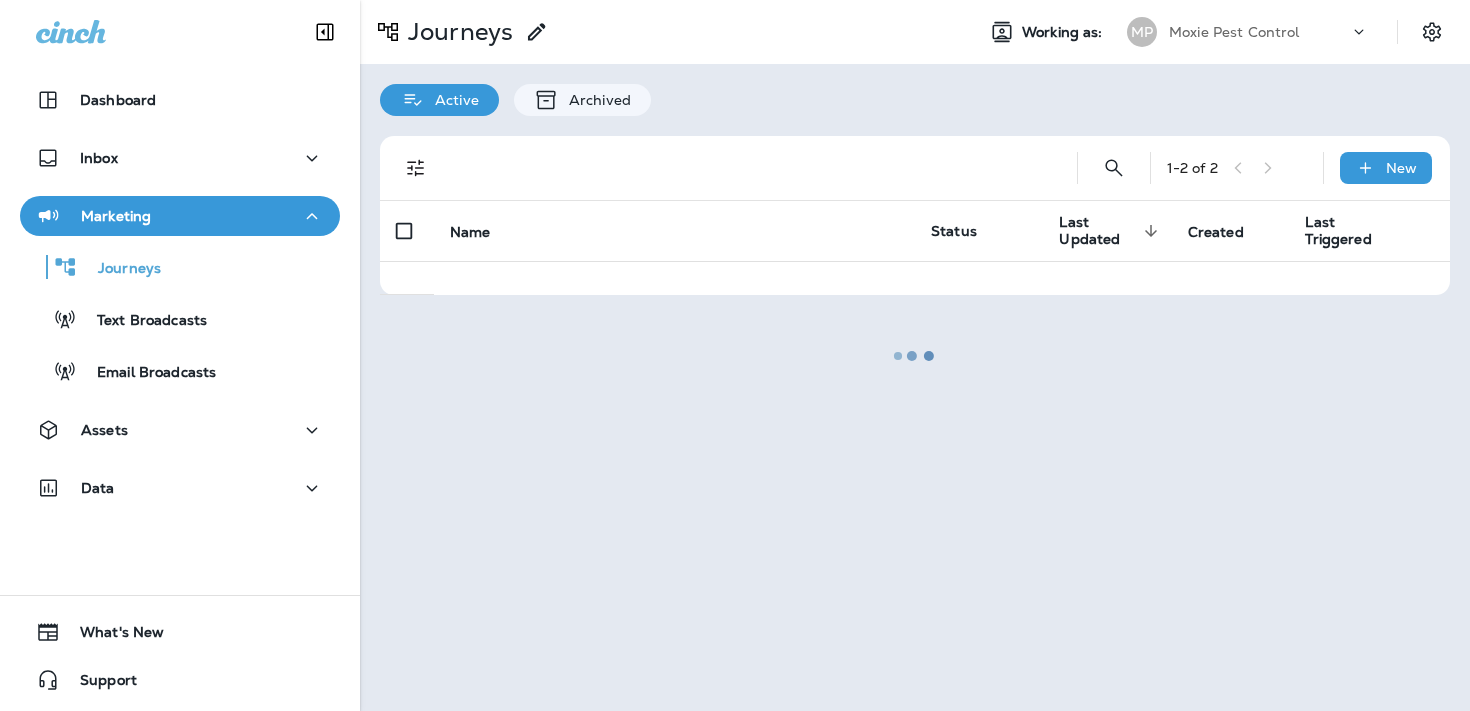 scroll, scrollTop: 0, scrollLeft: 0, axis: both 